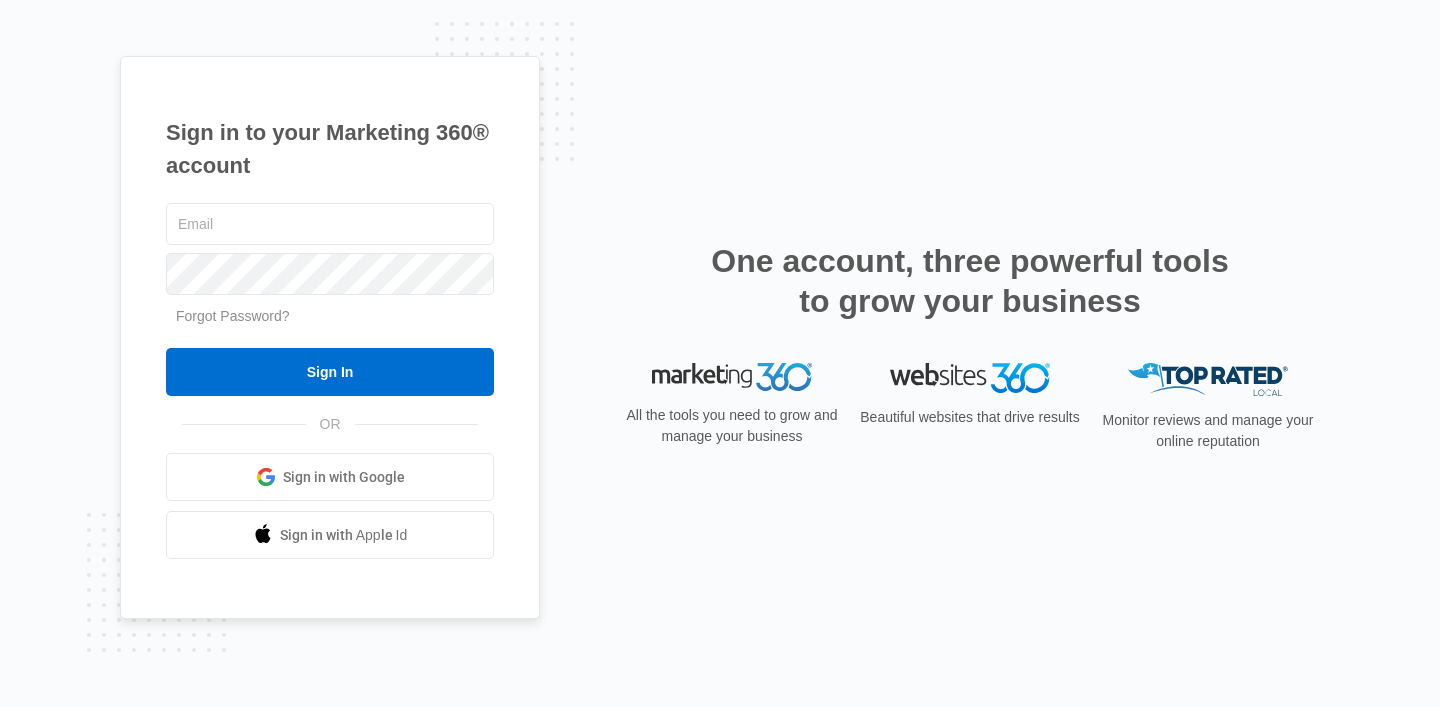 scroll, scrollTop: 0, scrollLeft: 0, axis: both 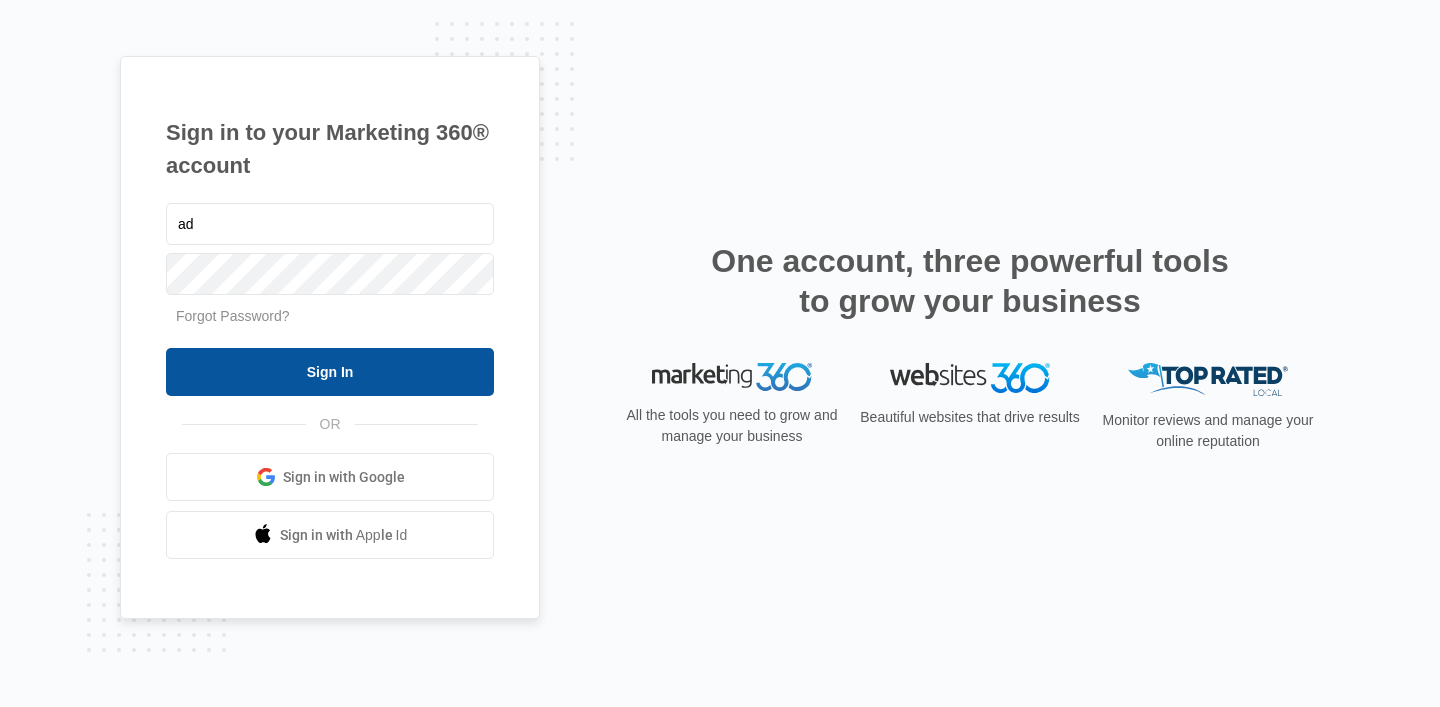 type on "[USERNAME]@[DOMAIN].com" 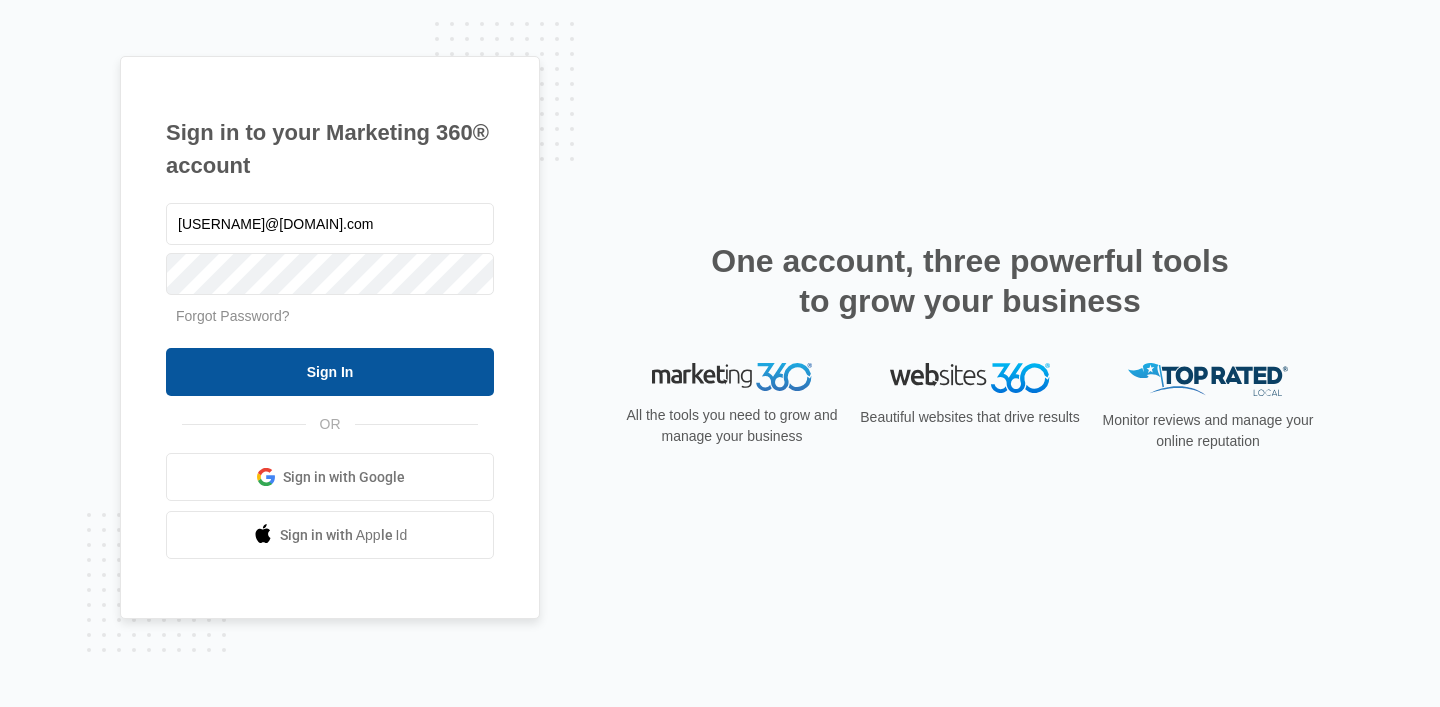 click on "Sign In" at bounding box center [330, 372] 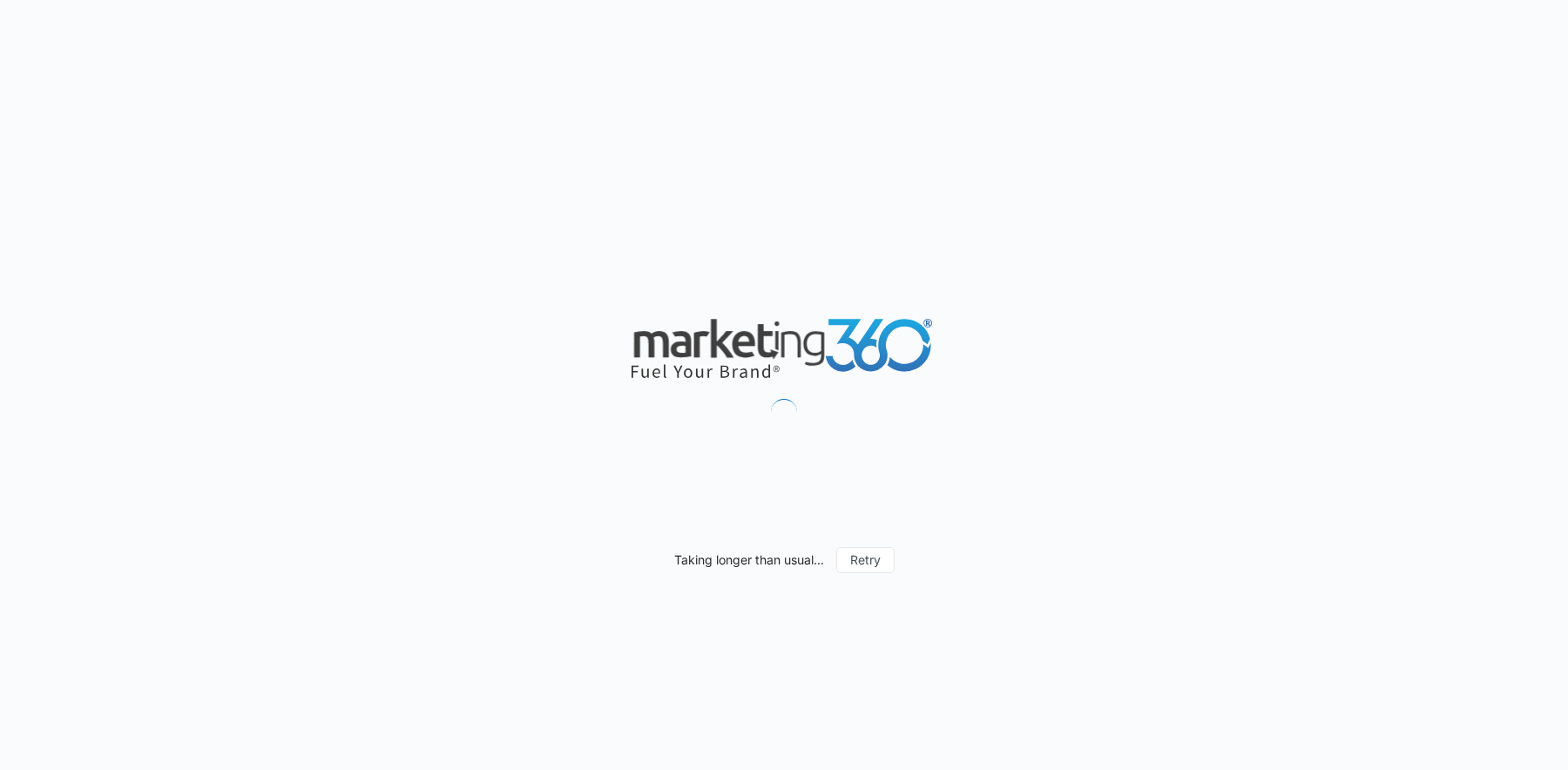scroll, scrollTop: 0, scrollLeft: 0, axis: both 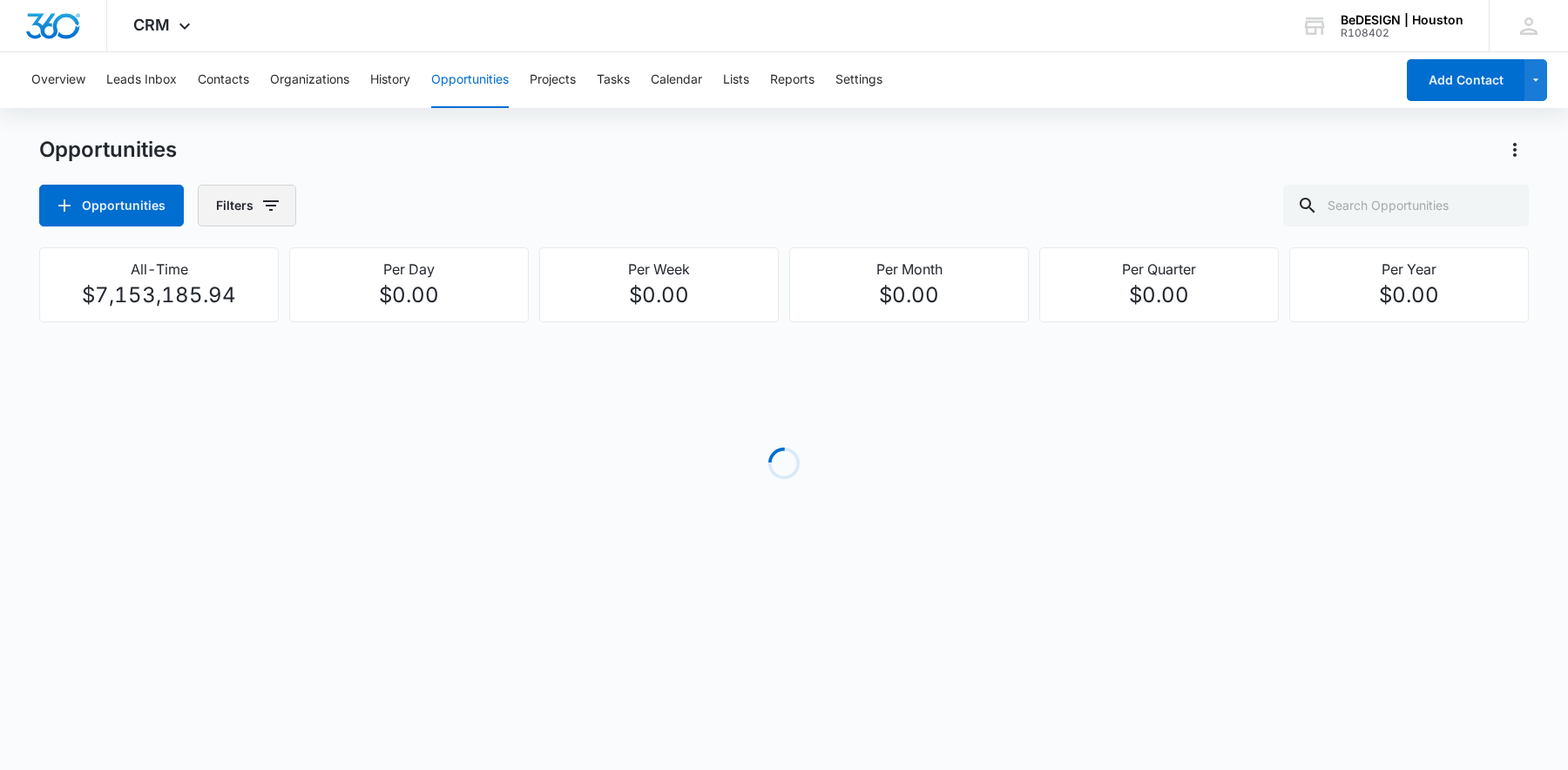 click on "Filters" at bounding box center (247, 206) 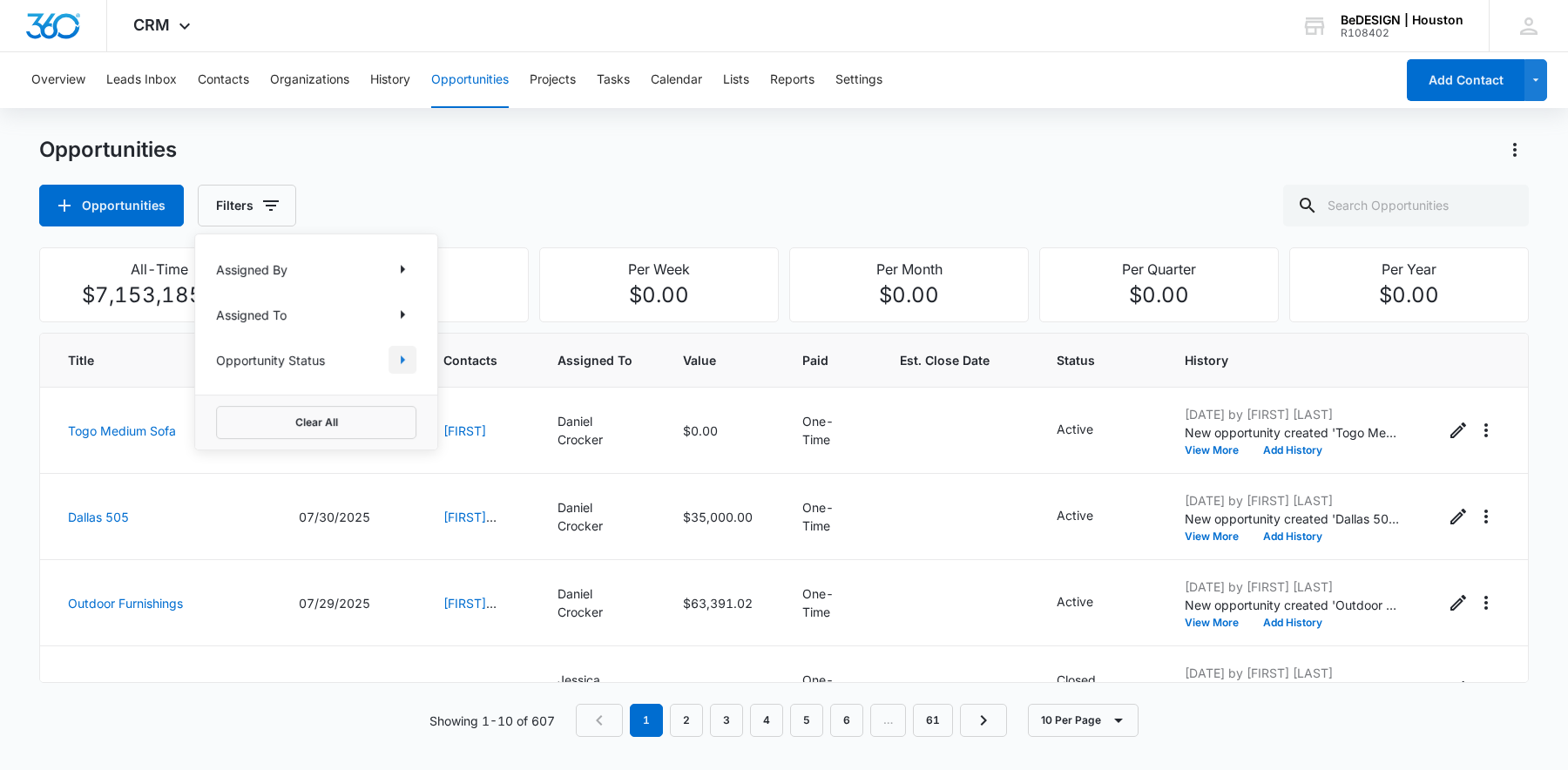 click 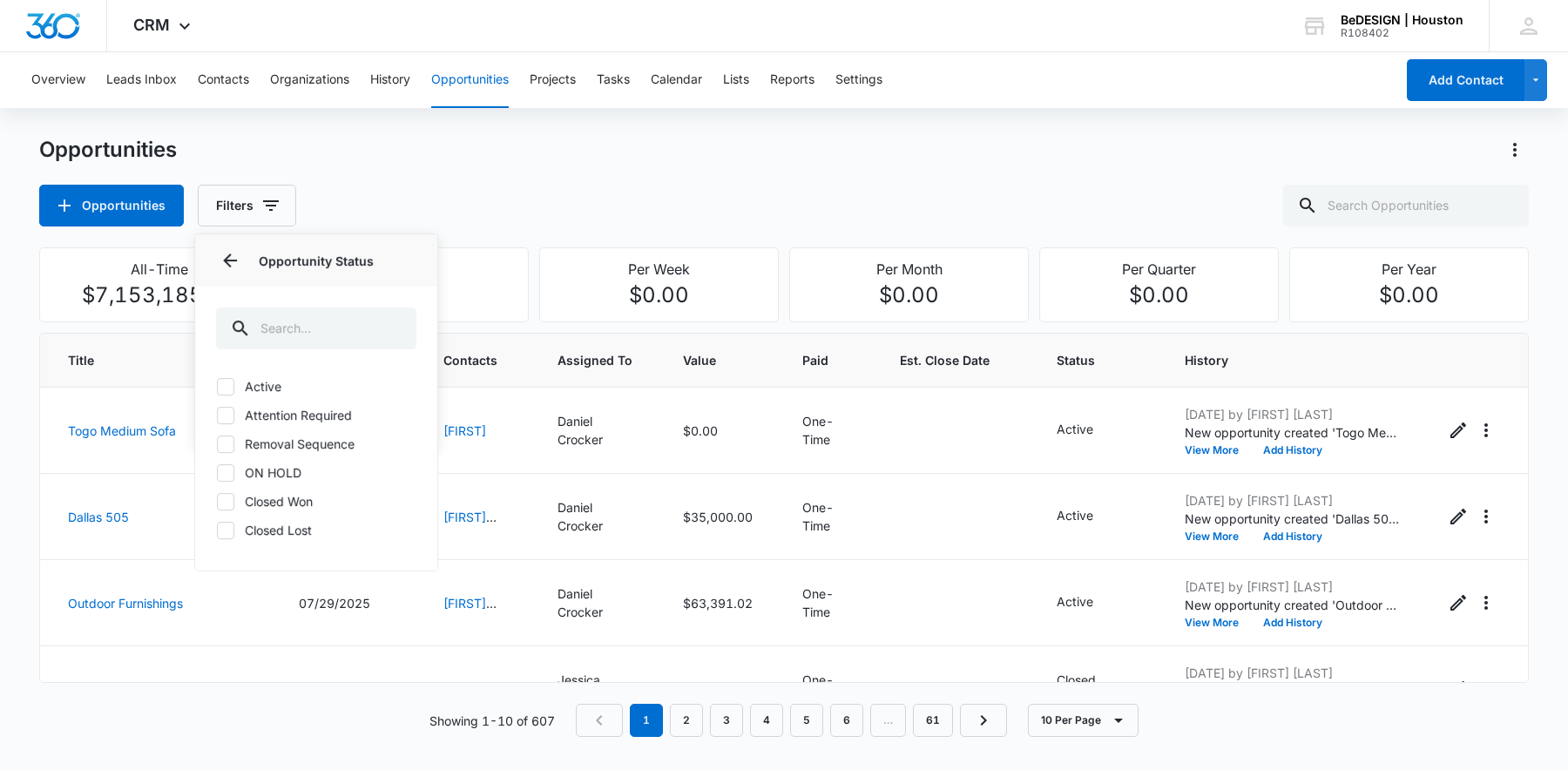 click on "Active" at bounding box center [316, 386] 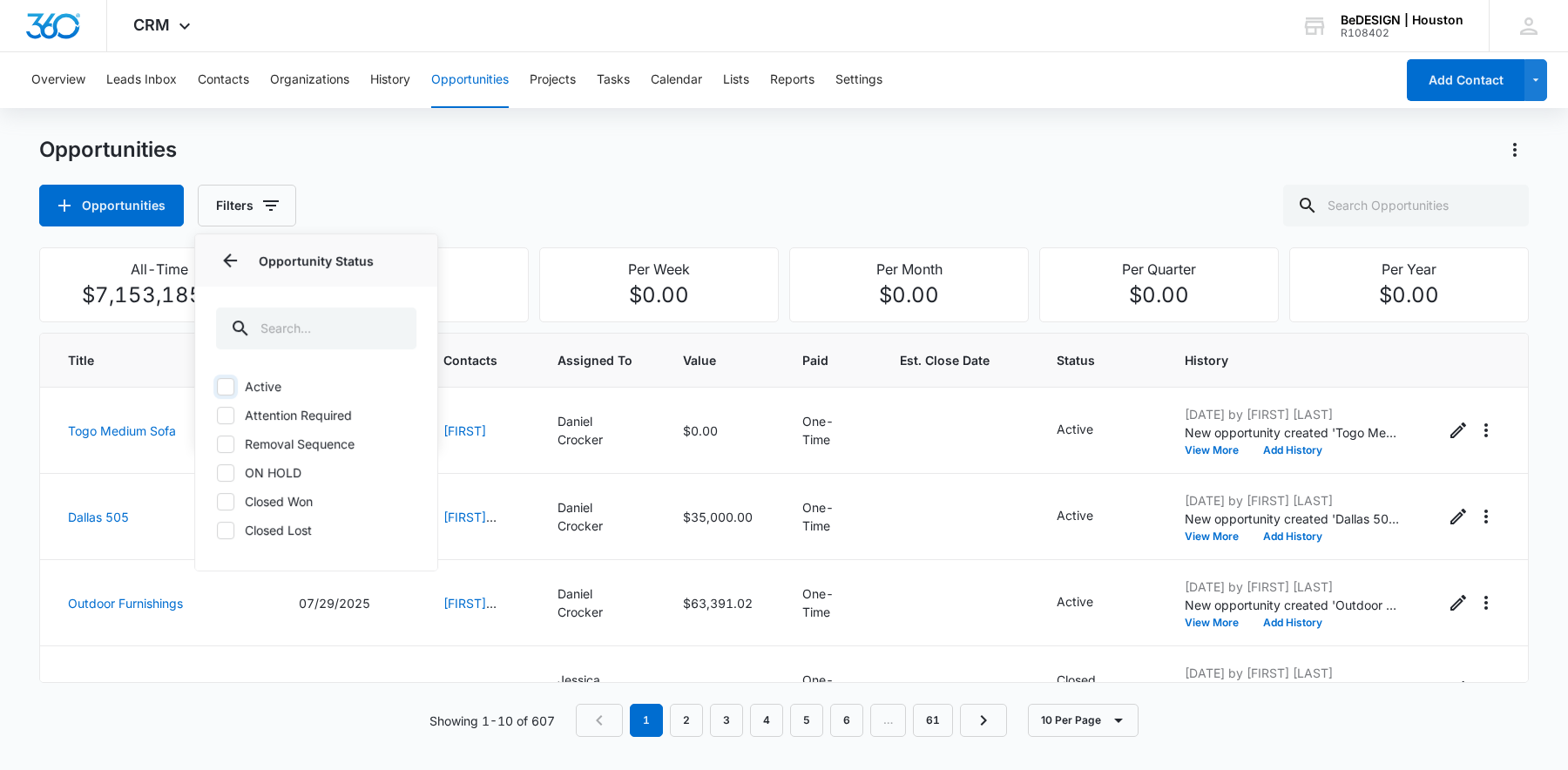 click on "Active" at bounding box center (216, 386) 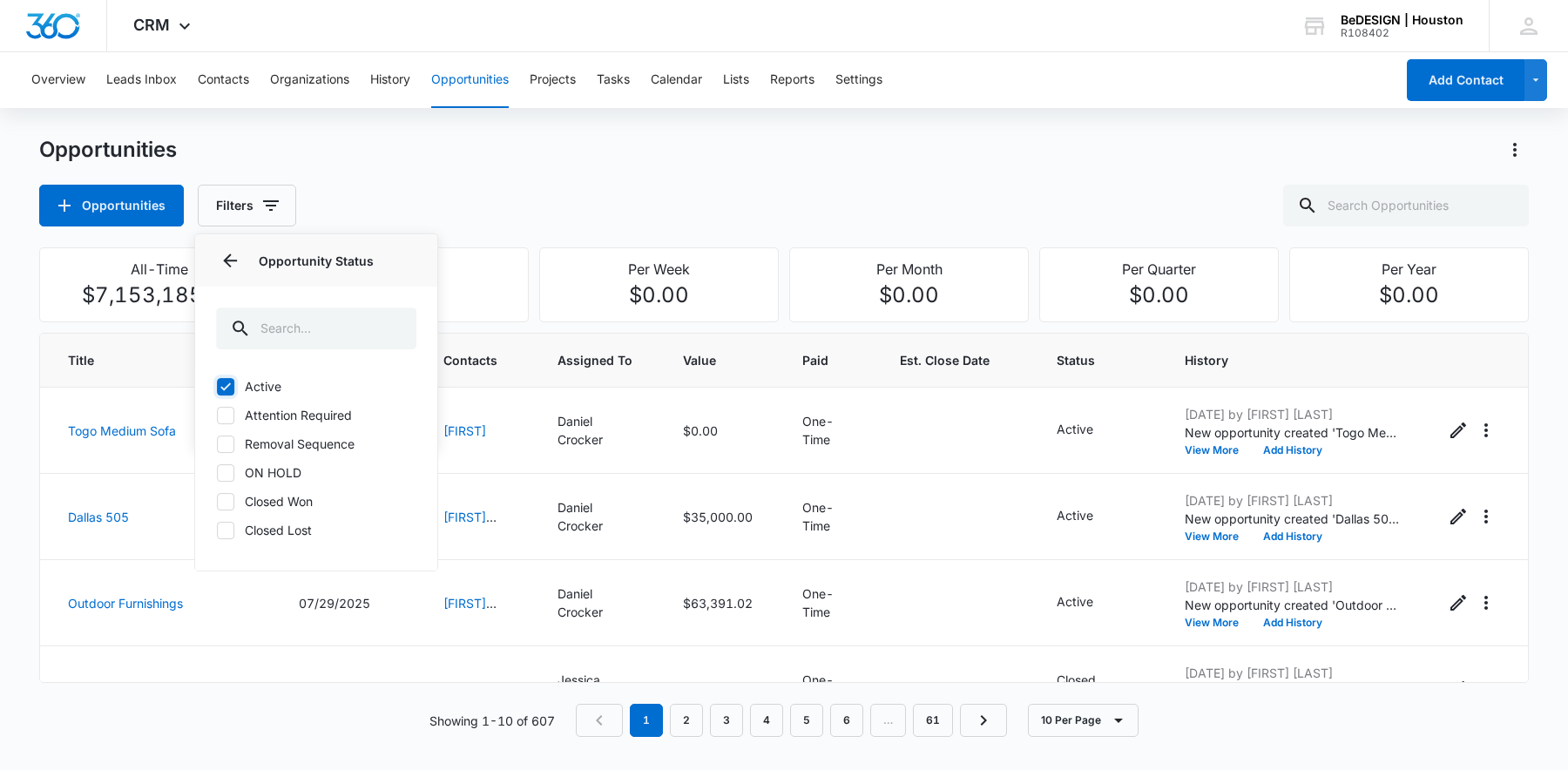 checkbox on "true" 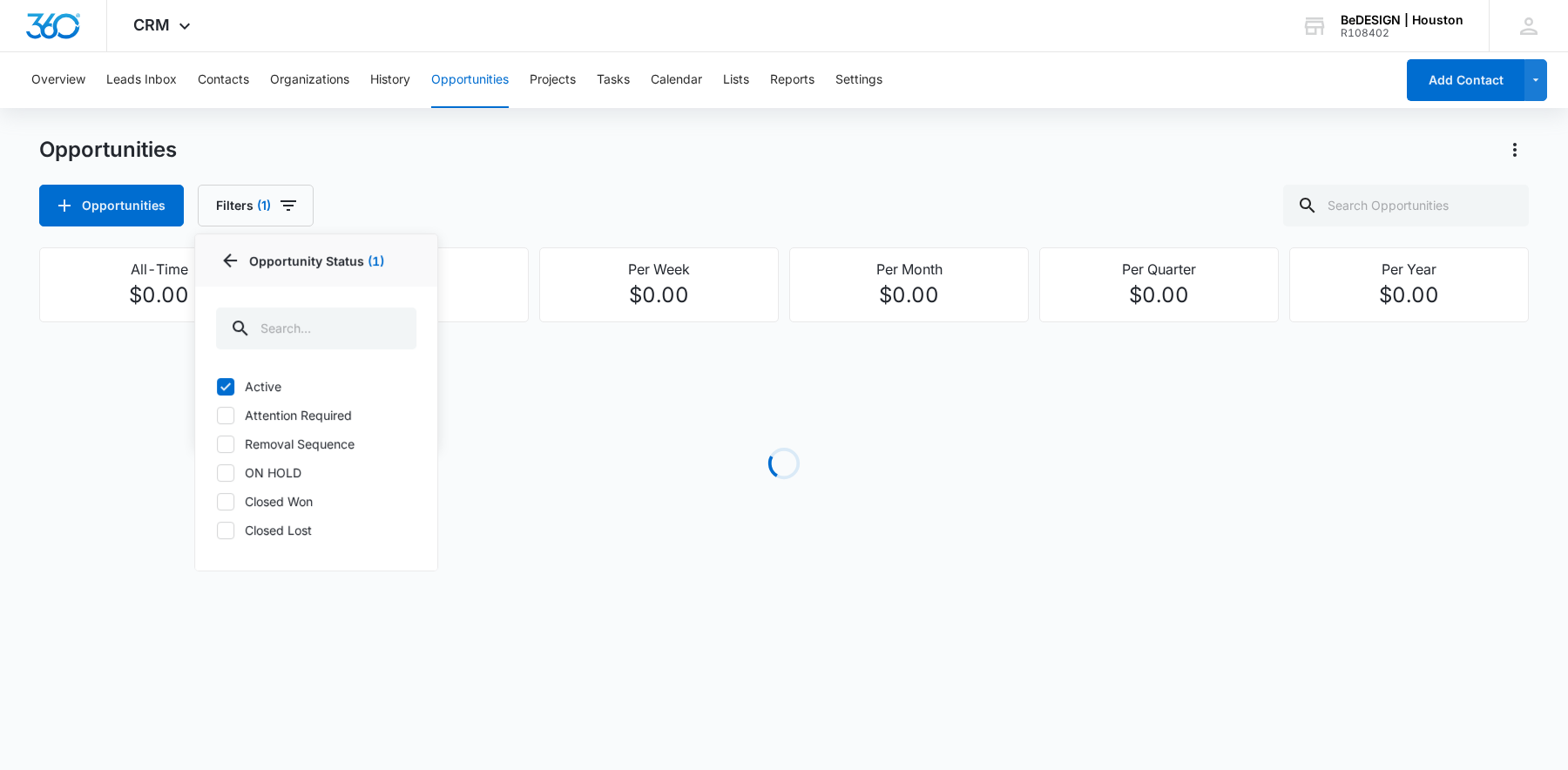 click on "[STATUS] [STATUS] [STATUS] [STATUS] [STATUS] [STATUS]" at bounding box center (316, 469) 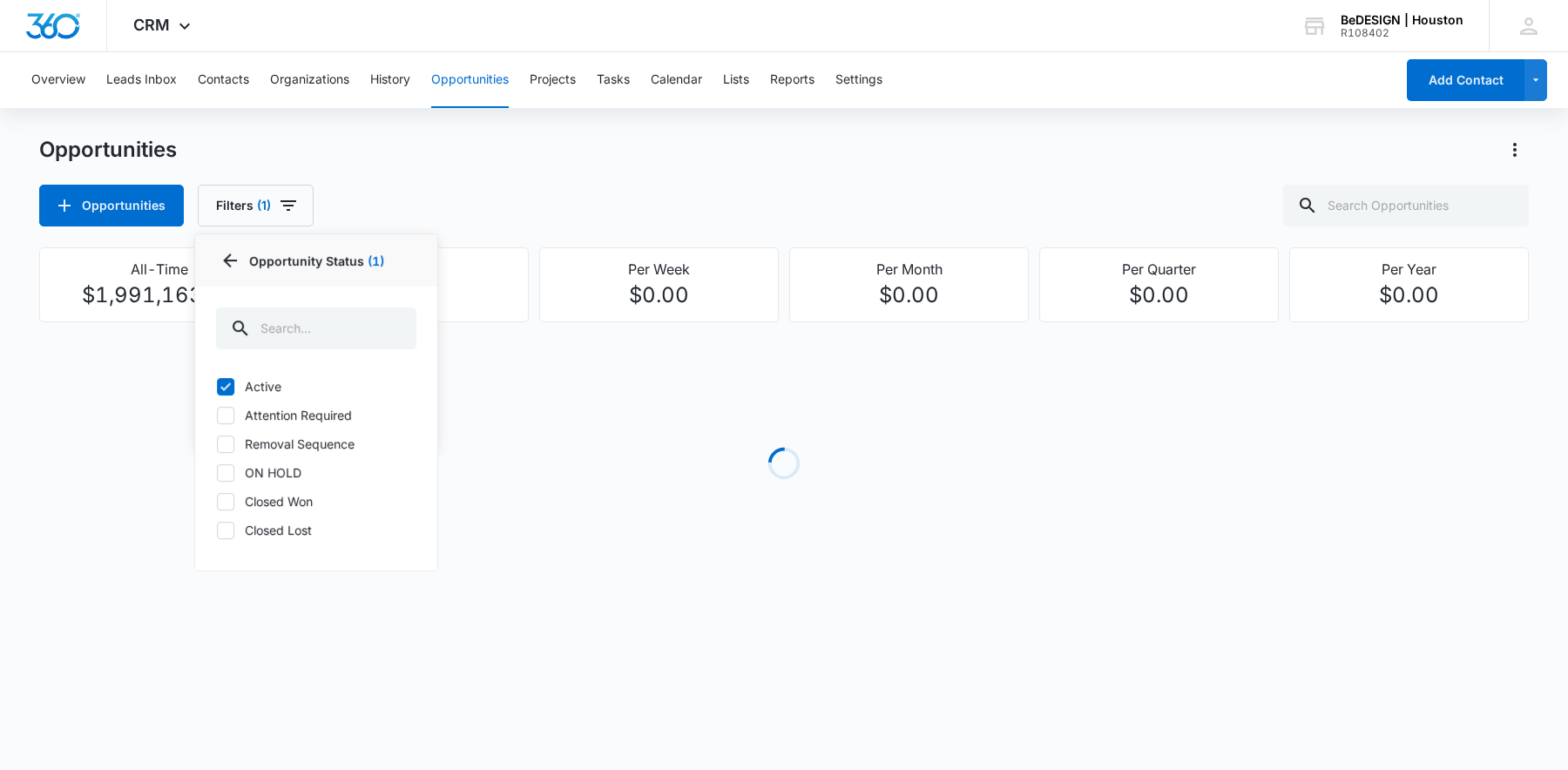 click on "Attention Required" at bounding box center [316, 415] 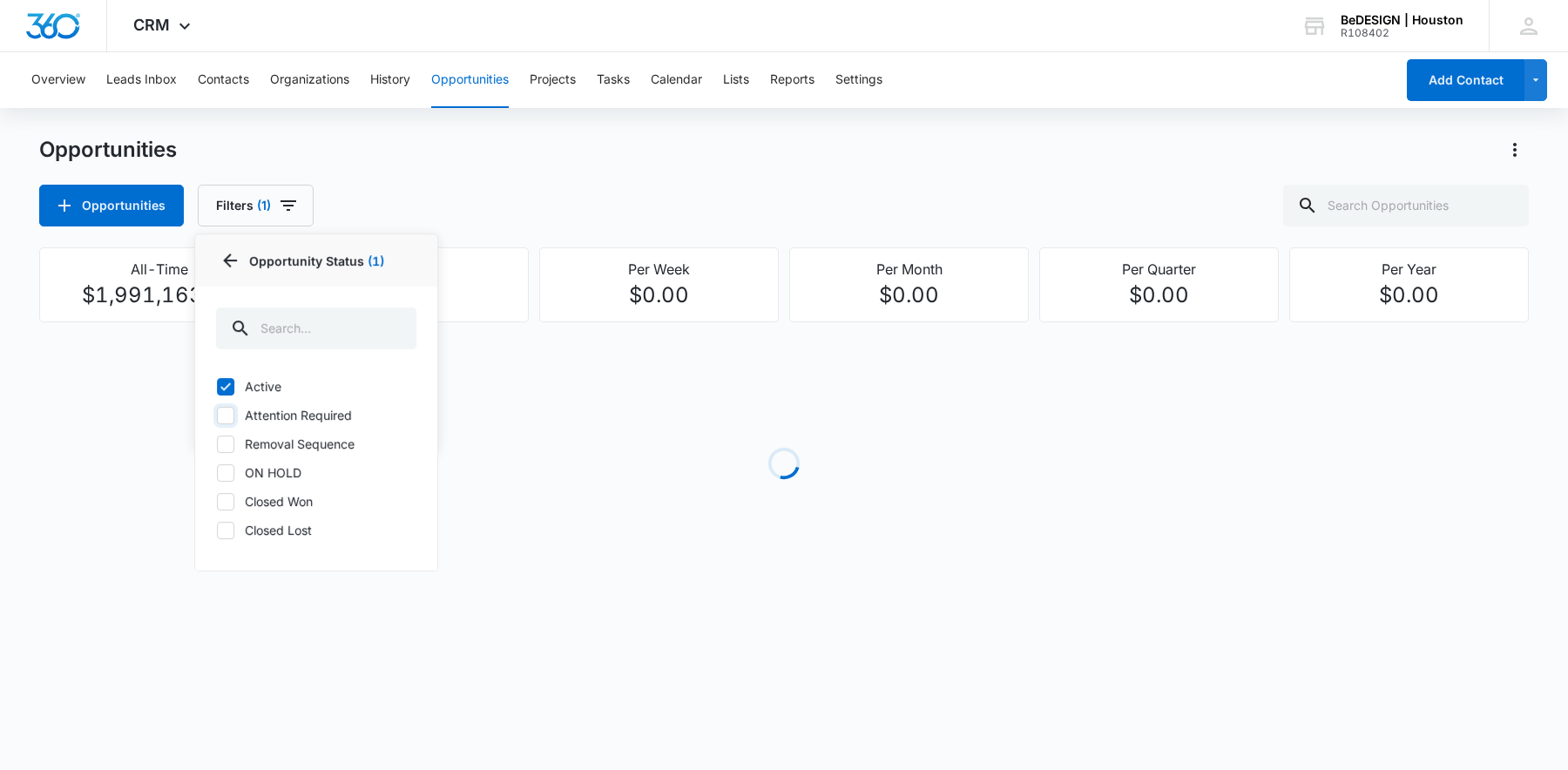 click on "Attention Required" at bounding box center [216, 415] 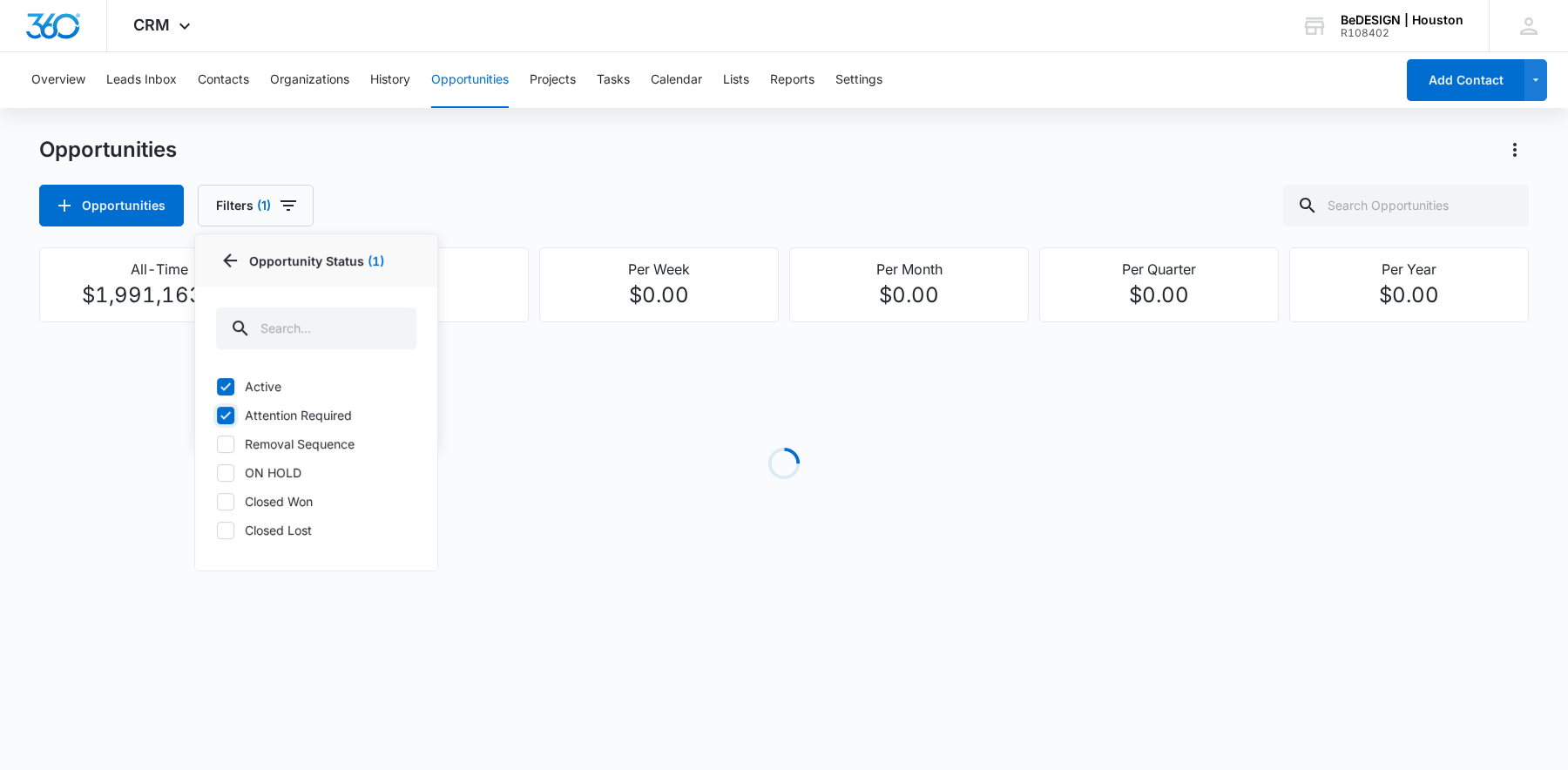 checkbox on "true" 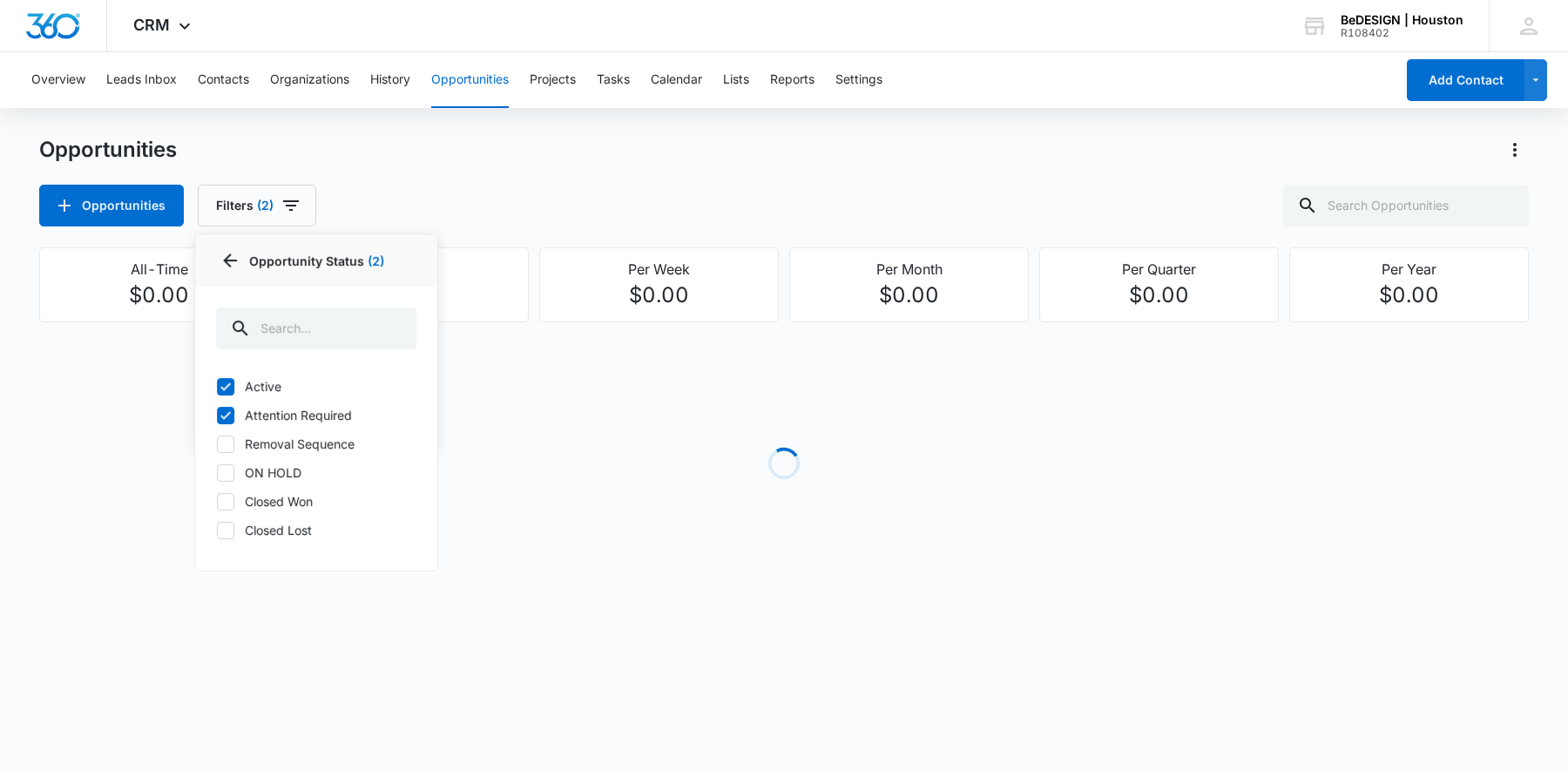 click on "Removal Sequence" at bounding box center (316, 443) 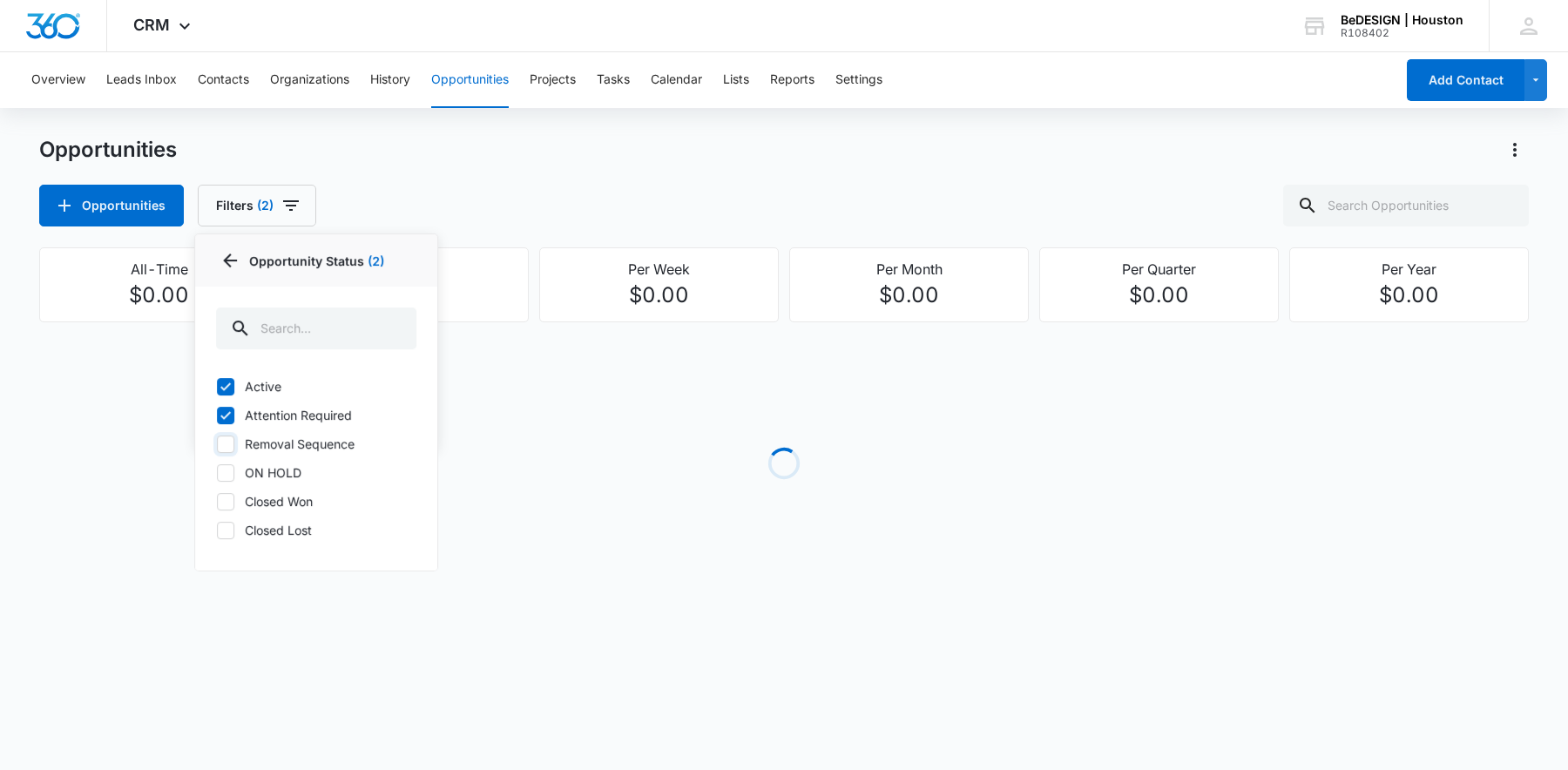 click on "Removal Sequence" at bounding box center (216, 443) 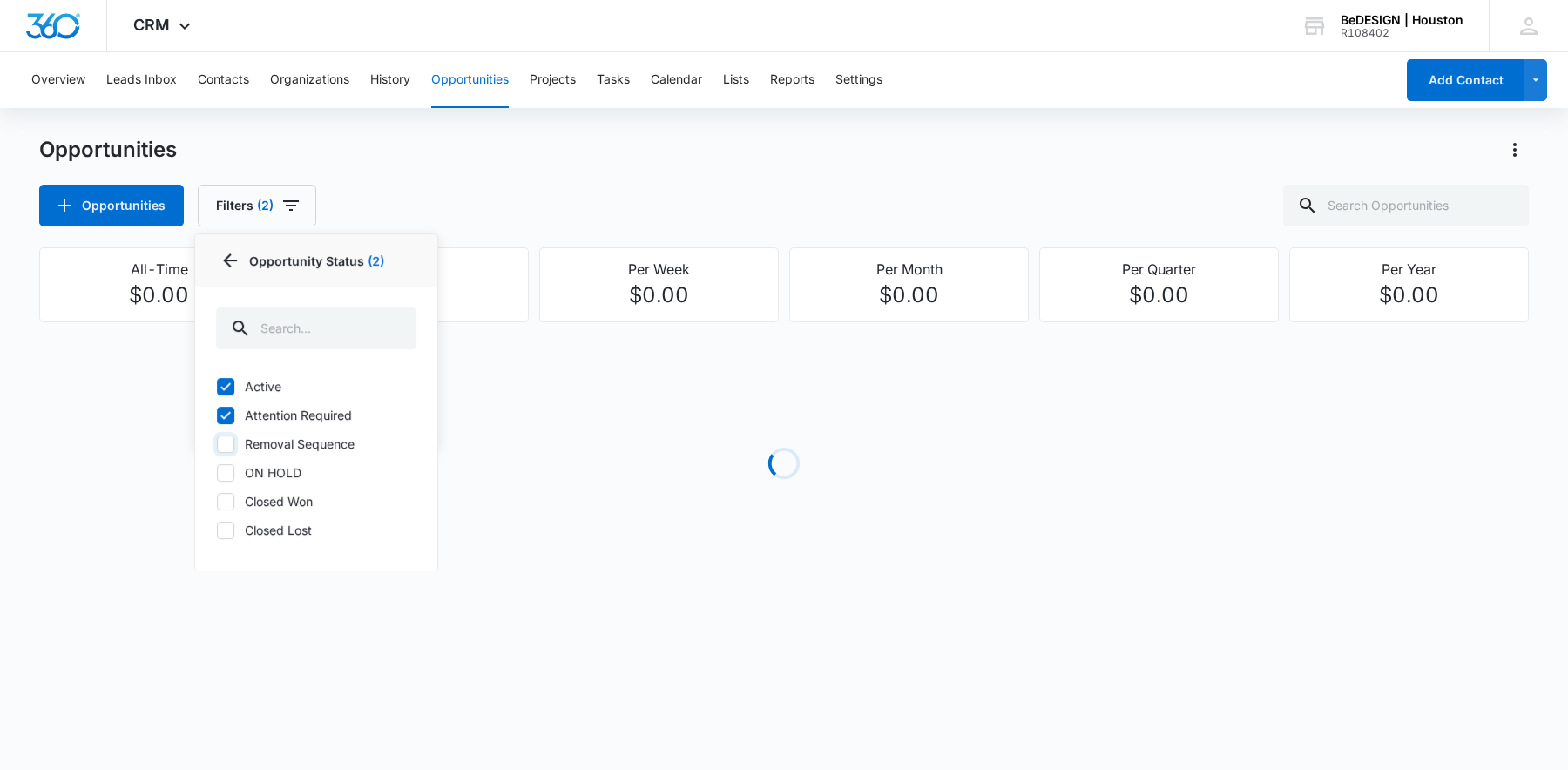 checkbox on "true" 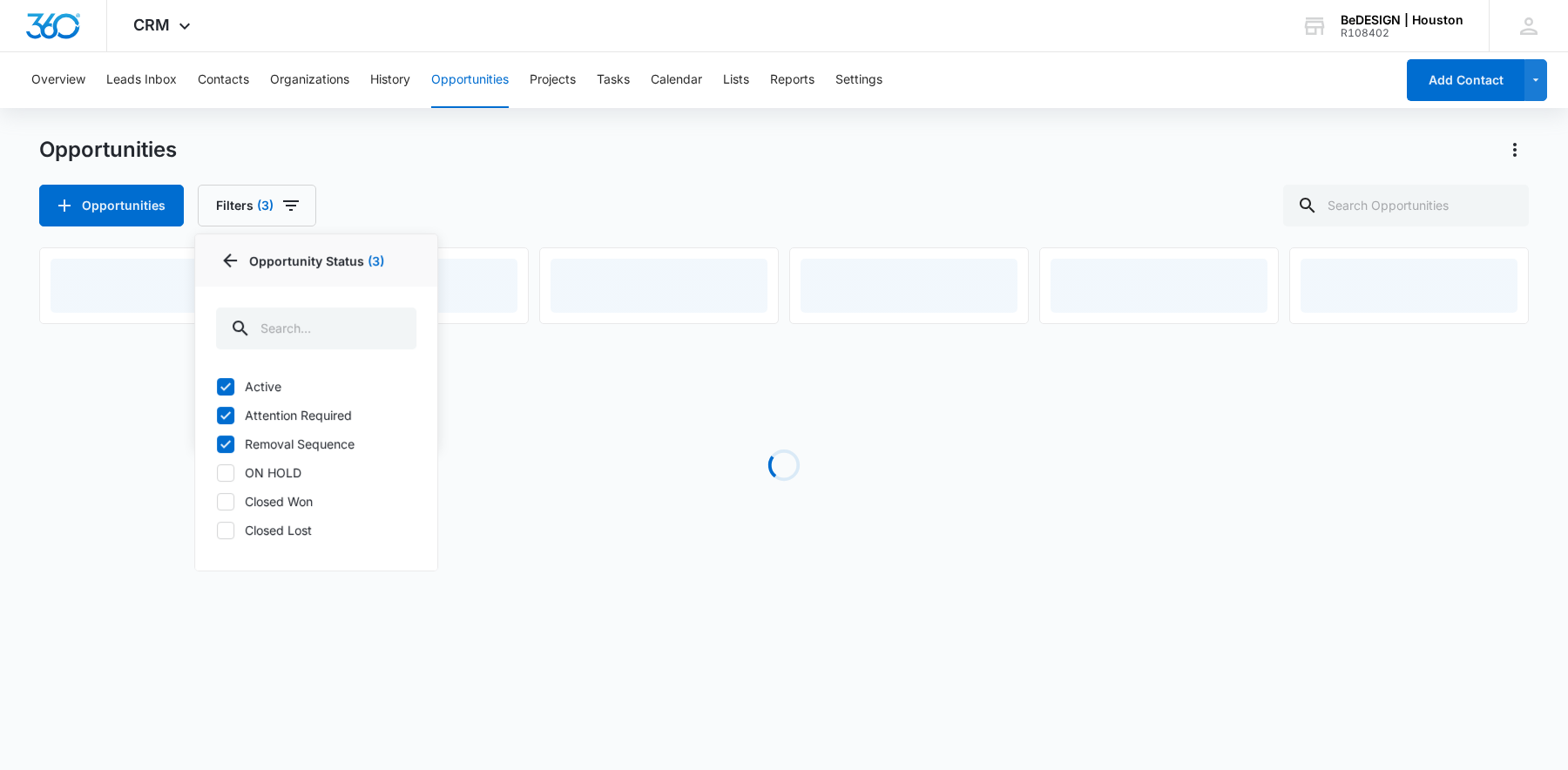 click on "ON HOLD" at bounding box center (316, 472) 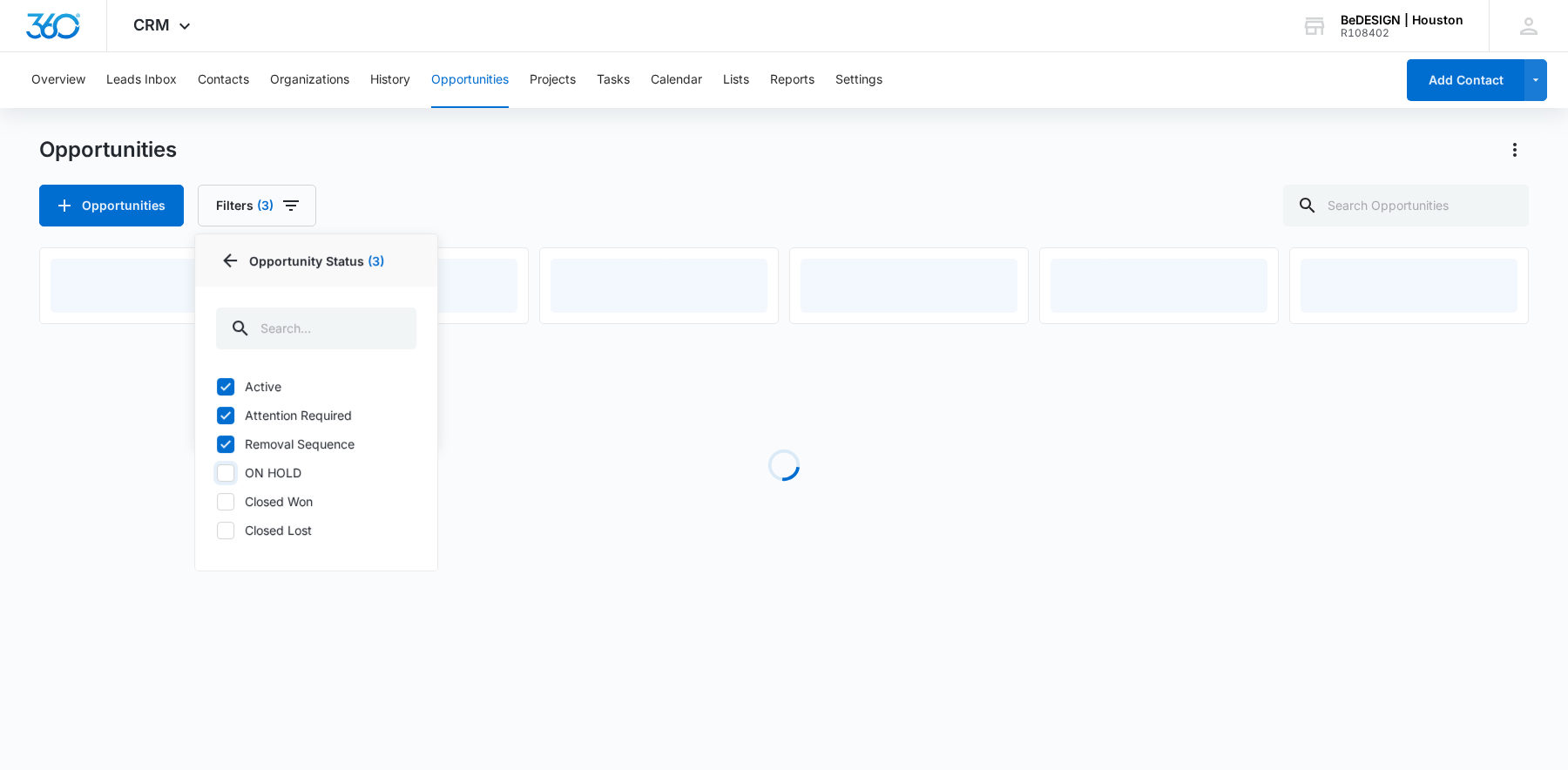 click on "ON HOLD" at bounding box center (216, 472) 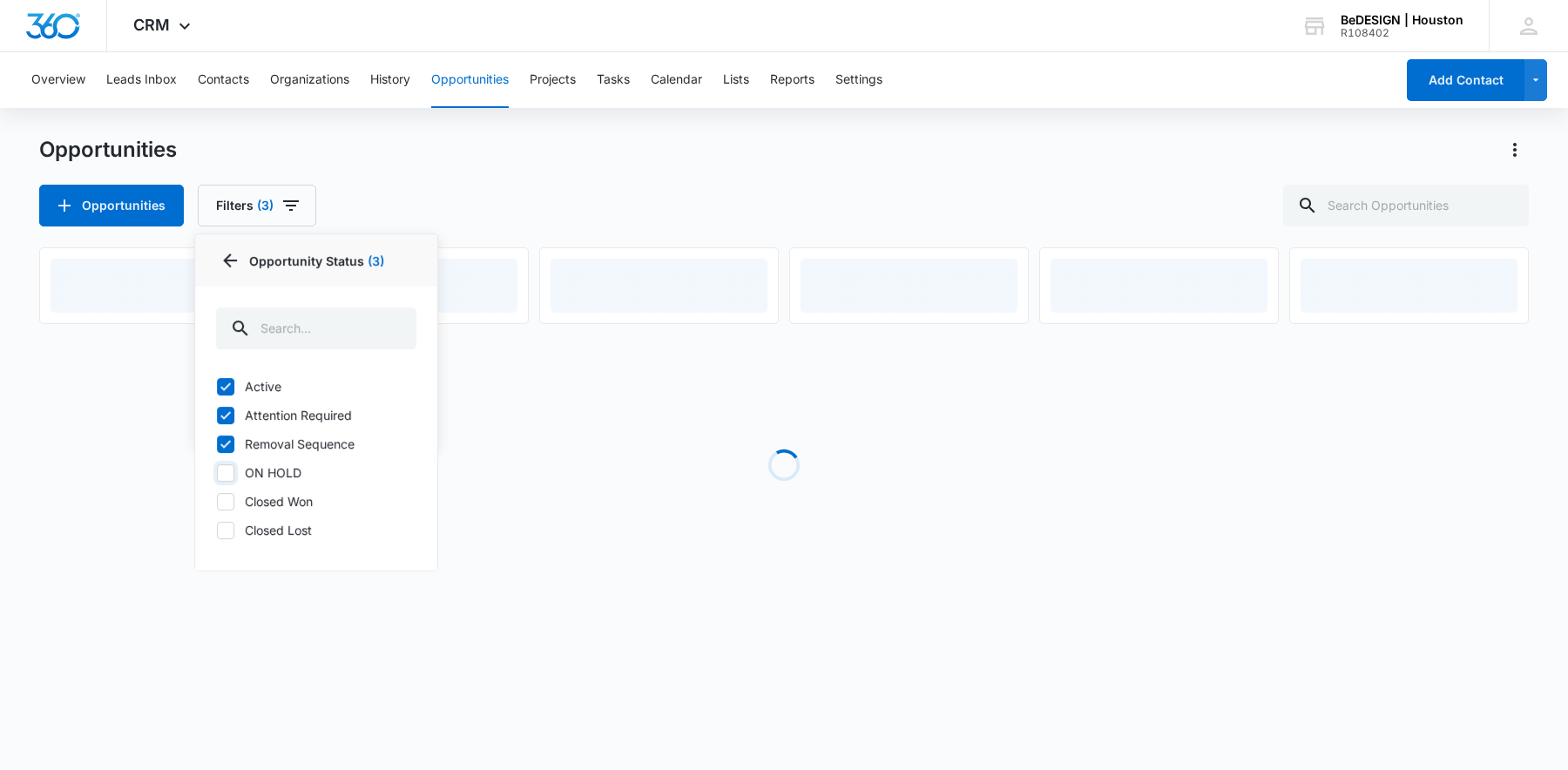checkbox on "true" 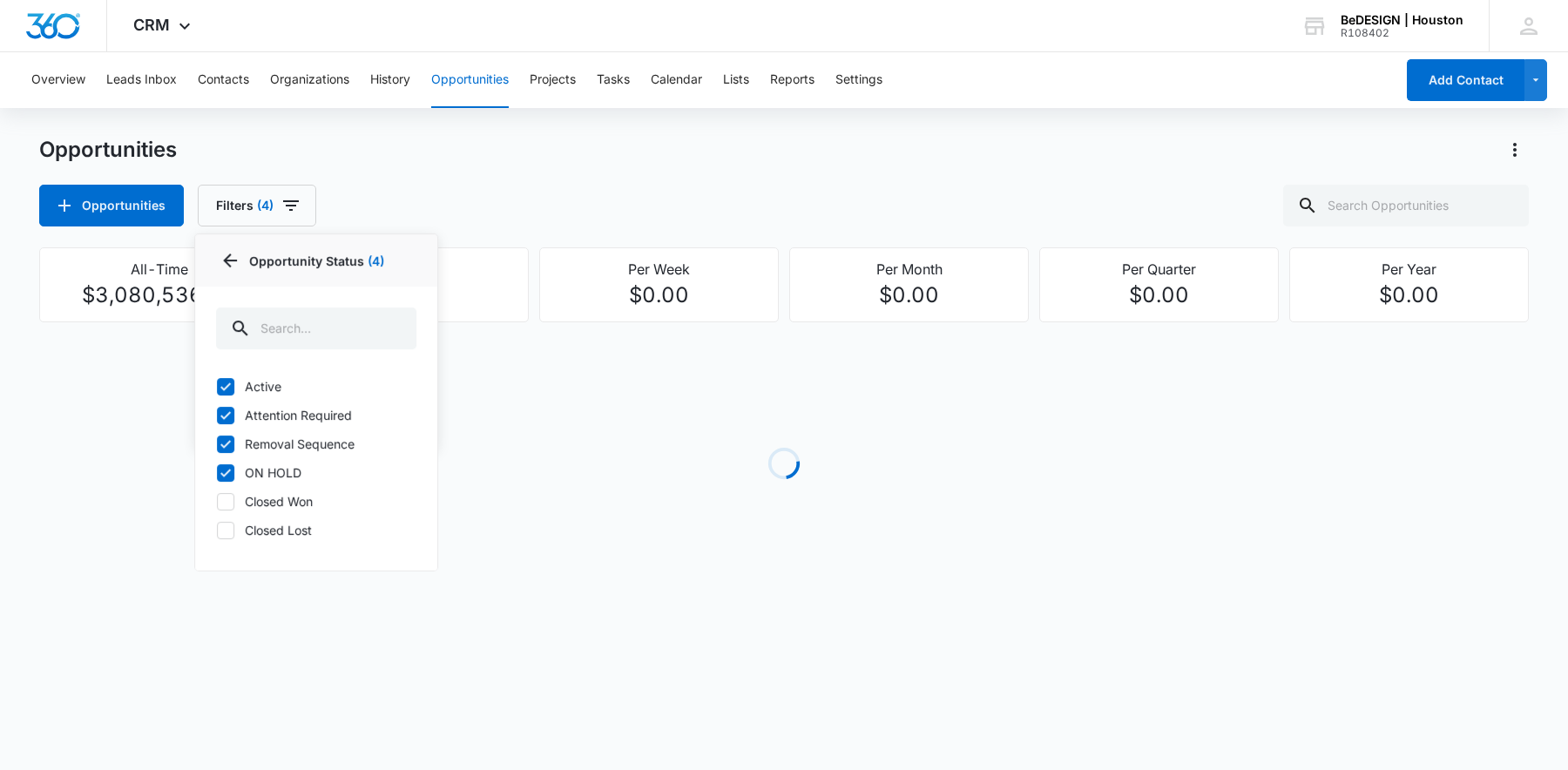 click on "Opportunities Filters (4) Assigned By Assigned To Opportunity  Status 4 Opportunity  Status (4) Active  Attention Required Removal Sequence  ON HOLD Closed Won Closed Lost Clear All" at bounding box center [784, 206] 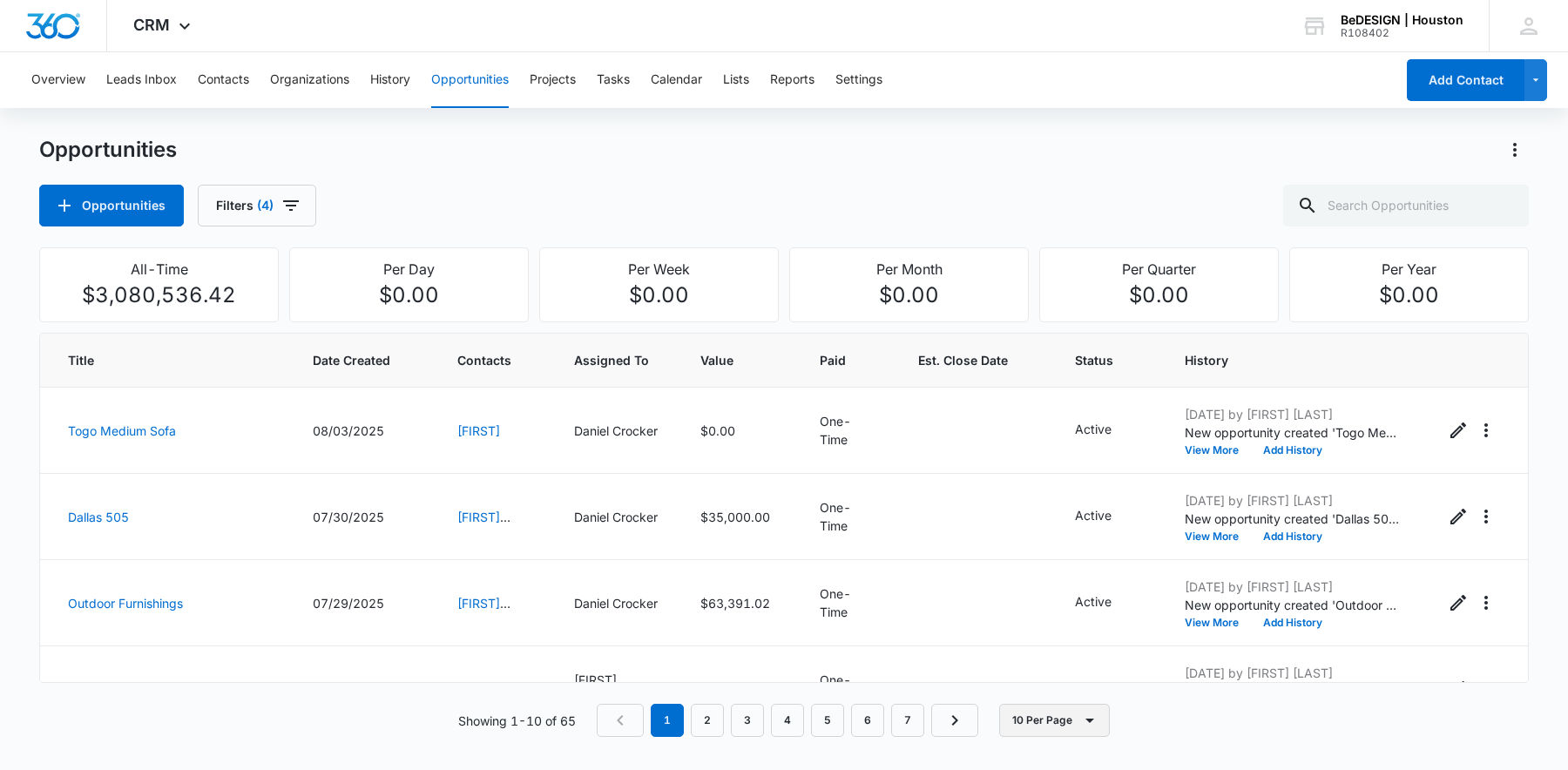 click on "10   Per Page" at bounding box center [1054, 720] 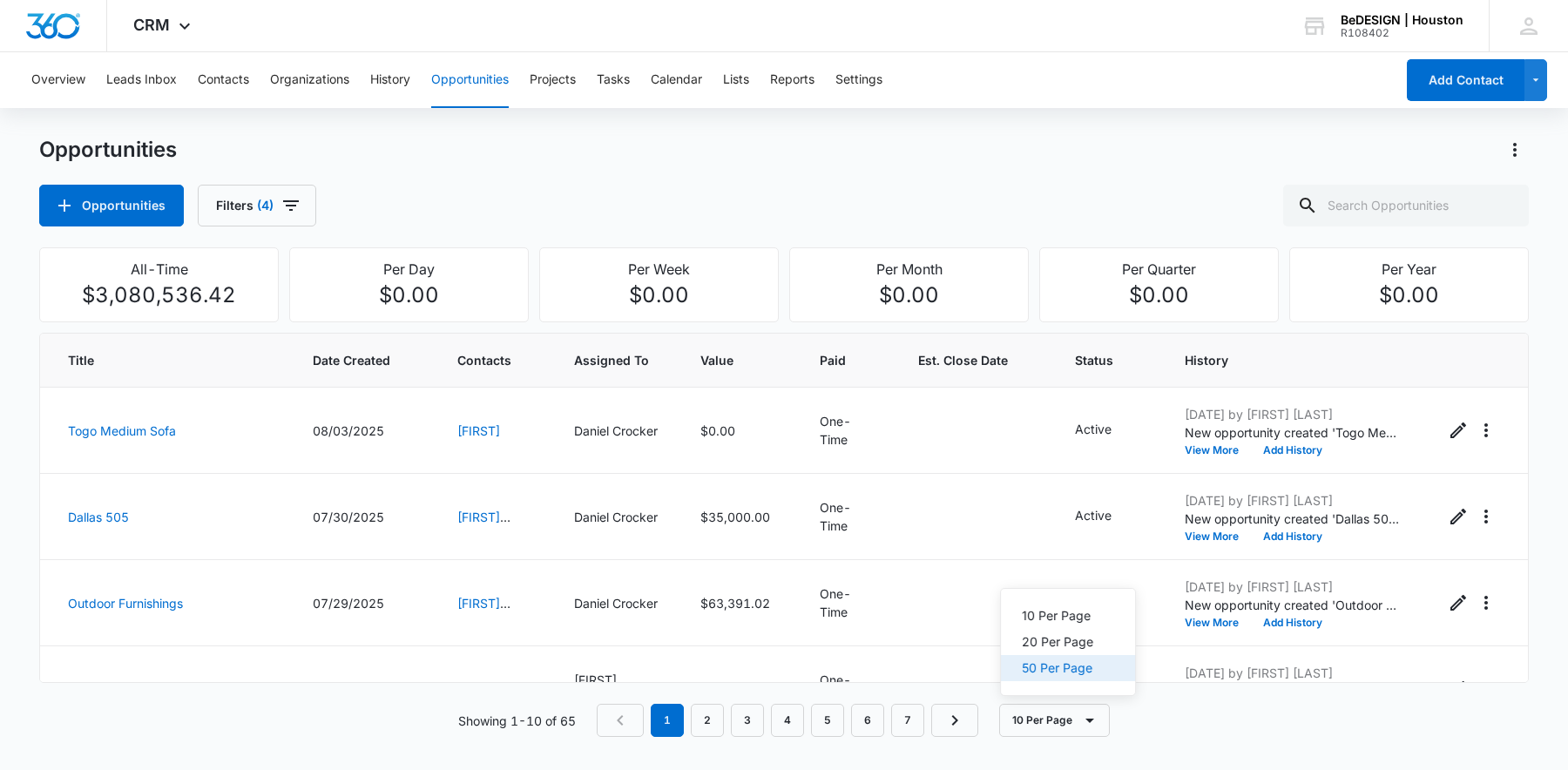 click on "50   Per Page" at bounding box center [1058, 668] 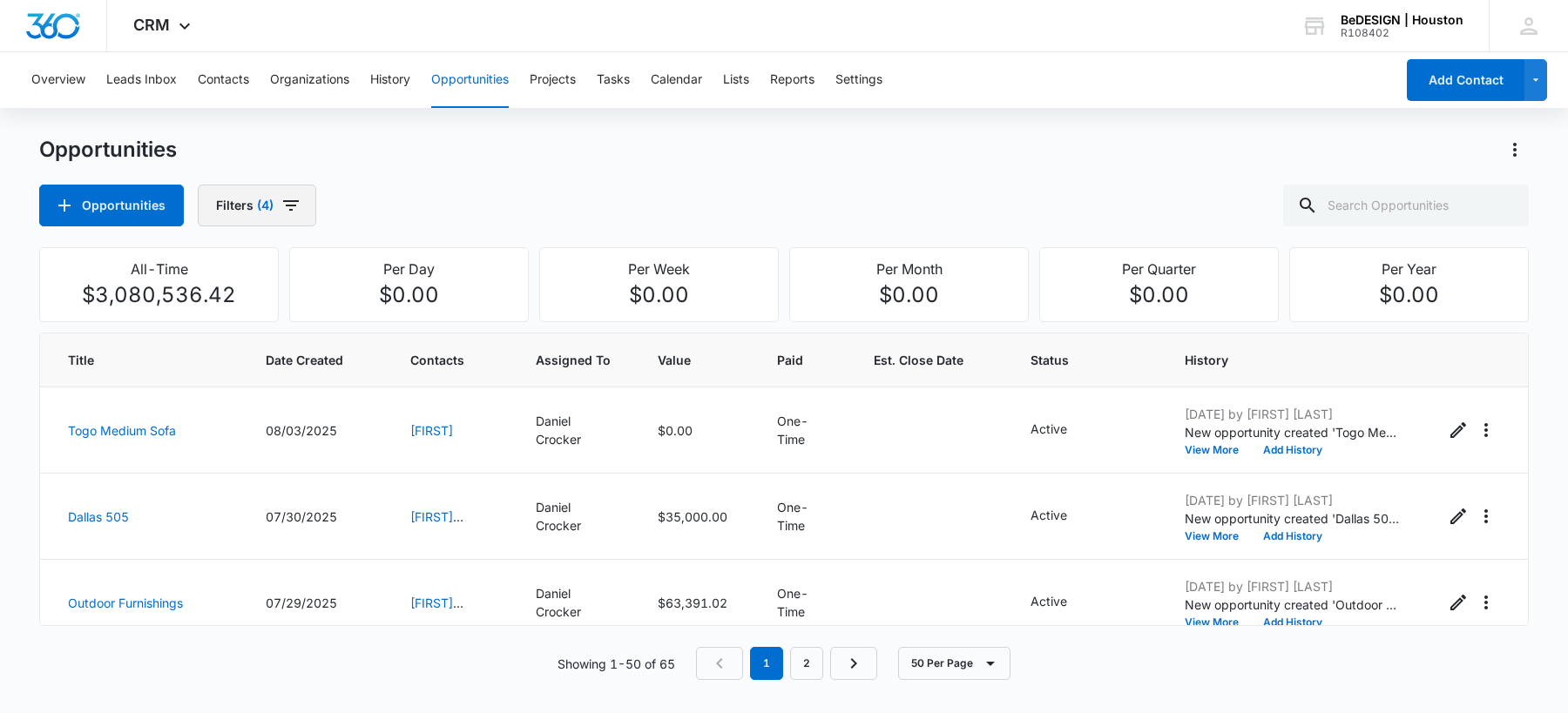 click 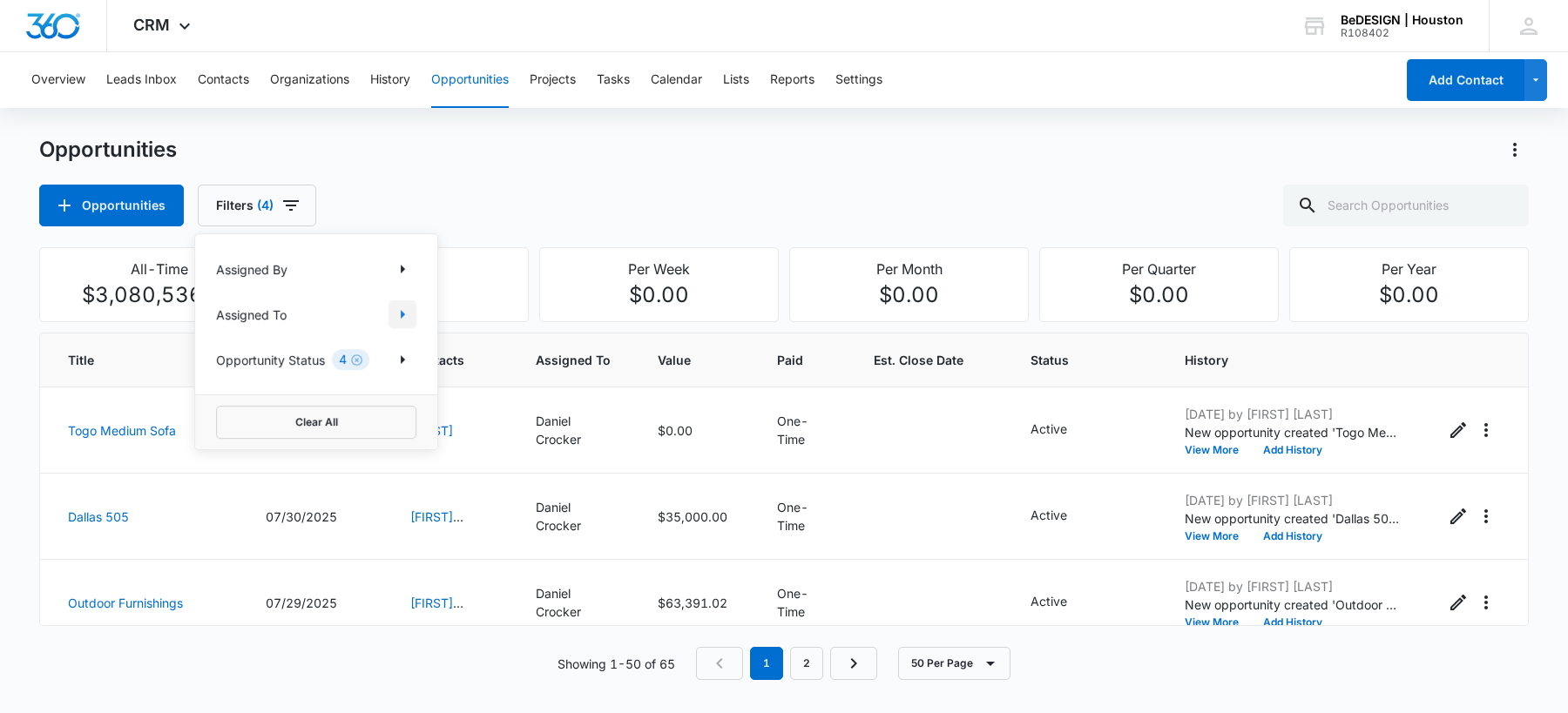 click 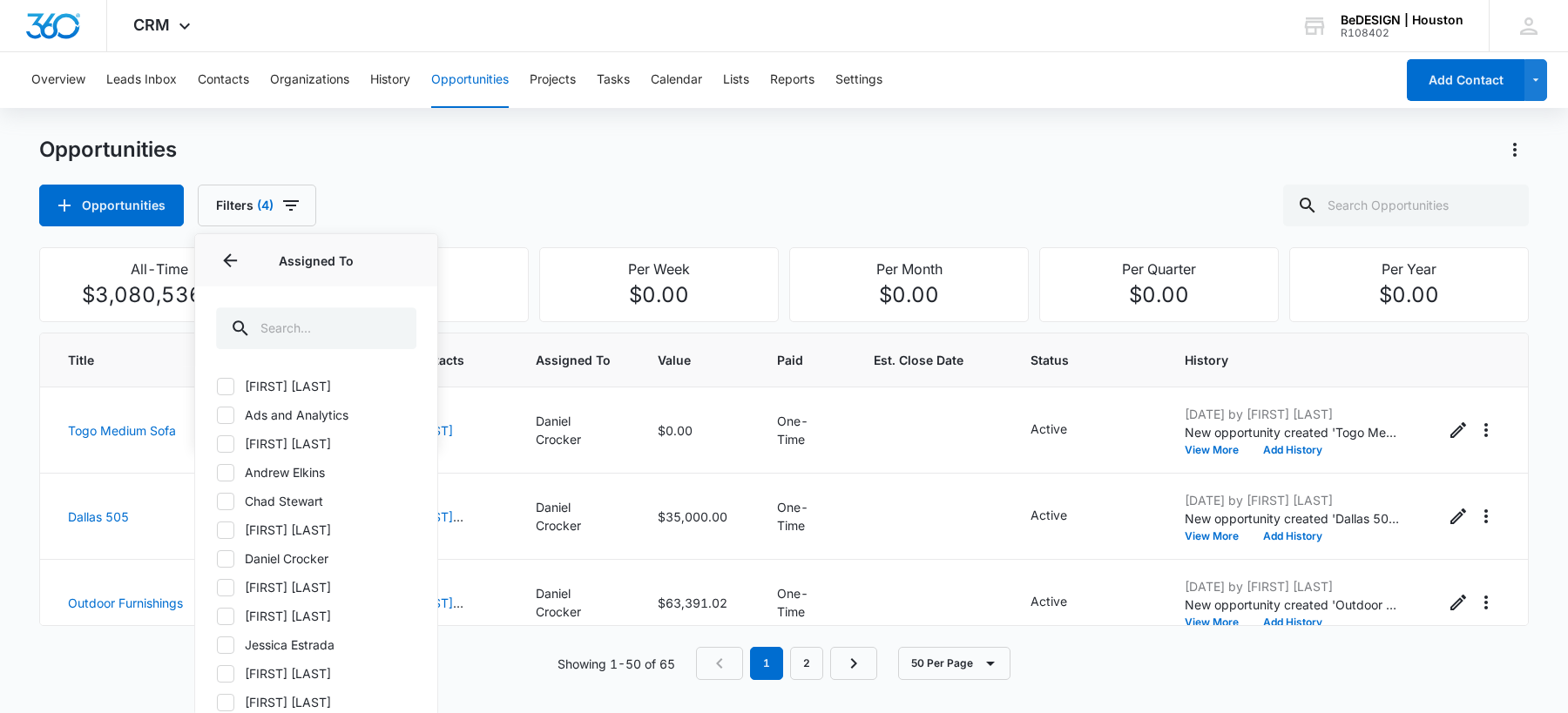 scroll, scrollTop: 2, scrollLeft: 0, axis: vertical 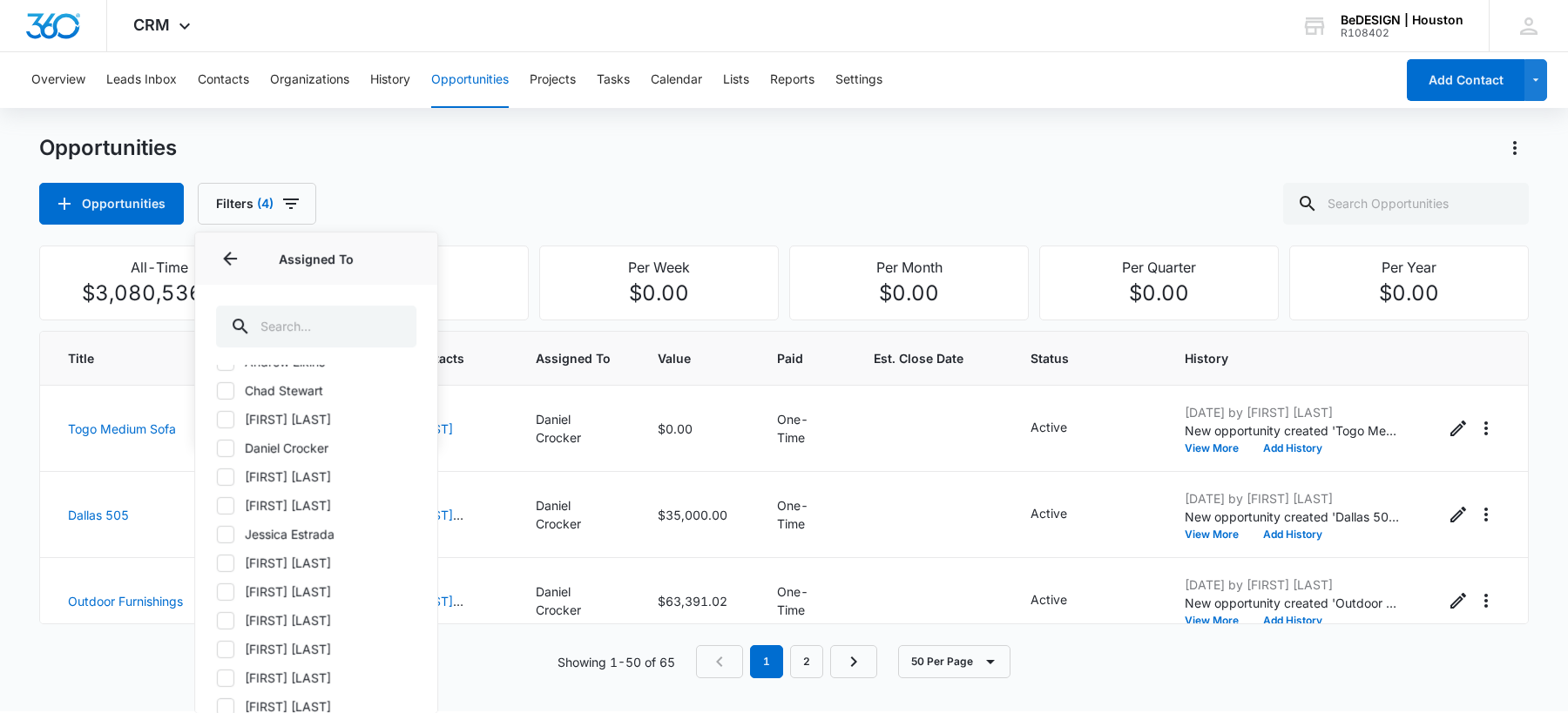 click 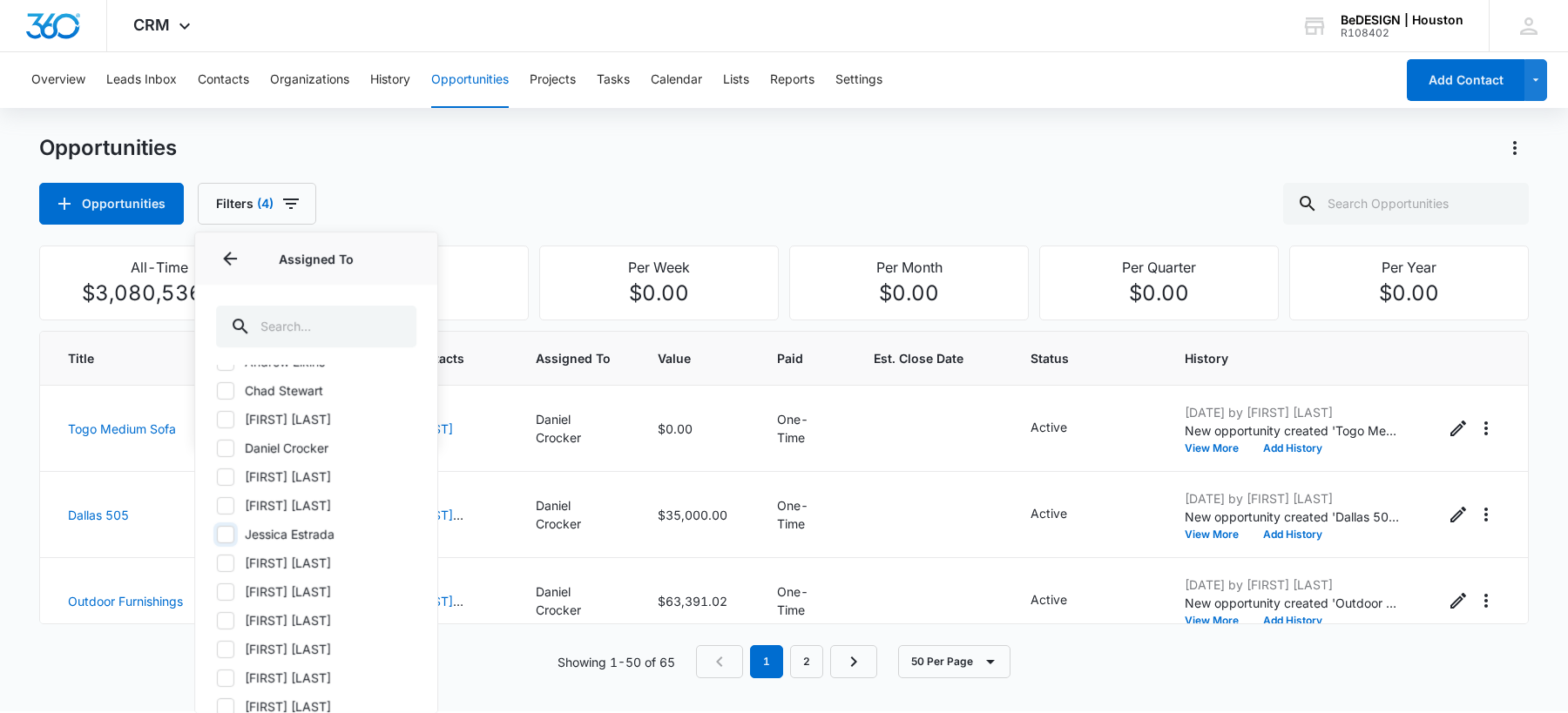 click on "Jessica  Estrada" at bounding box center [216, 534] 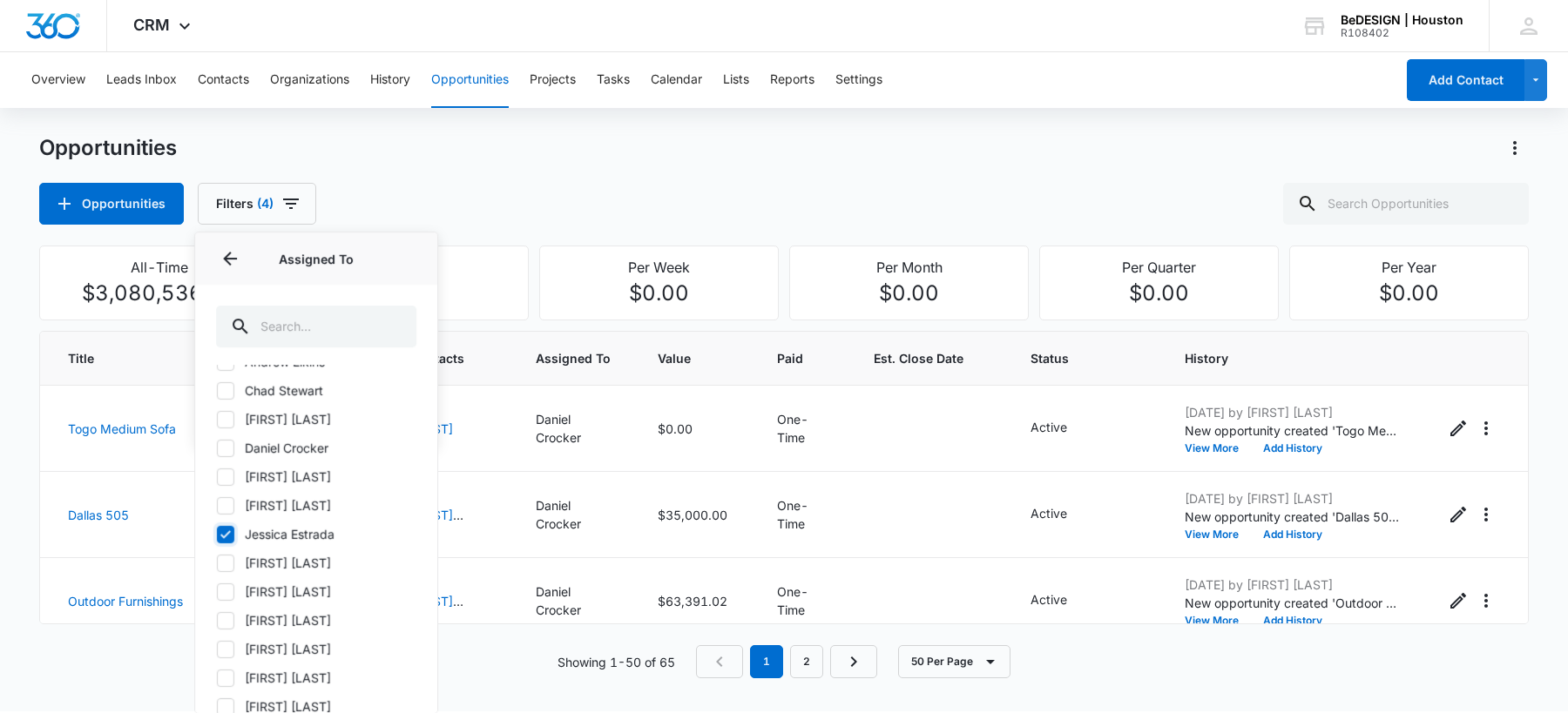 checkbox on "true" 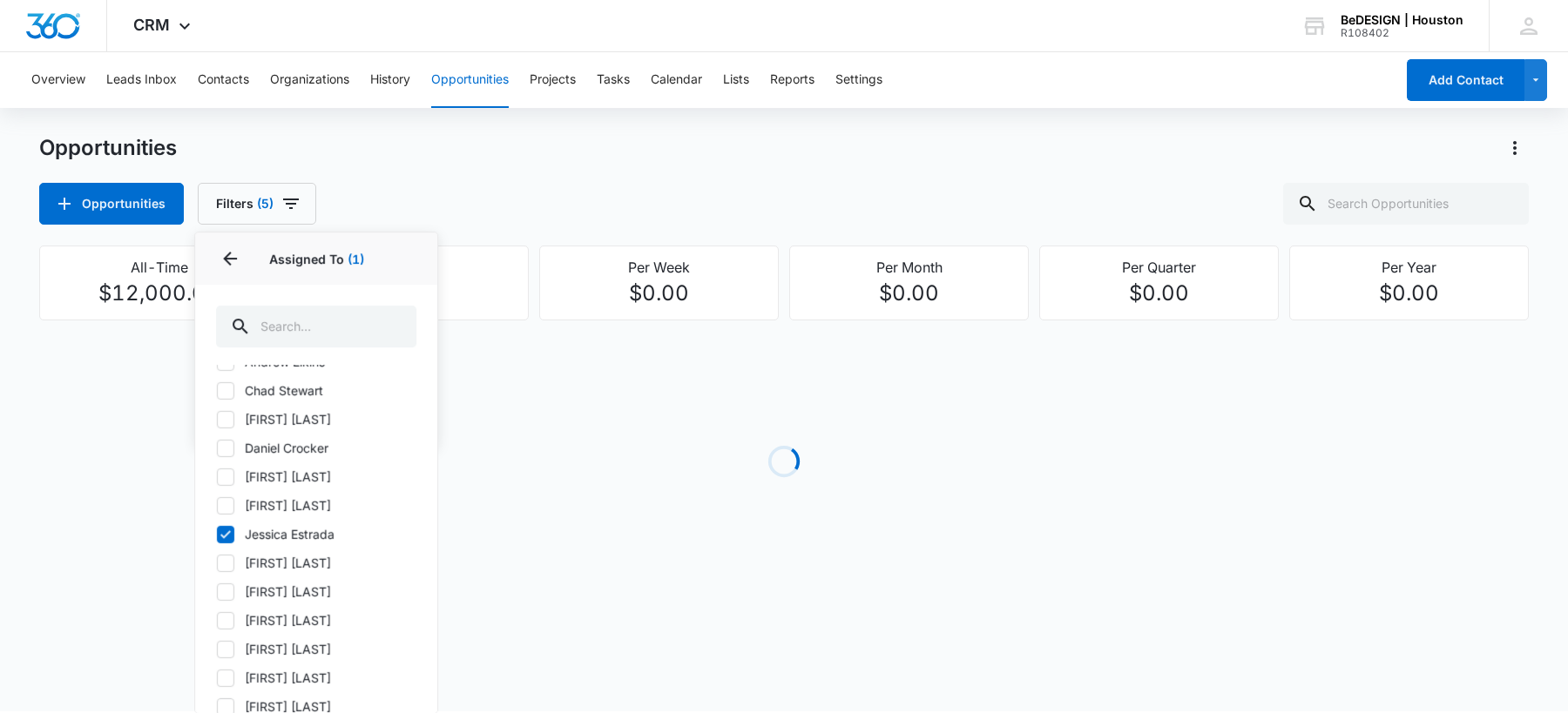 scroll, scrollTop: 0, scrollLeft: 0, axis: both 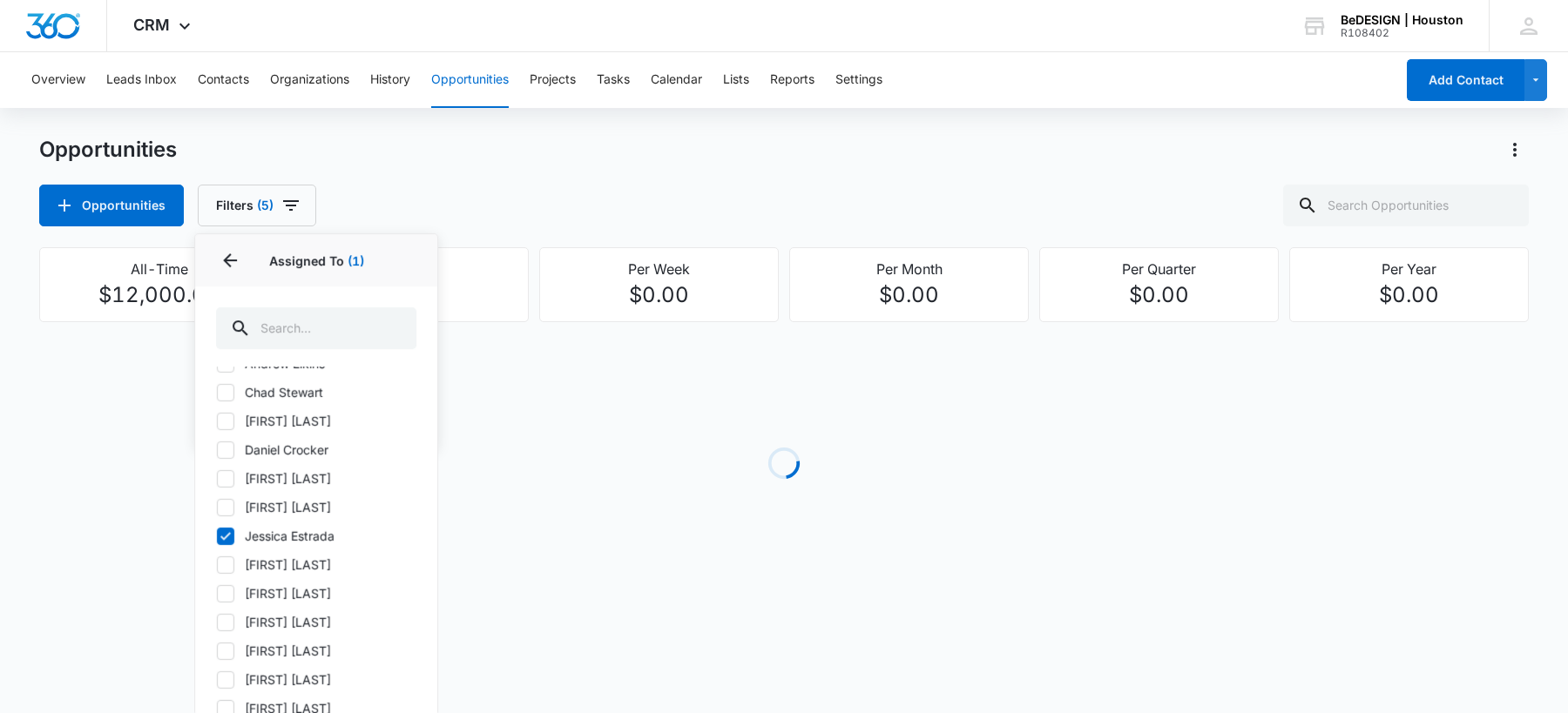 click on "Opportunities Filters (5) Assigned By Assigned To 1 Assigned To (1) [FIRST] [LAST] Ads and Analytics [FIRST] [LAST] [FIRST] [LAST] [FIRST] [LAST] [FIRST] [LAST] [FIRST] [LAST] [FIRST] [LAST] [FIRST] [LAST] [FIRST] [LAST] [FIRST] [LAST] [FIRST] [LAST] [FIRST] [LAST] [FIRST] [LAST] [FIRST] [LAST] [FIRST] [LAST] [FIRST] [LAST] [FIRST] [LAST] [FIRST] [LAST] [FIRST] [LAST] Opportunity  Status 4 Clear All" at bounding box center (784, 205) 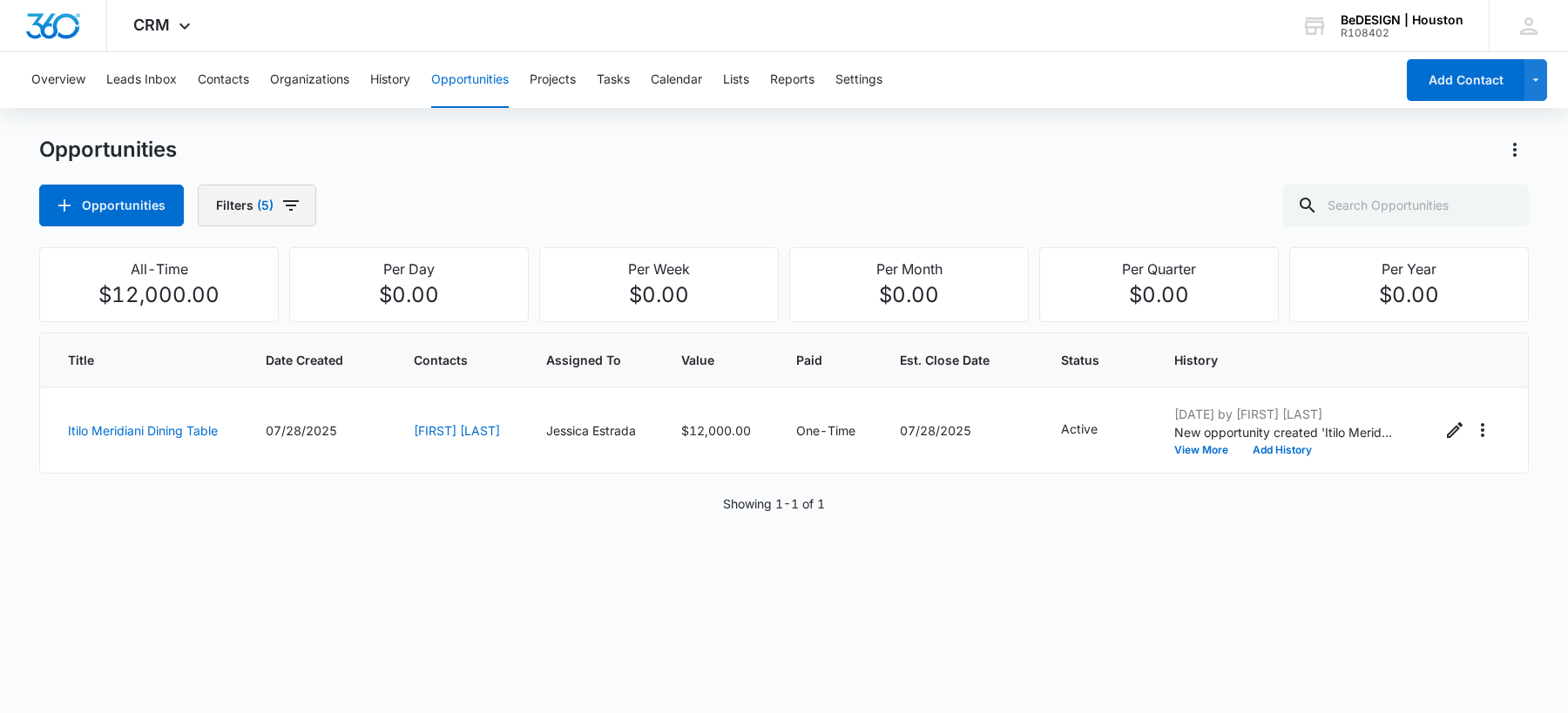 click 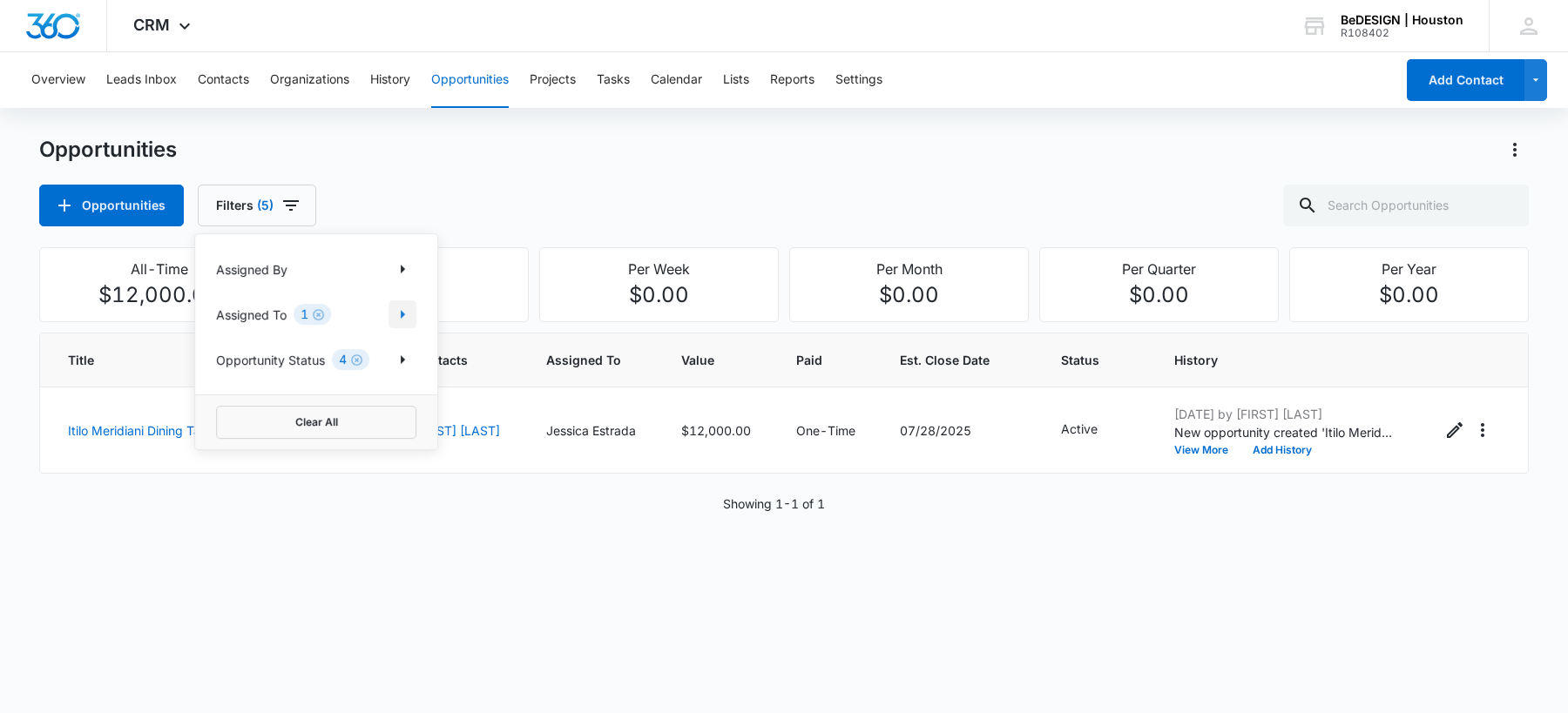 click 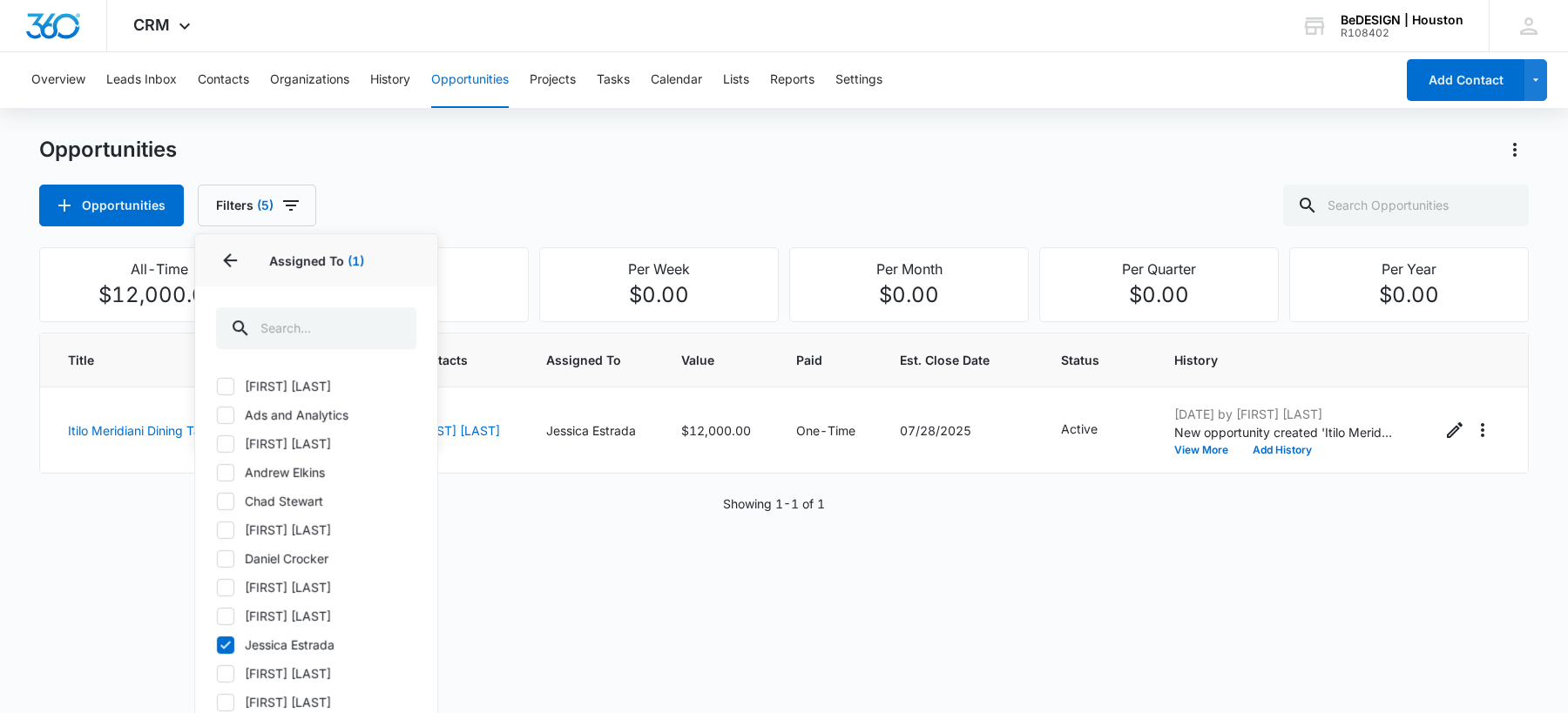 click 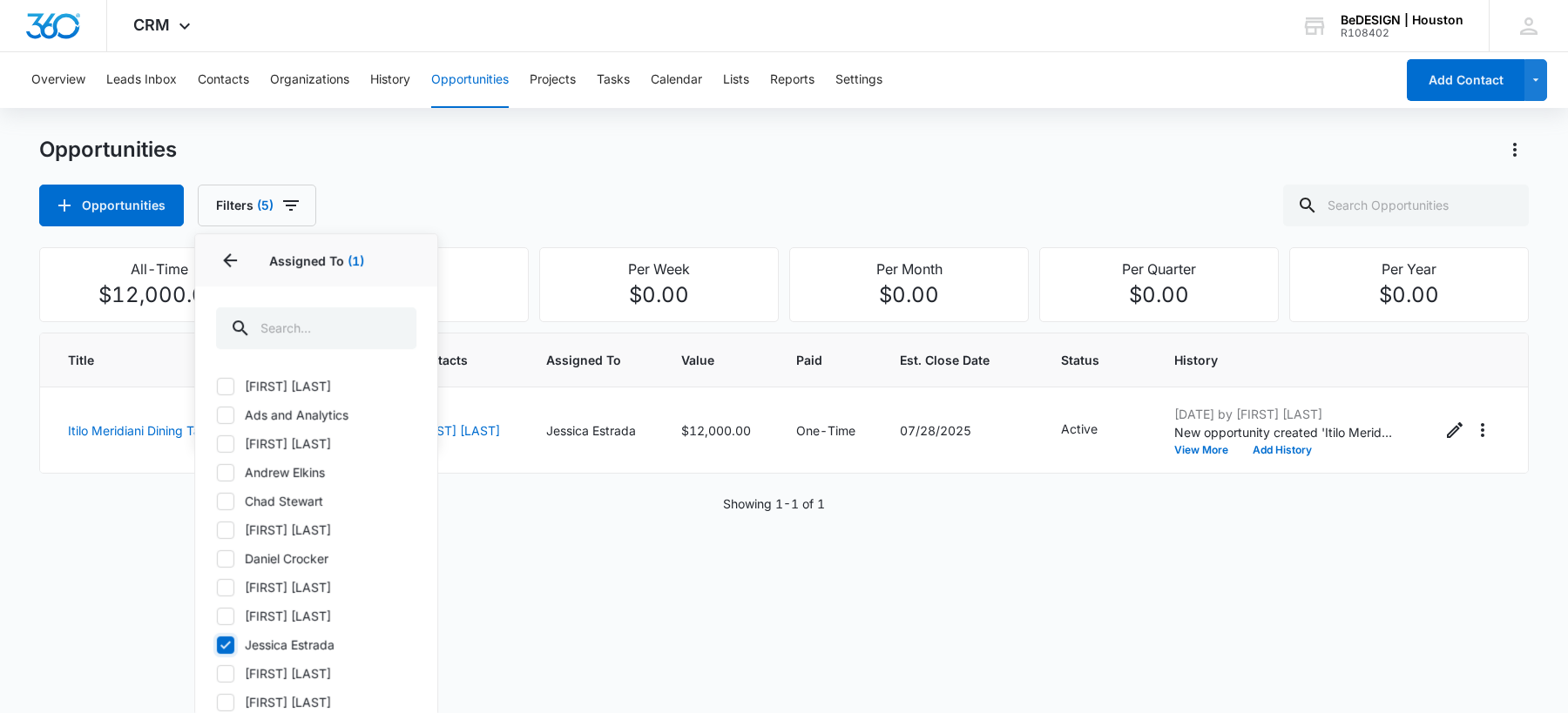 click on "Jessica  Estrada" at bounding box center (216, 644) 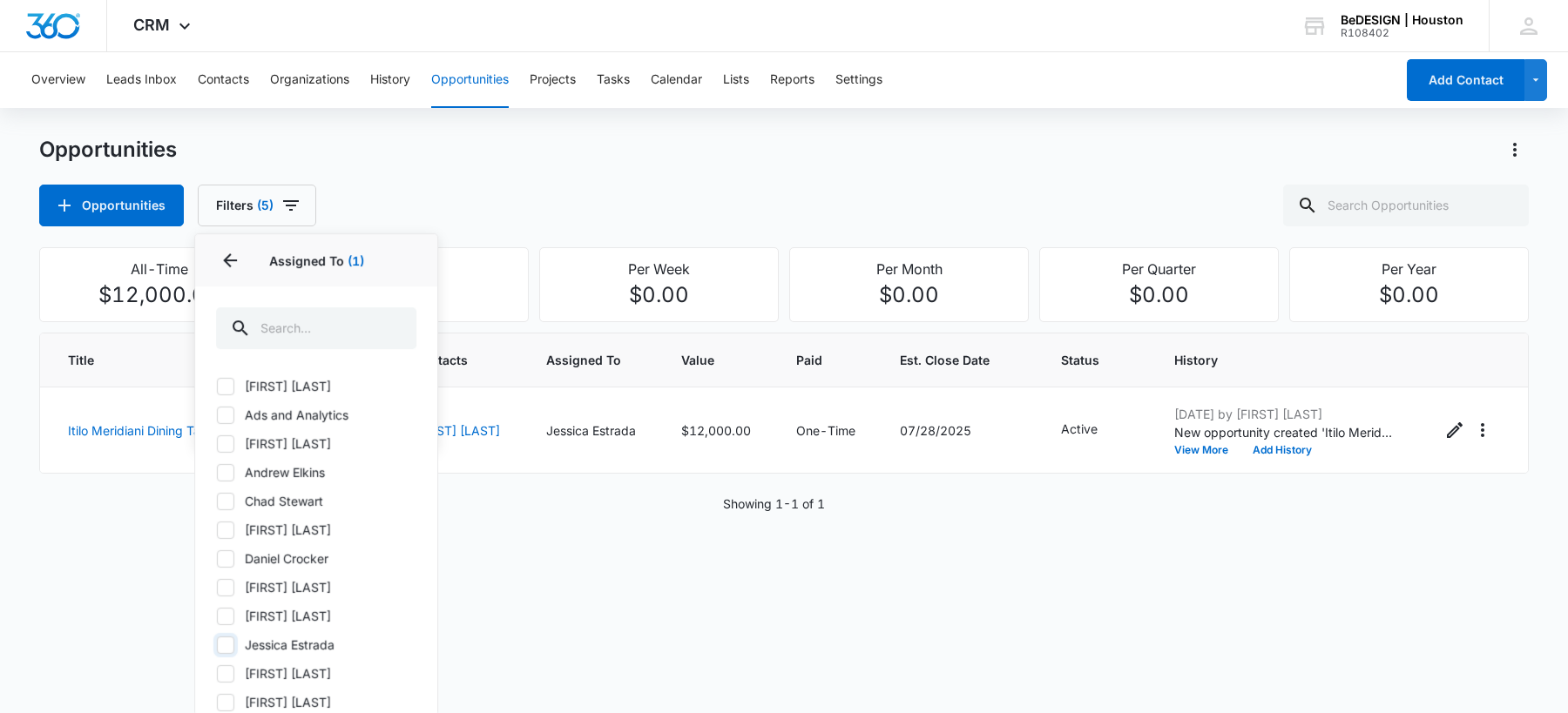 checkbox on "false" 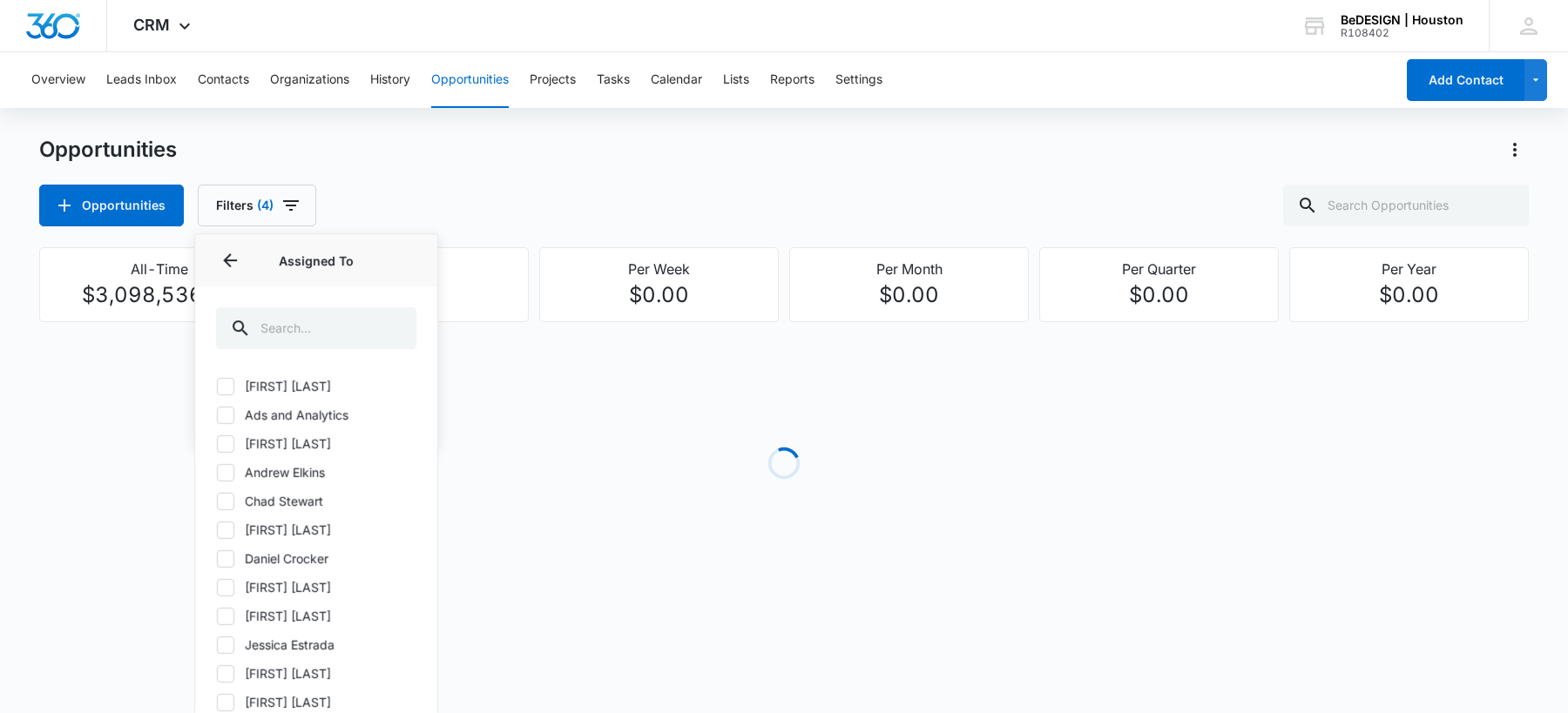 click 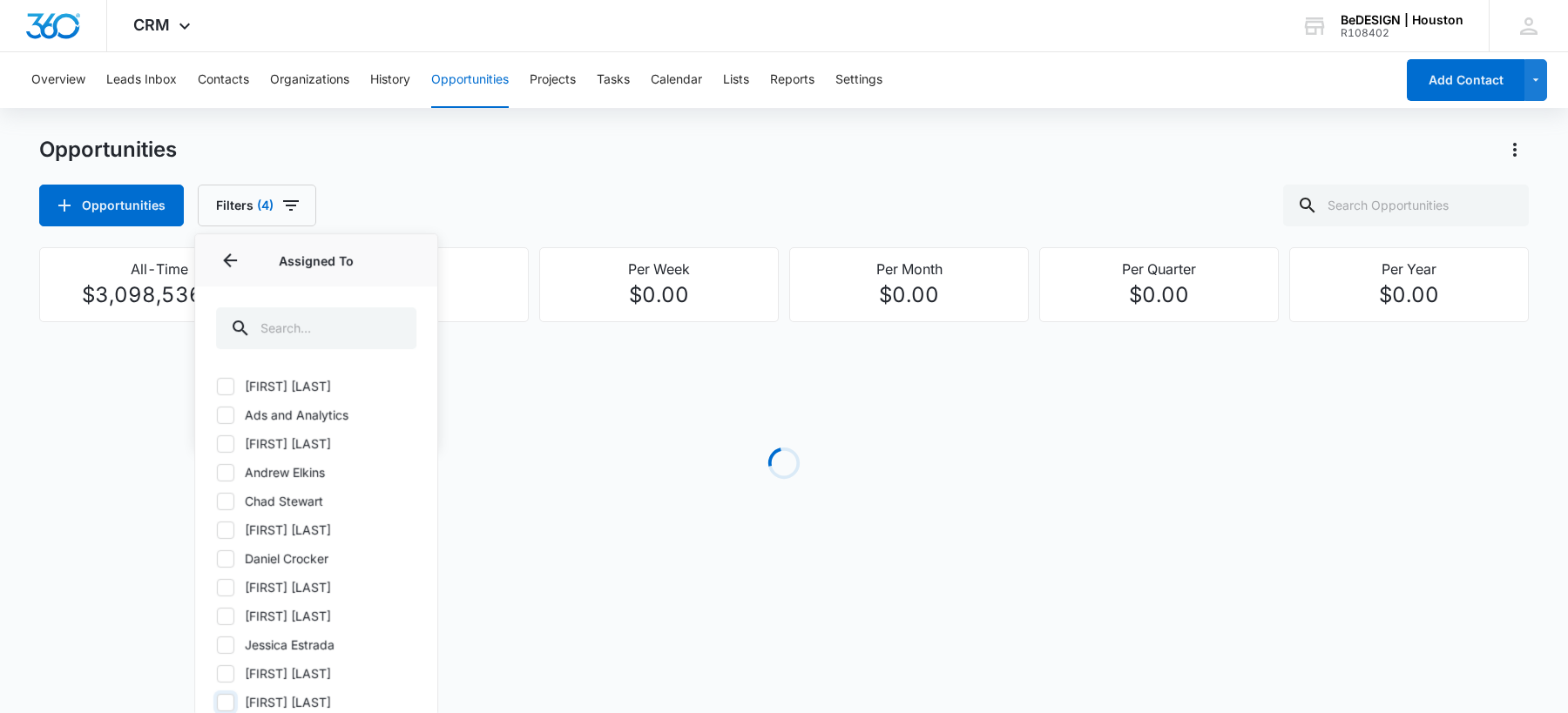 click on "[FIRST] [LAST]" at bounding box center [216, 702] 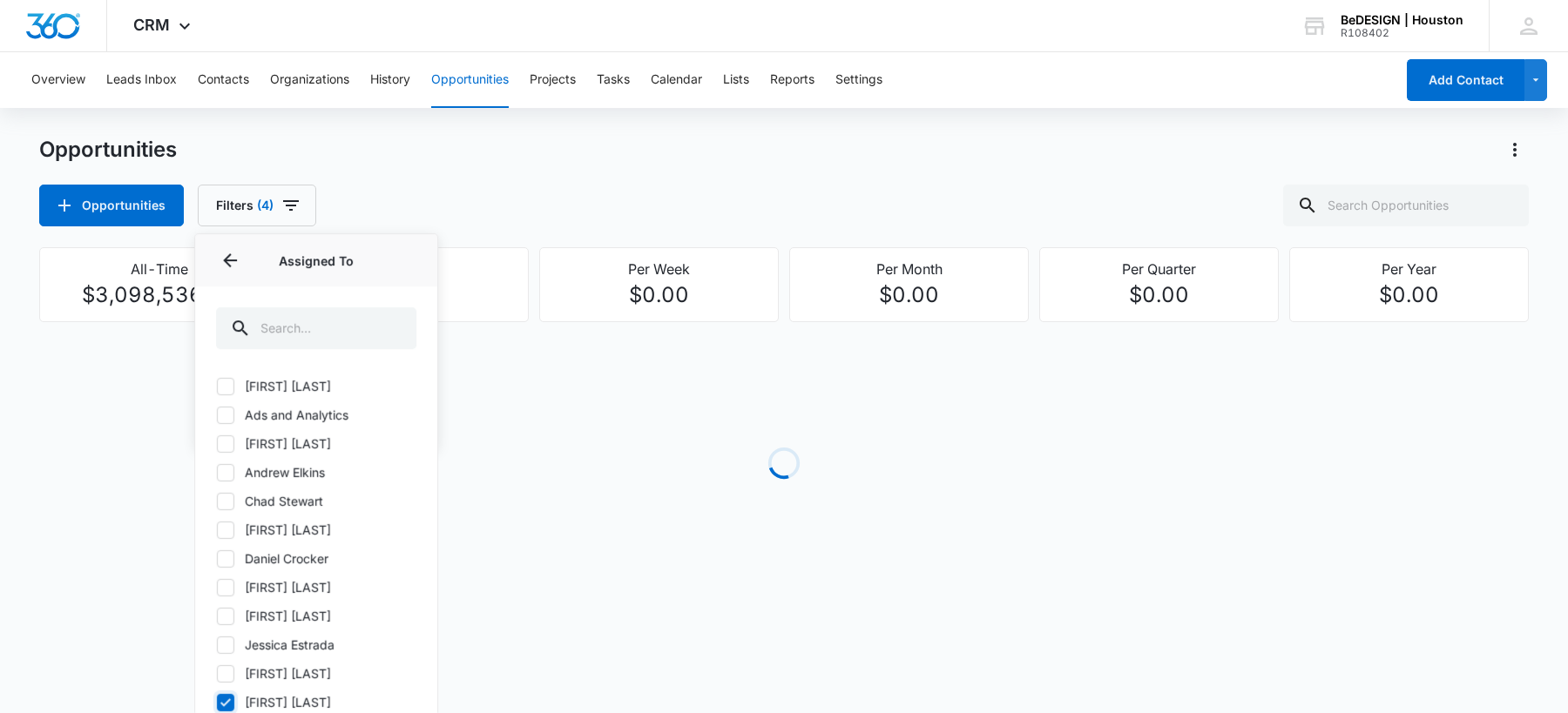 checkbox on "true" 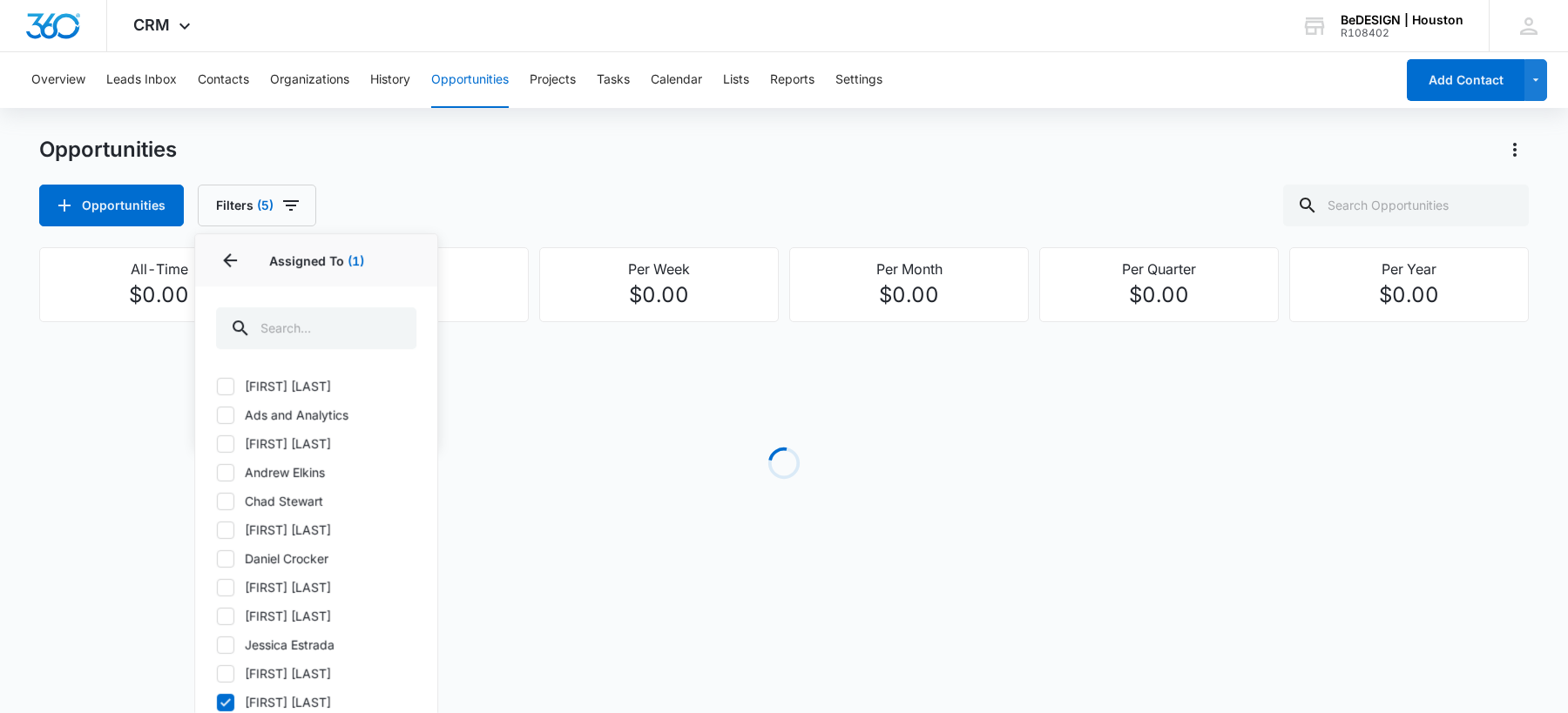 click on "Opportunities Opportunities Filters (5) Assigned By Assigned To 1 Assigned To (1) [FIRST] [LAST] Ads and Analytics [FIRST] [LAST] [FIRST] [LAST] [FIRST] [LAST] [FIRST] [LAST] [FIRST] [LAST] [FIRST] [LAST] [FIRST] [LAST] [FIRST] [LAST] [FIRST] [LAST] [FIRST] [LAST] [FIRST] [LAST] [FIRST] [LAST] [FIRST] [LAST] [FIRST] [LAST] [FIRST] [LAST] [FIRST] [LAST] Opportunity  Status 4 Clear All" at bounding box center (784, 181) 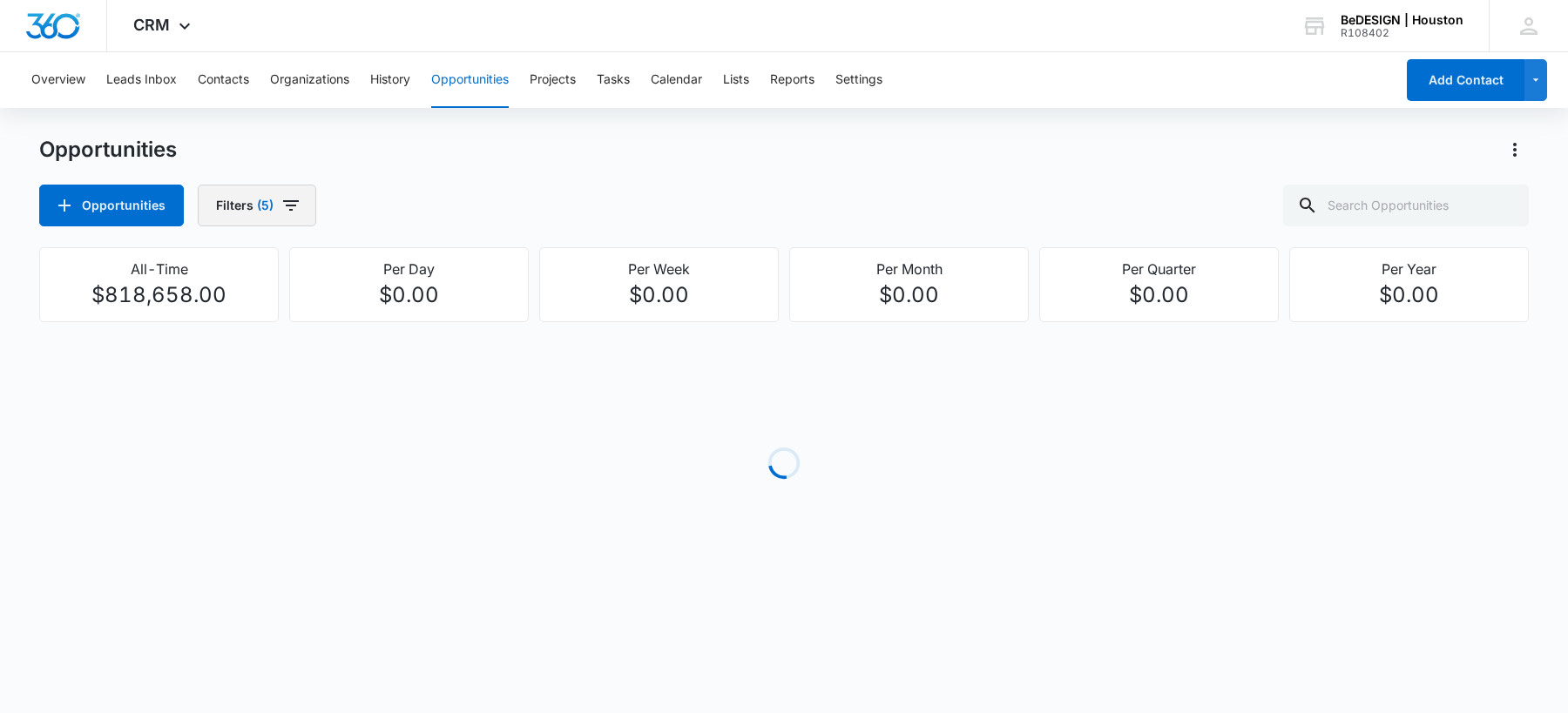 click 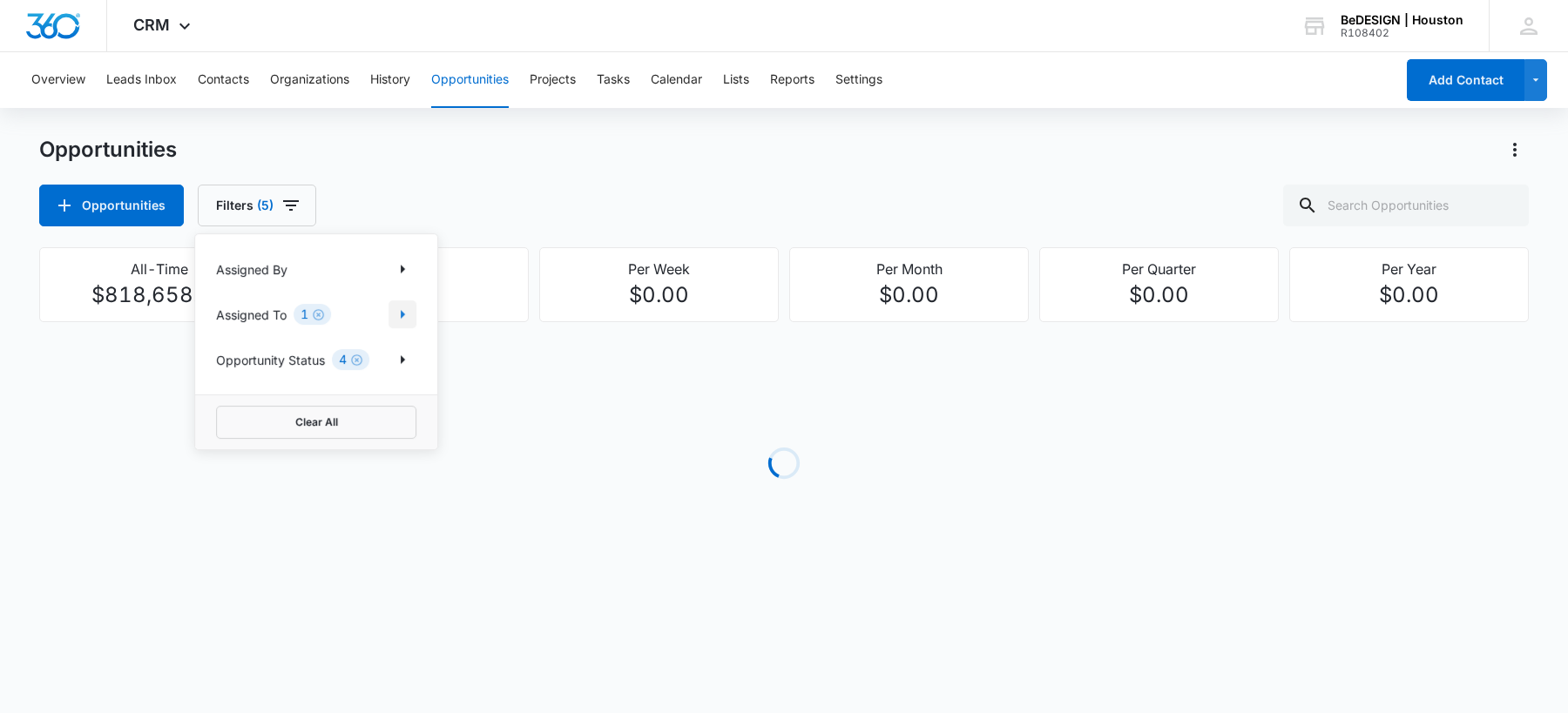 click 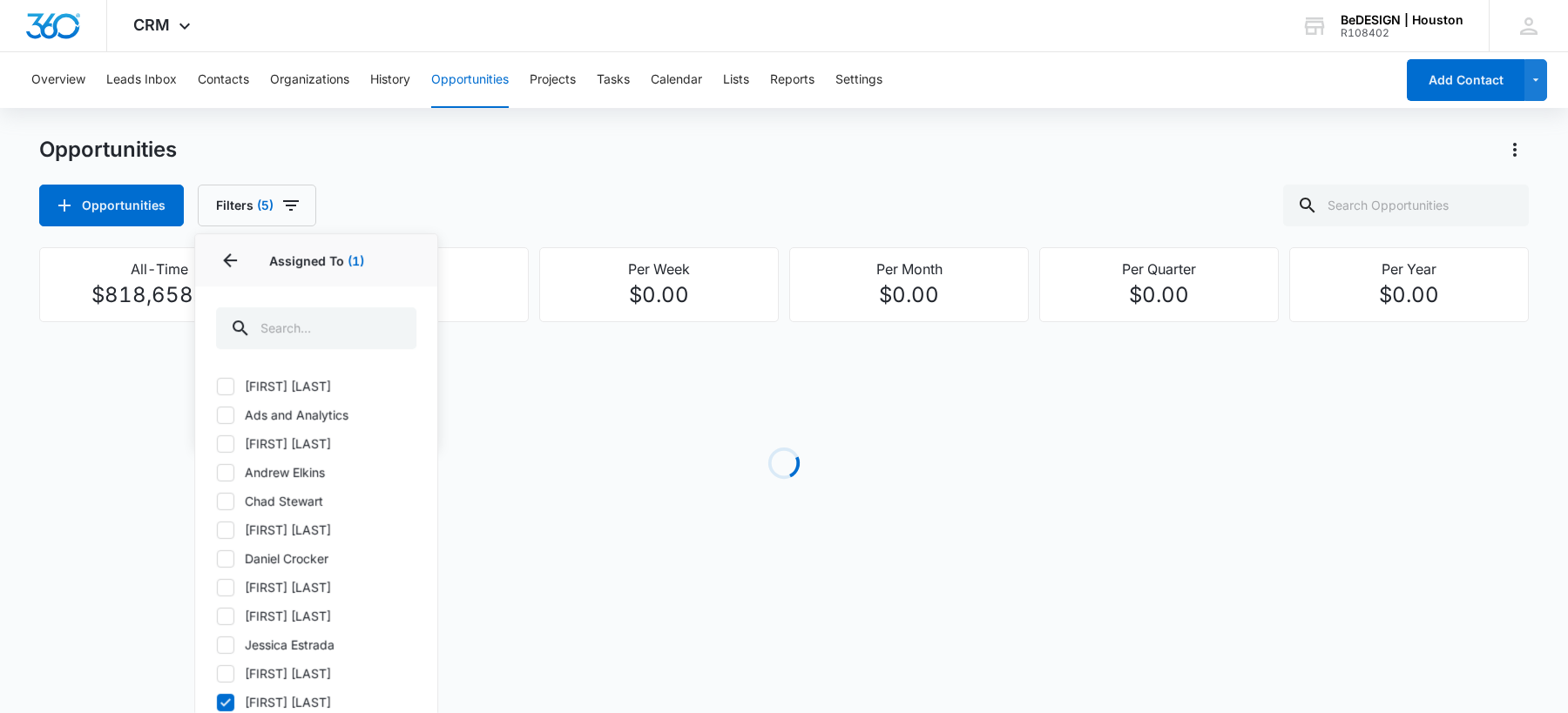 click on "Opportunities" at bounding box center (784, 150) 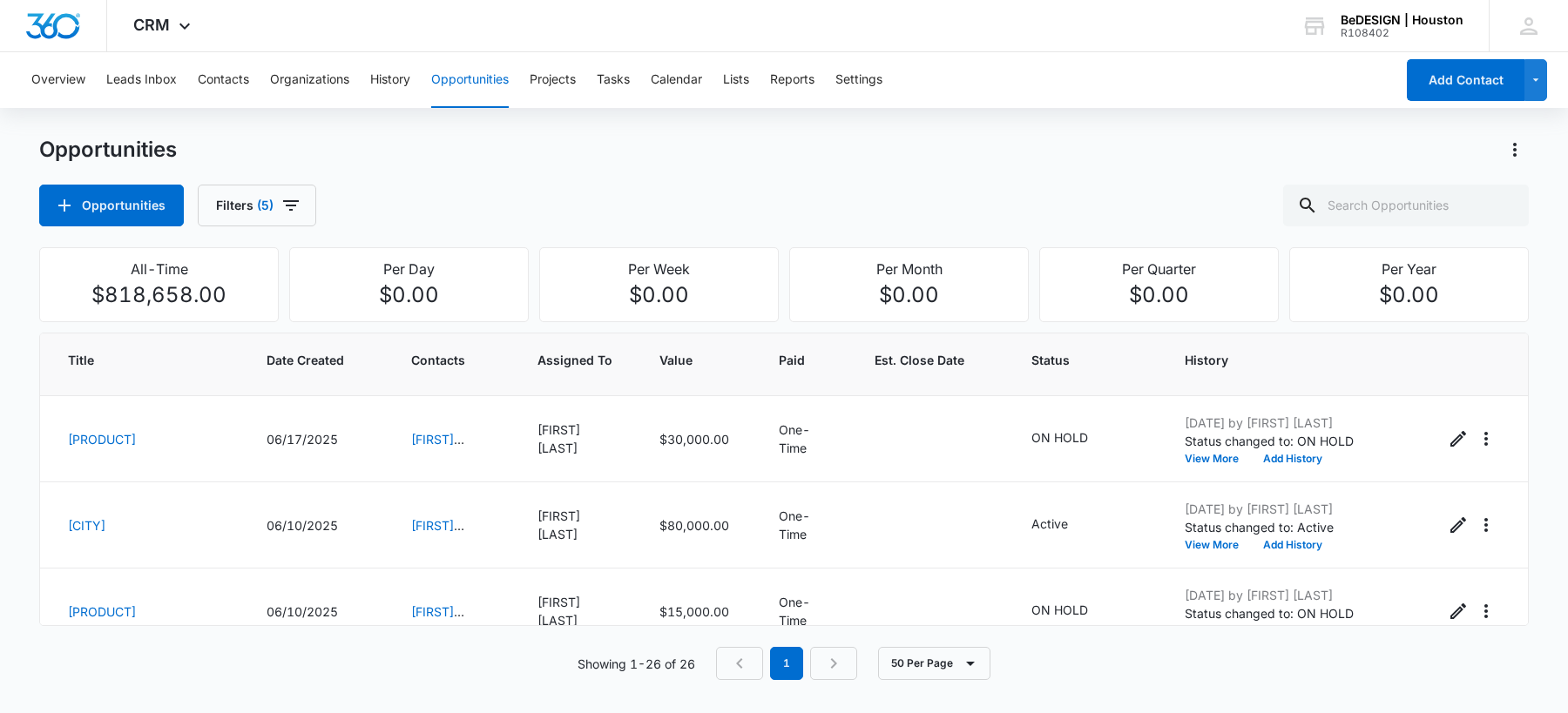 scroll, scrollTop: 1115, scrollLeft: 0, axis: vertical 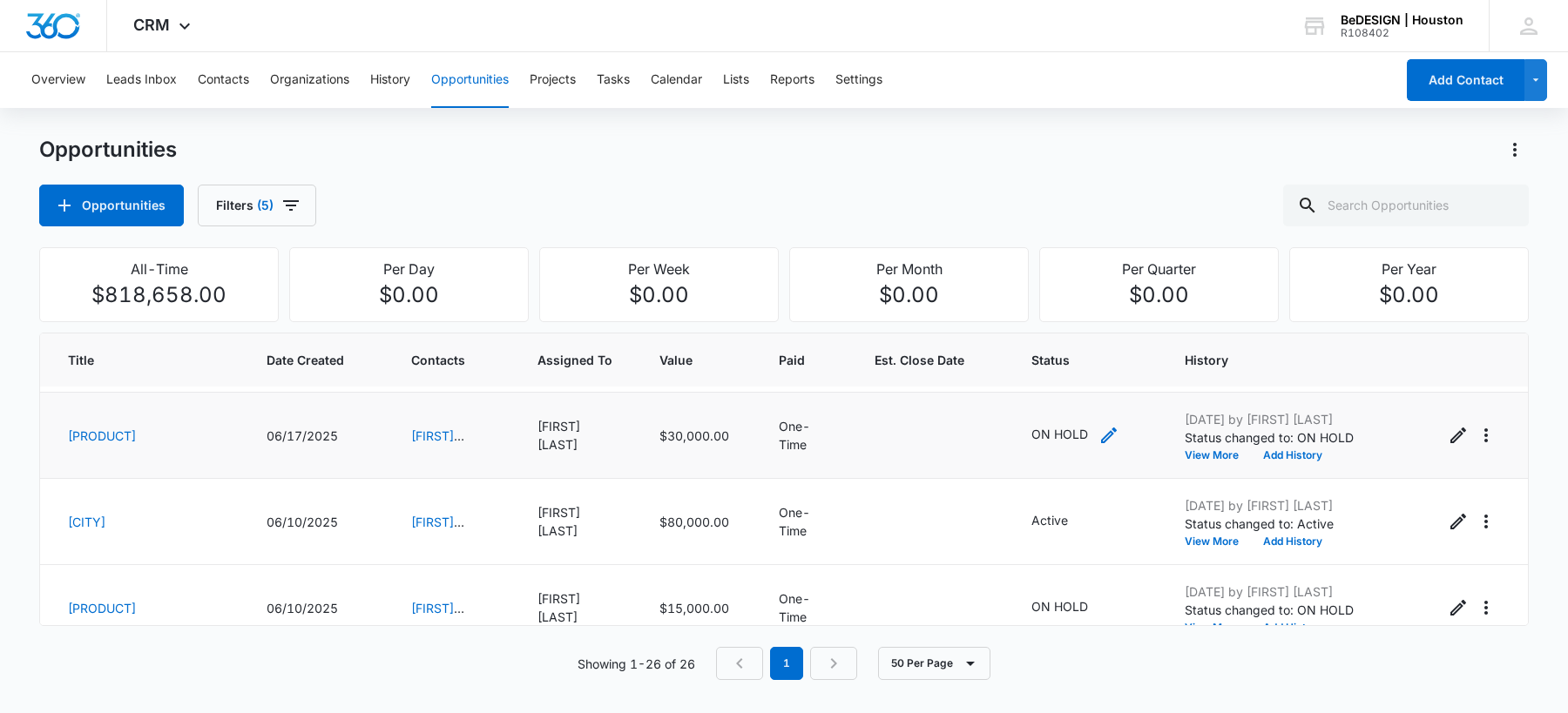 click 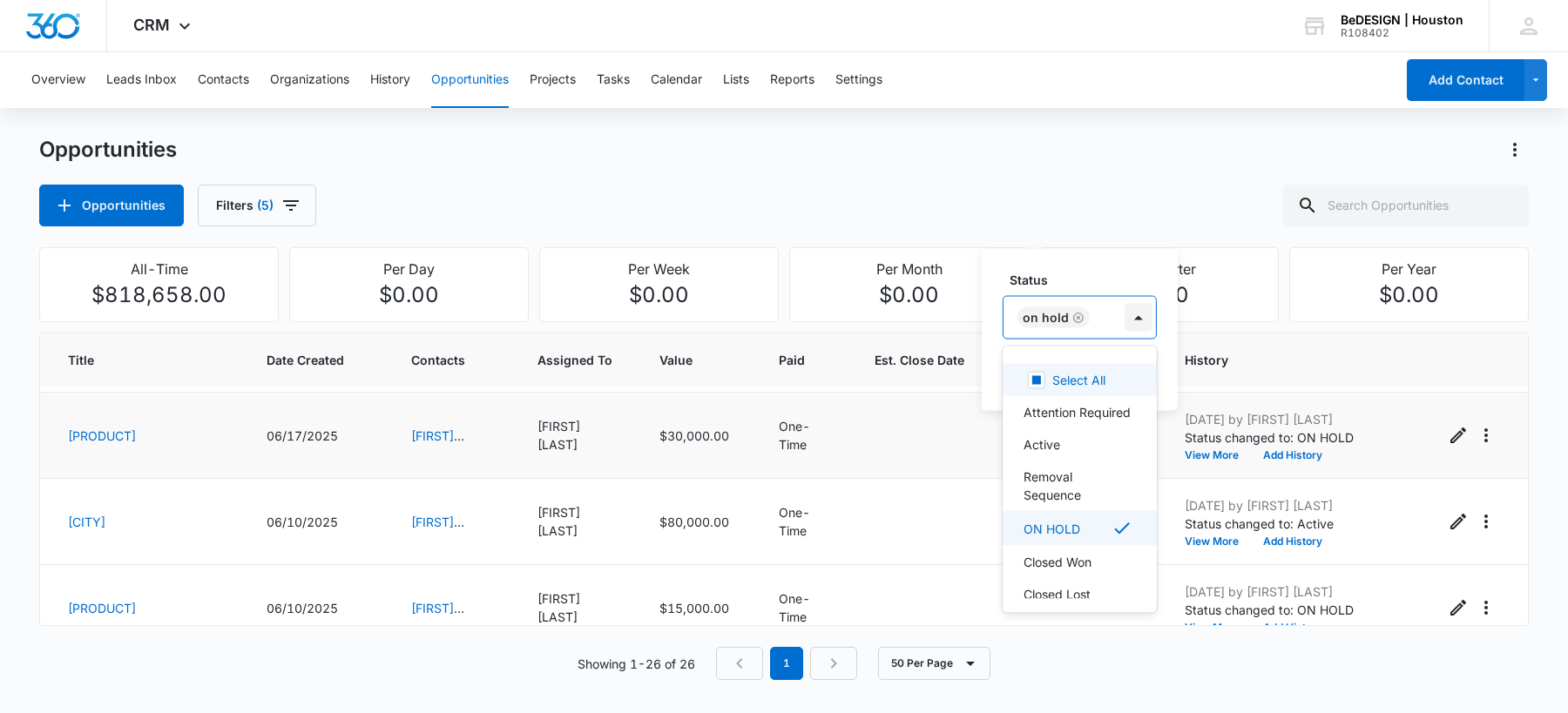 click at bounding box center (1139, 318) 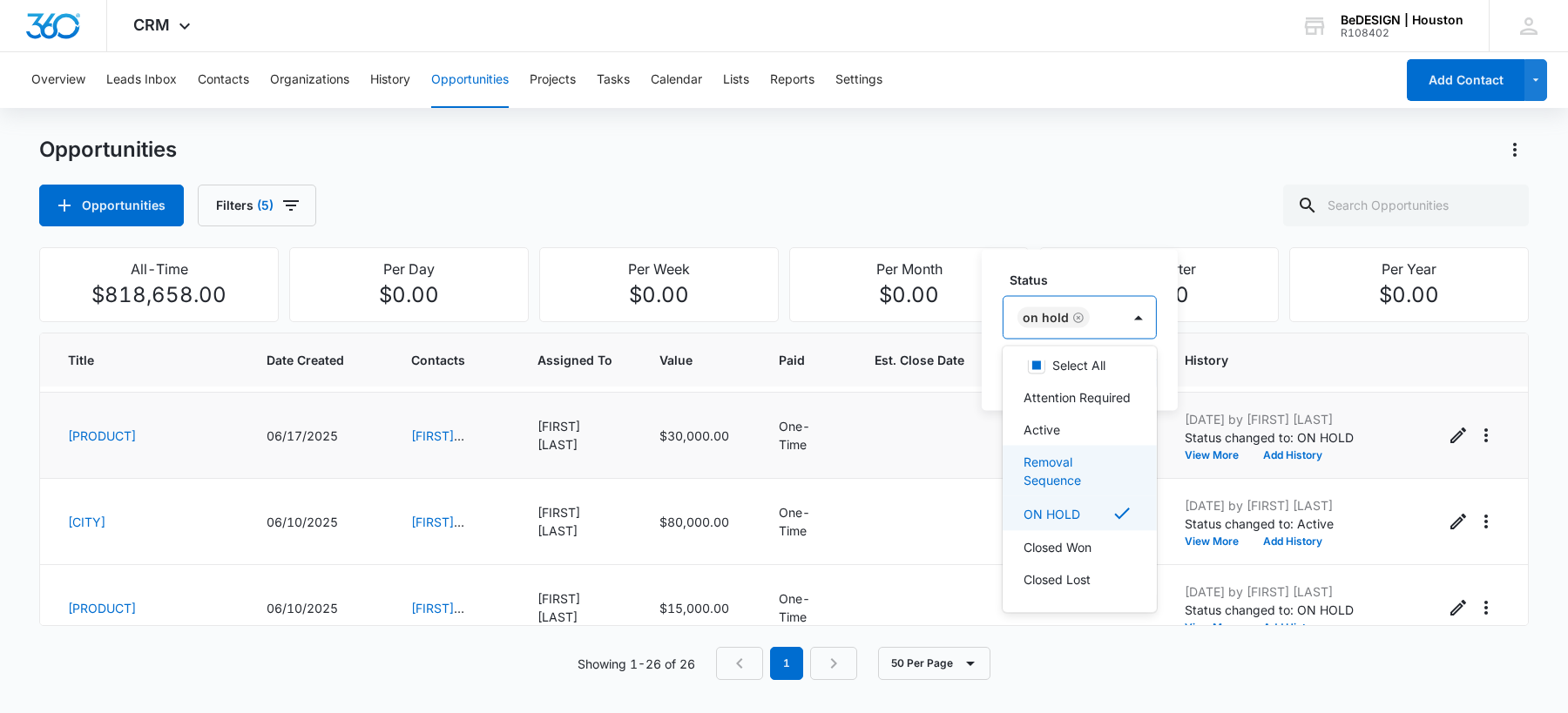 scroll, scrollTop: 33, scrollLeft: 0, axis: vertical 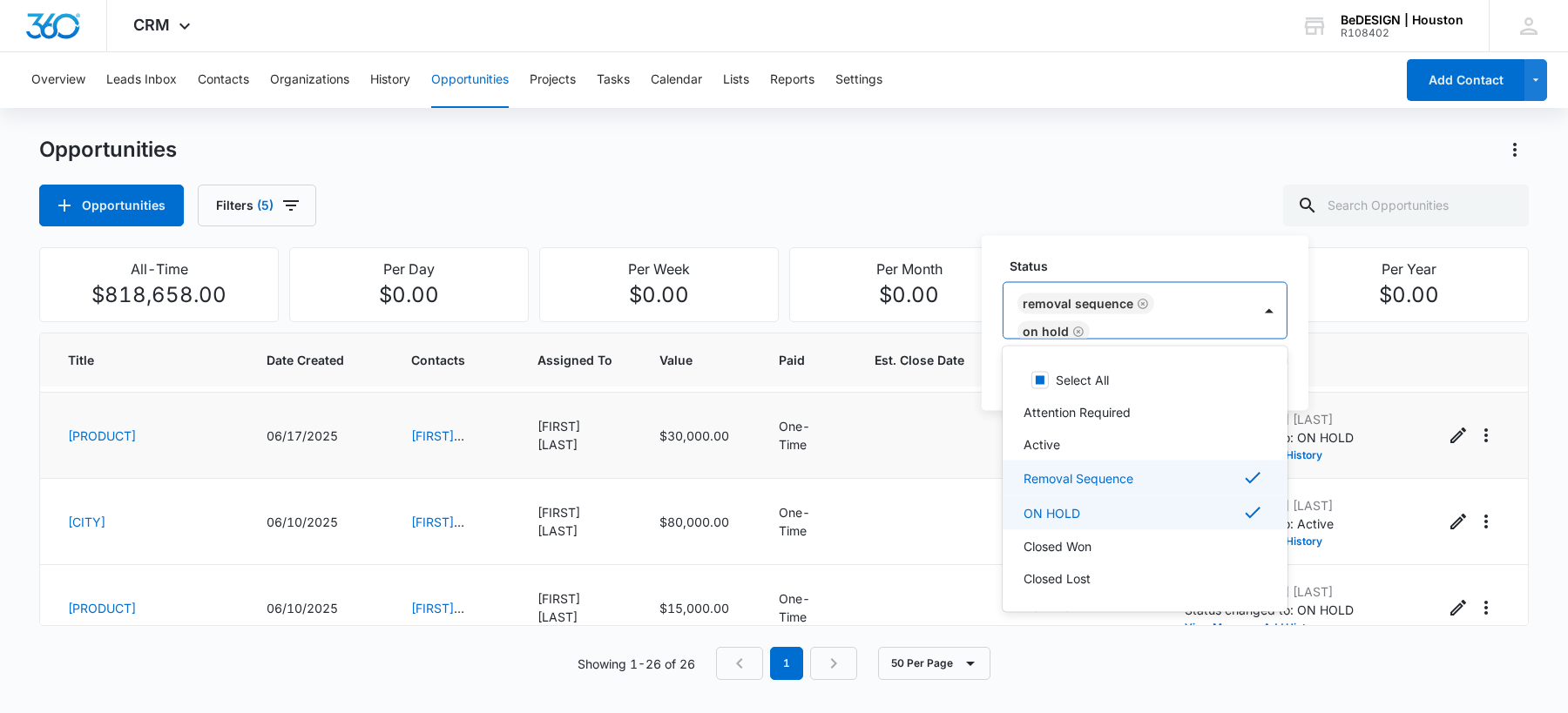 click on "ON HOLD" at bounding box center (1143, 513) 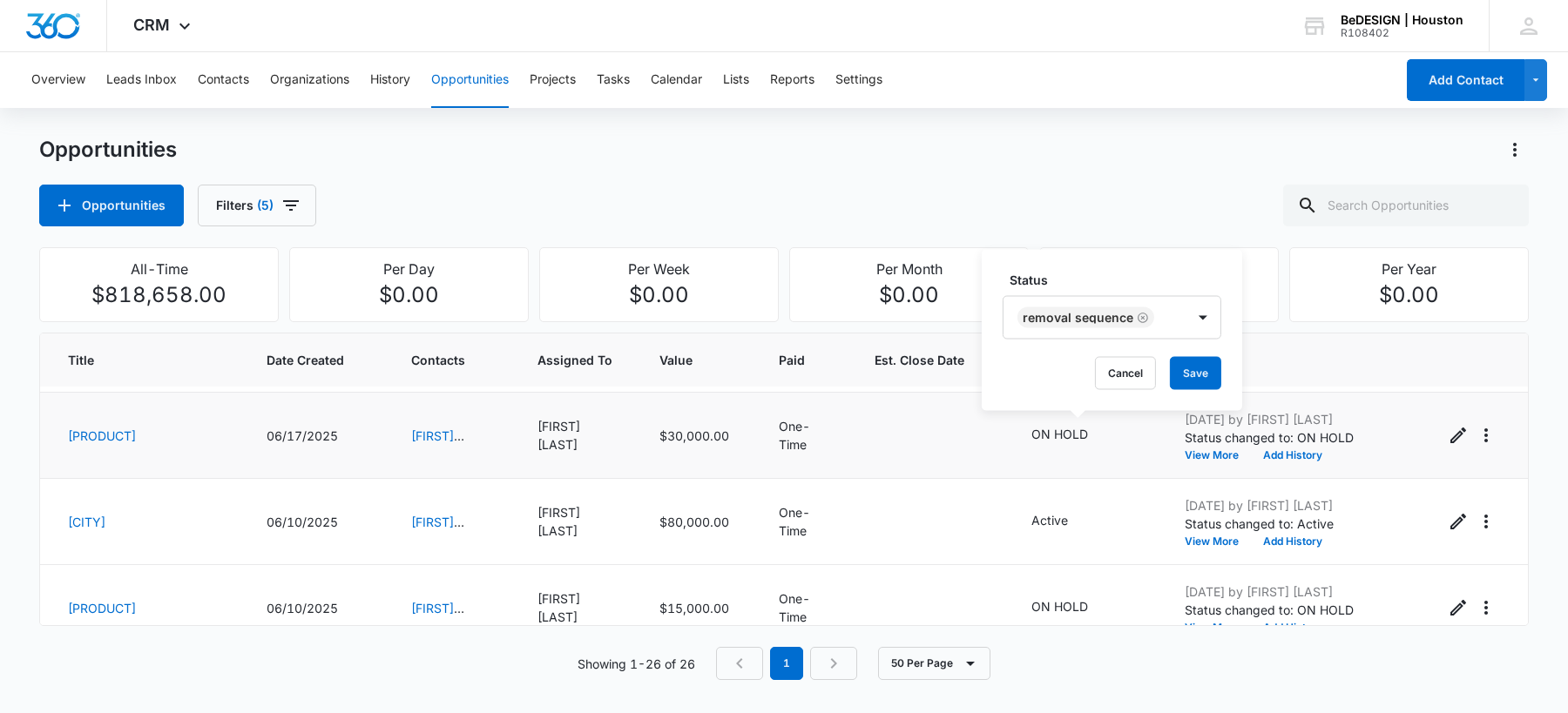 click on "Status" at bounding box center [1119, 279] 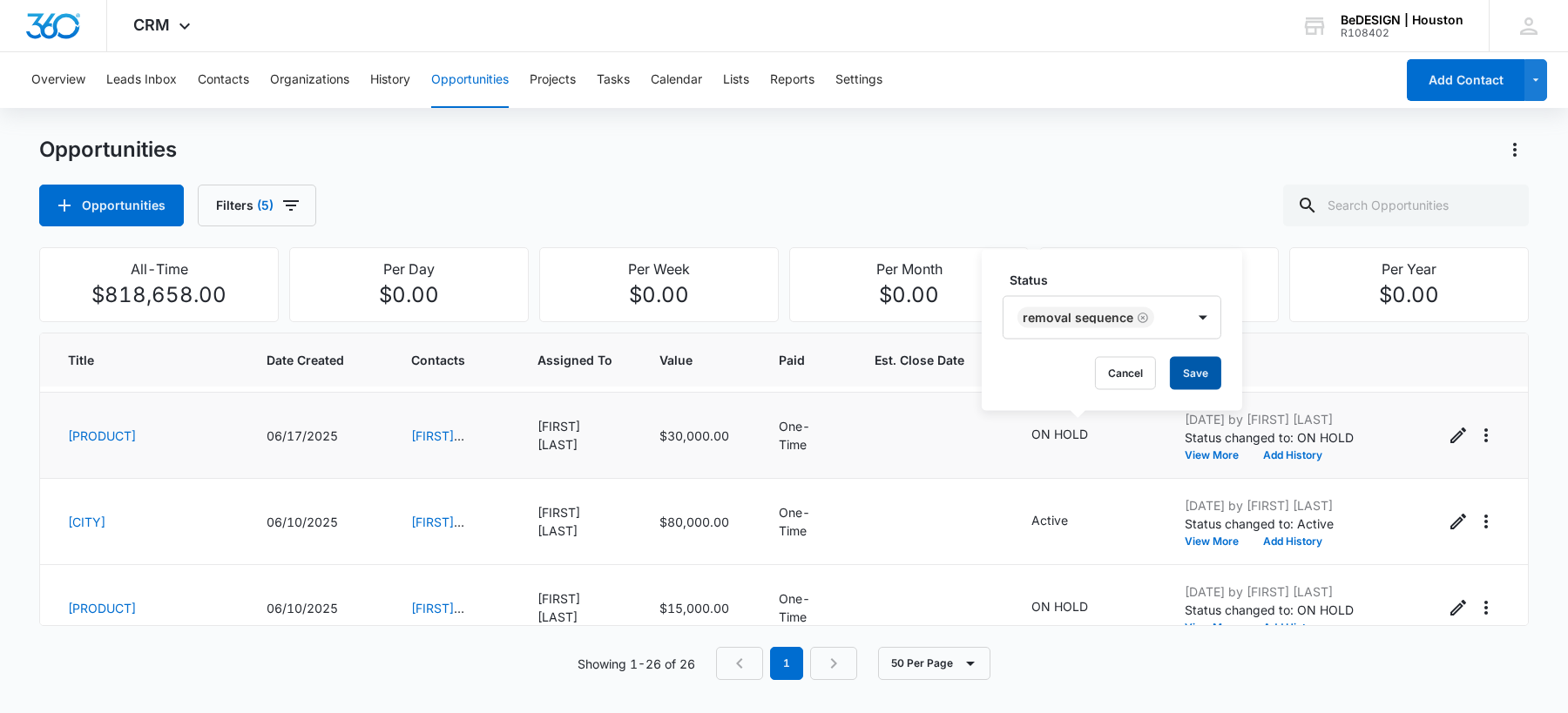 click on "Save" at bounding box center [1195, 373] 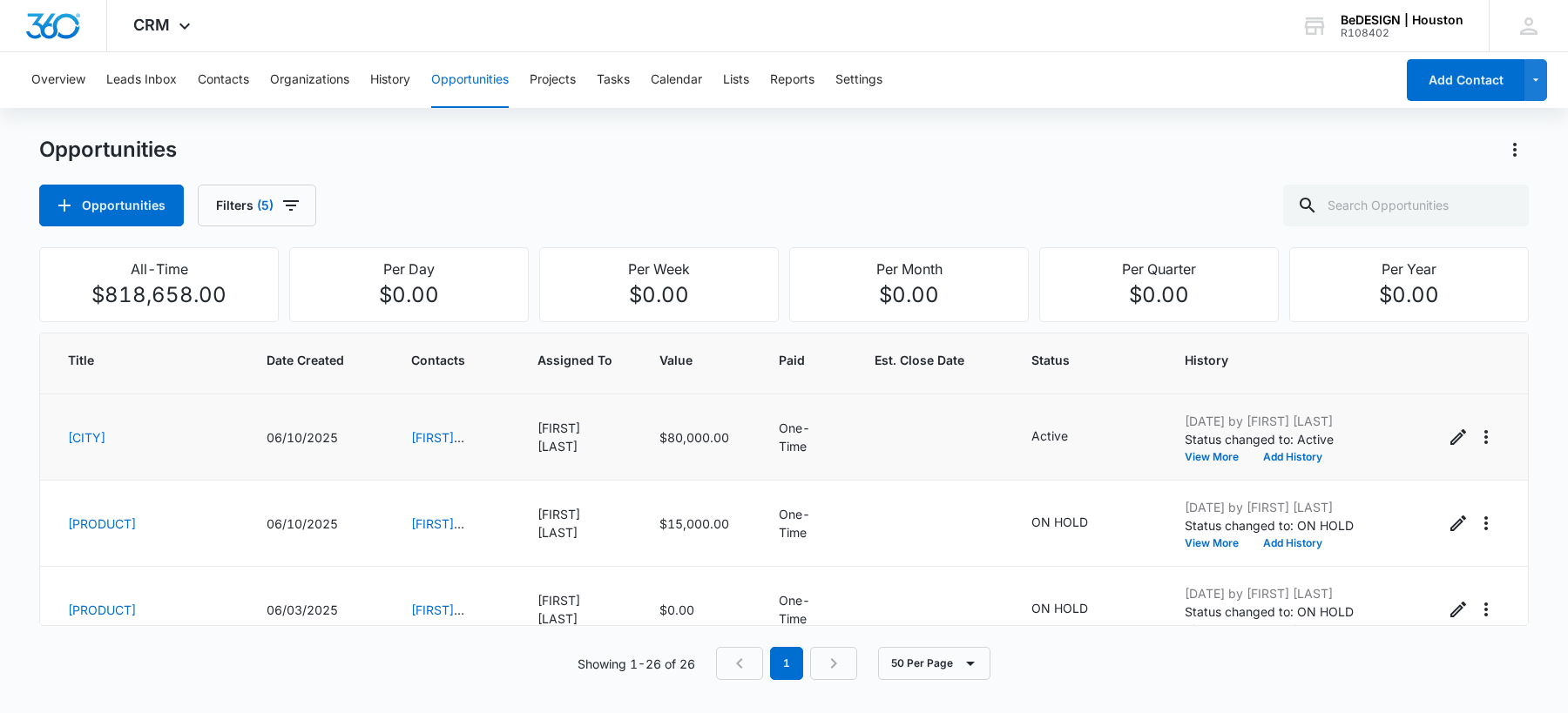 scroll, scrollTop: 1201, scrollLeft: 0, axis: vertical 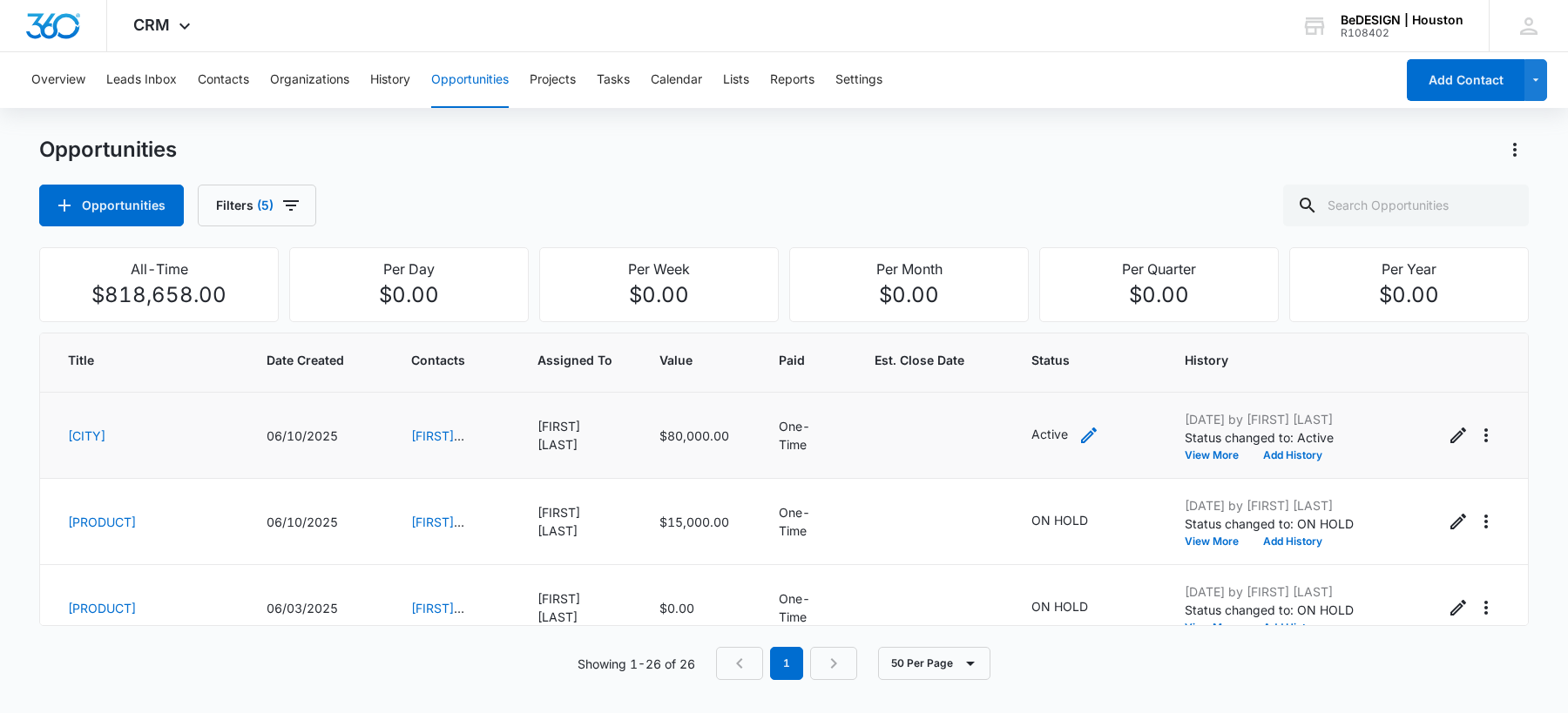 click 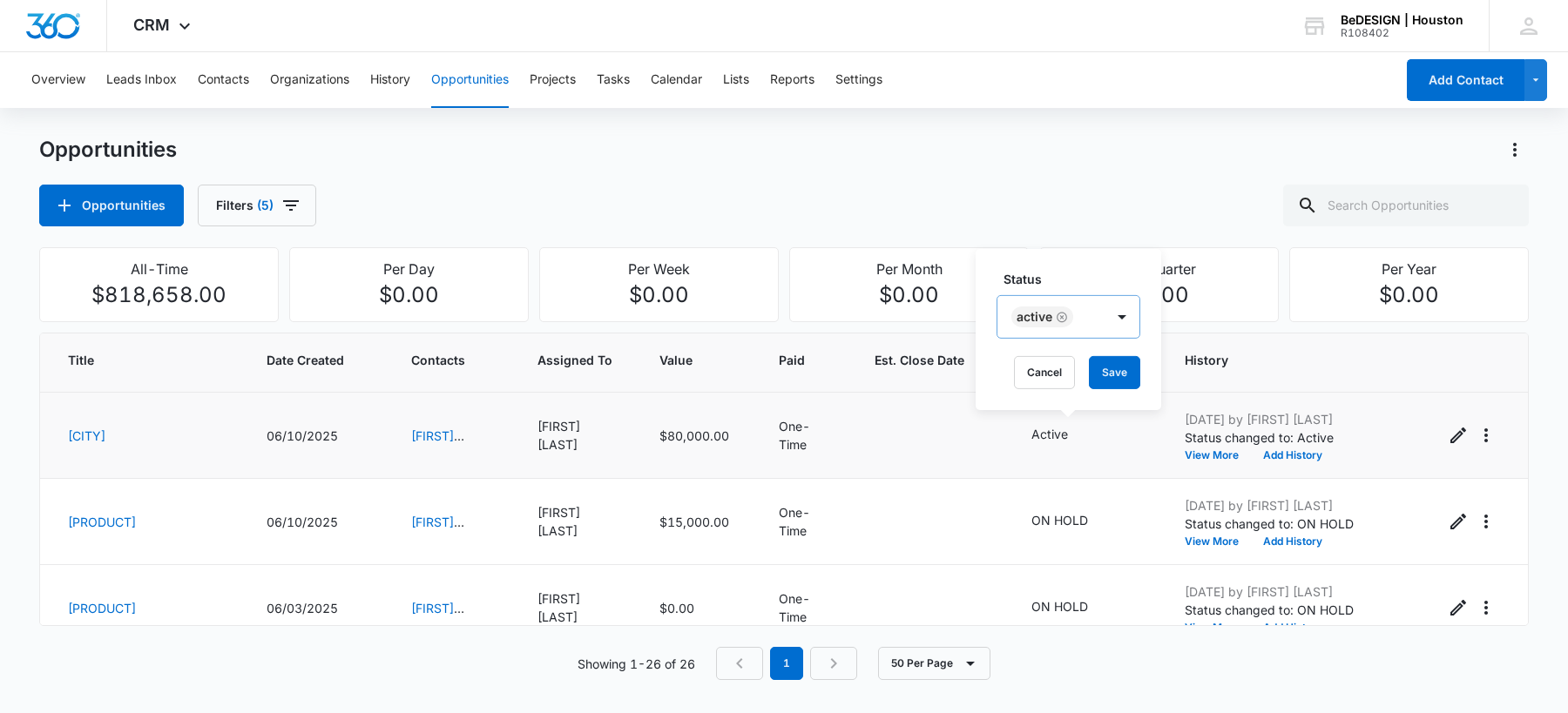 click on "Active" at bounding box center [1051, 317] 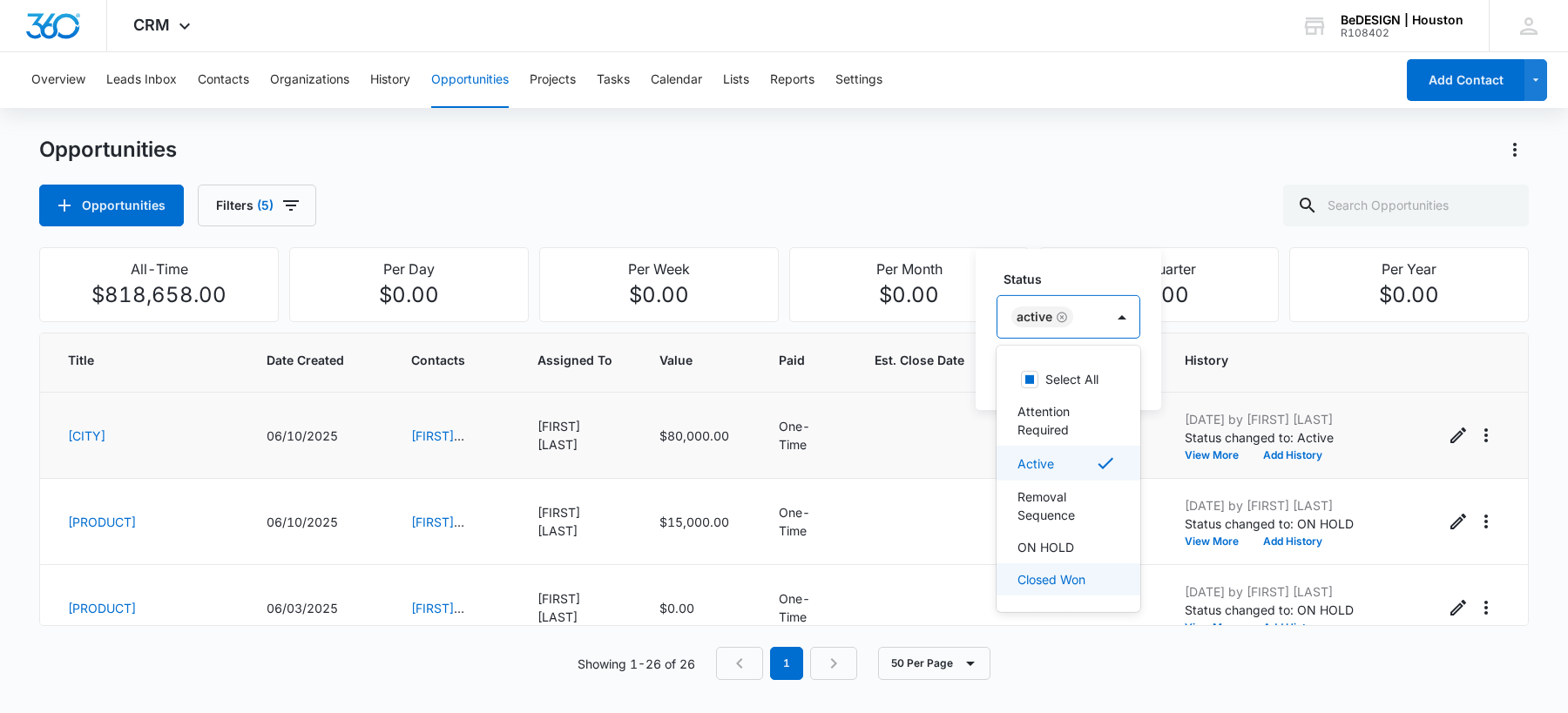 click on "Closed Won" at bounding box center (1051, 579) 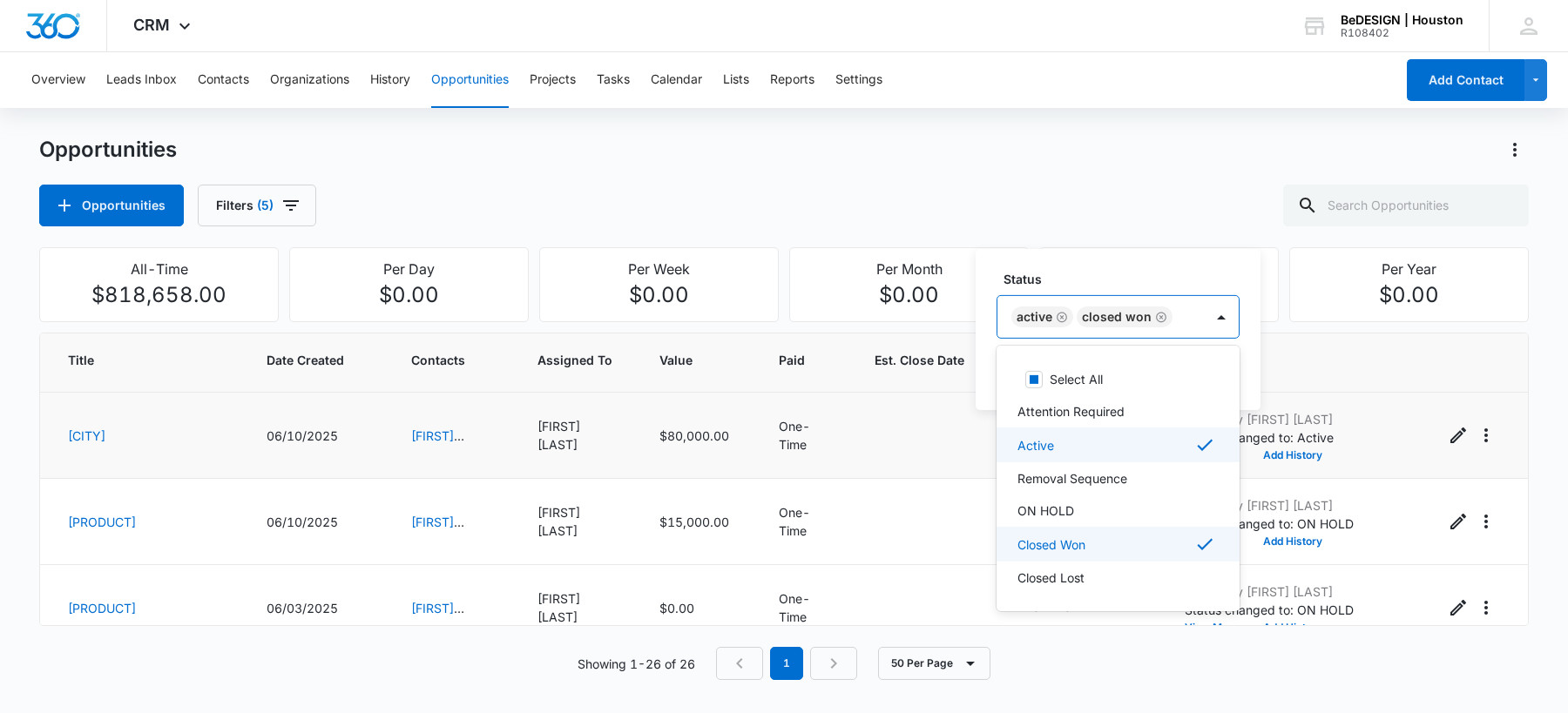 click on "Active" at bounding box center [1116, 445] 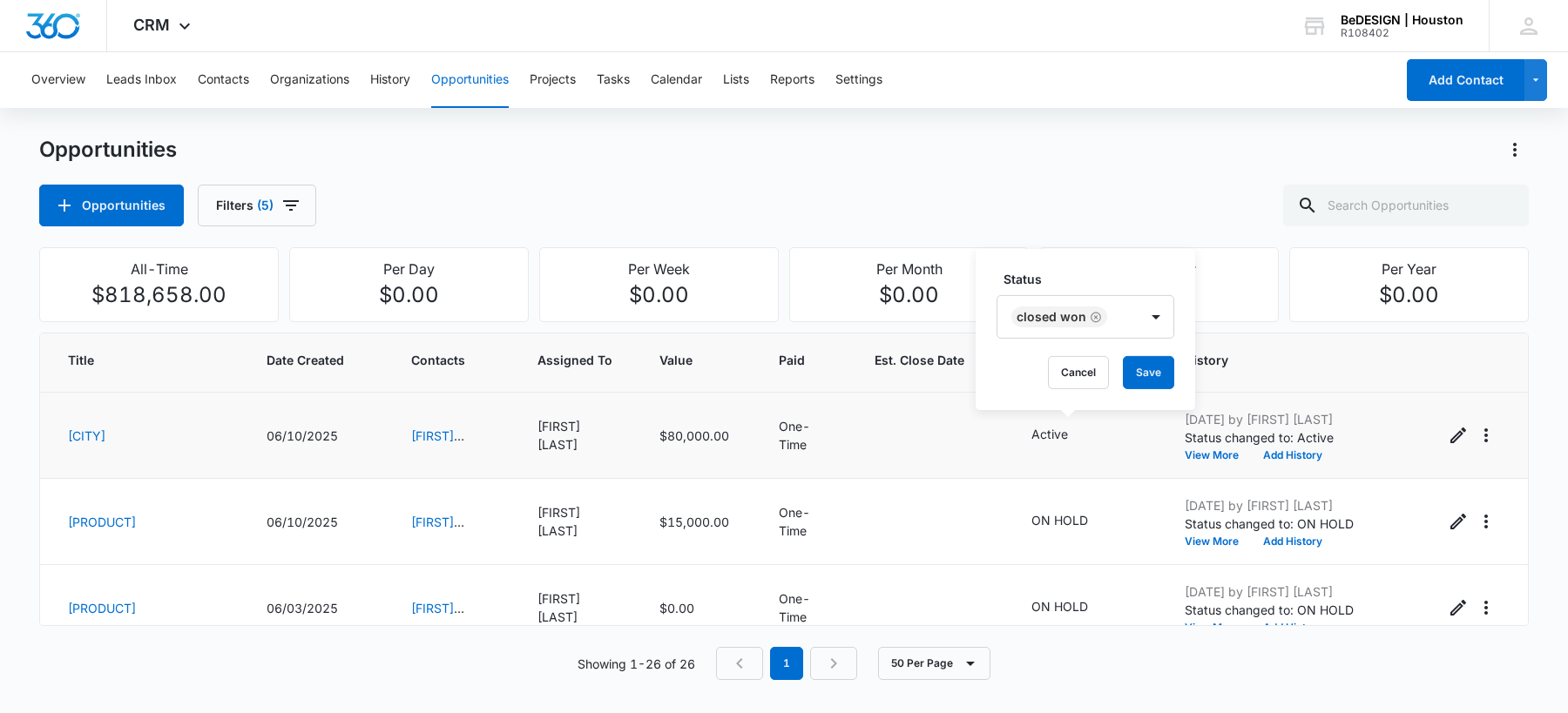 click on "Status" at bounding box center [1092, 279] 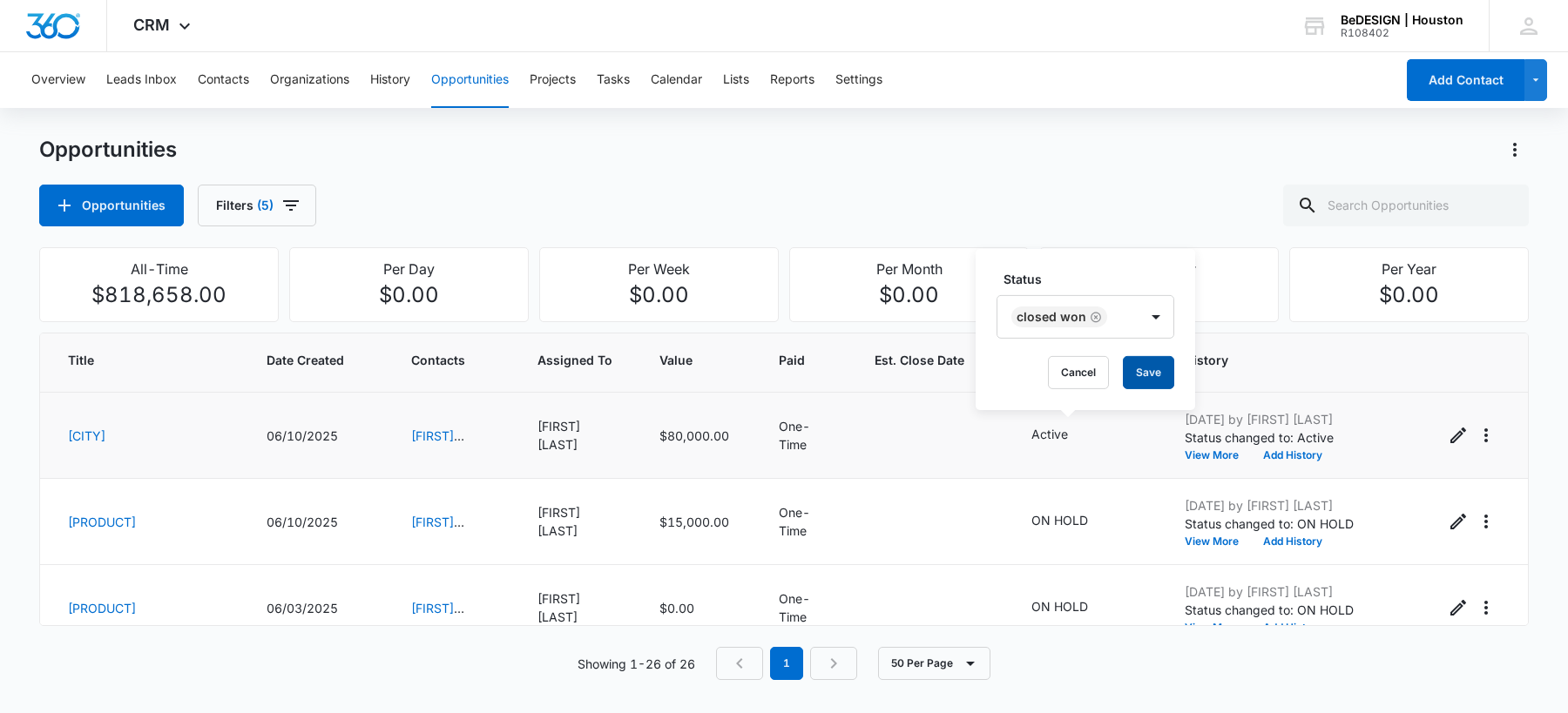 click on "Save" at bounding box center (1148, 373) 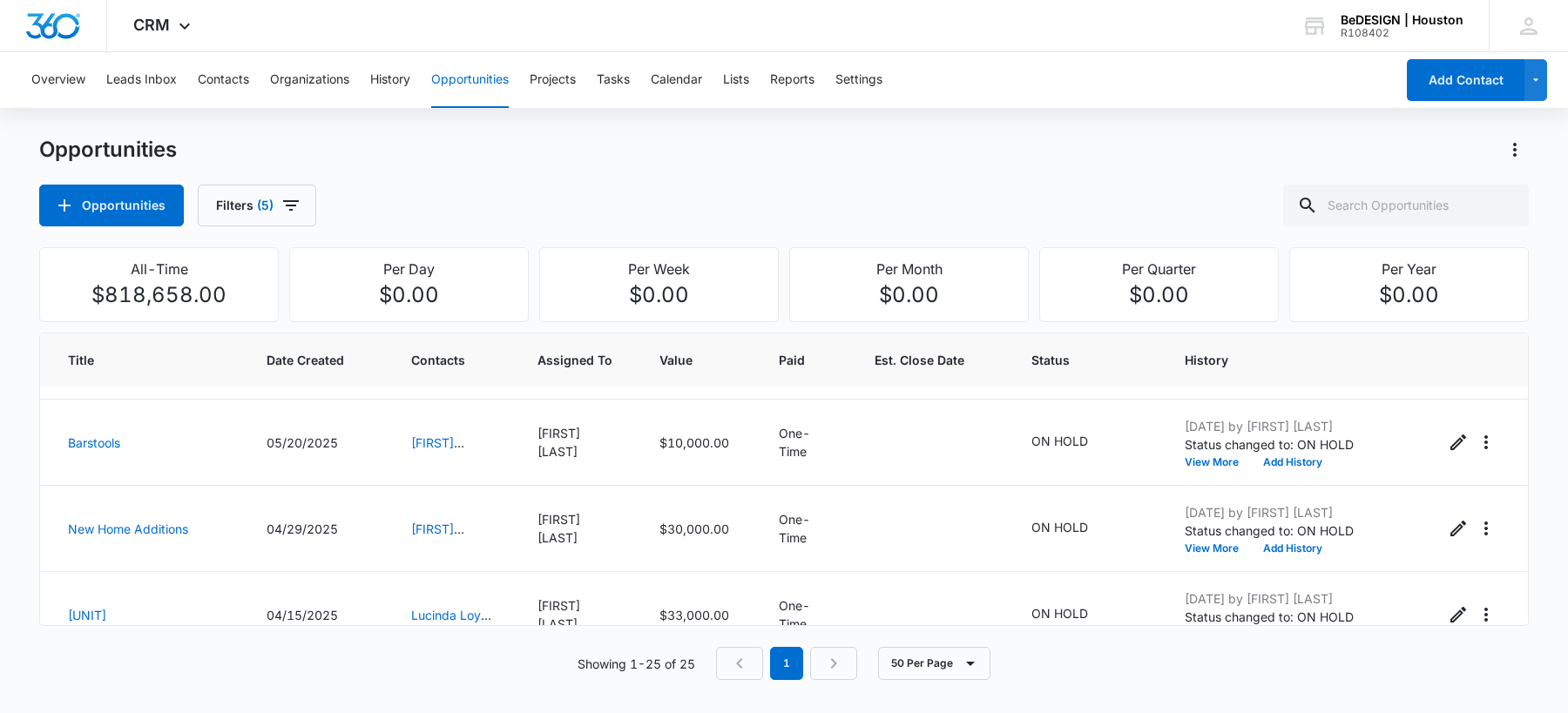 scroll, scrollTop: 1538, scrollLeft: 0, axis: vertical 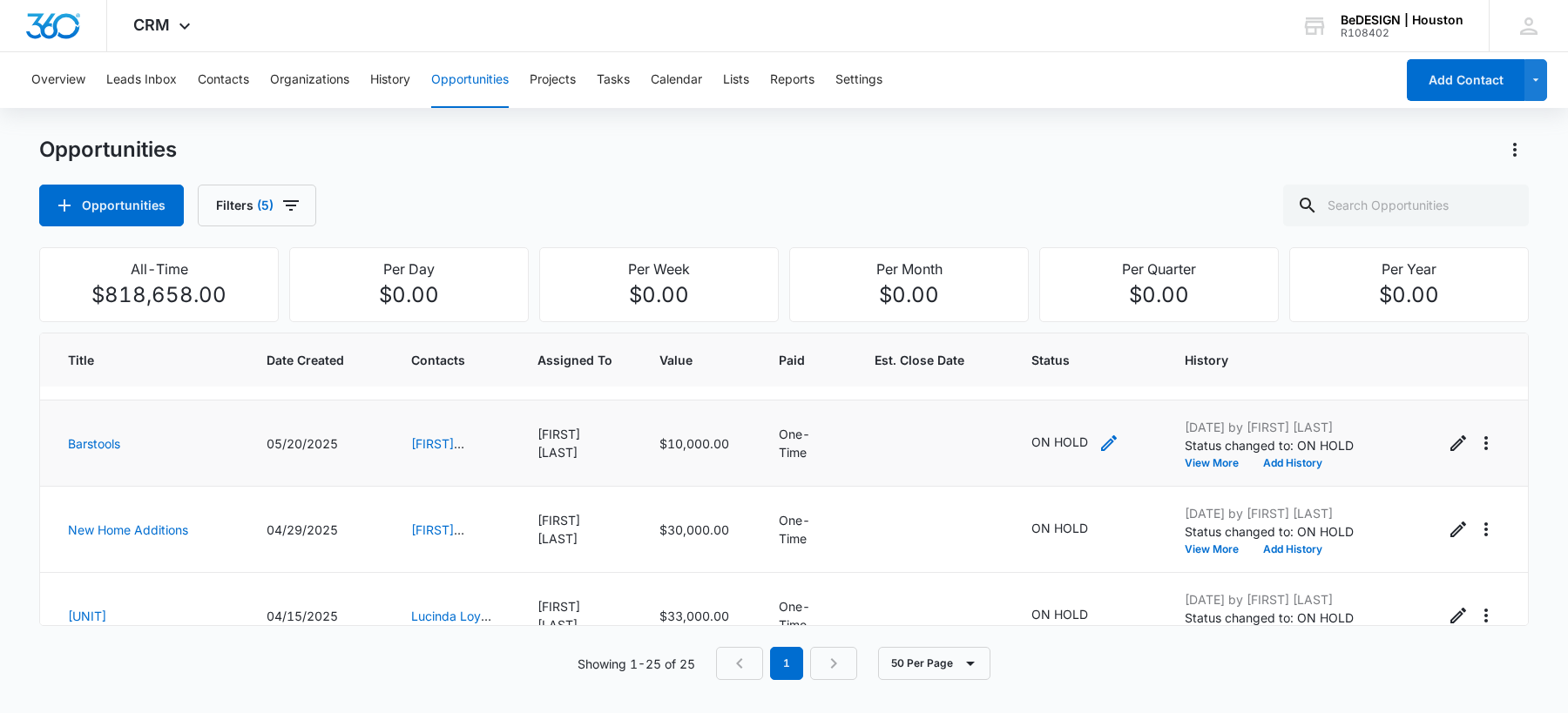 click 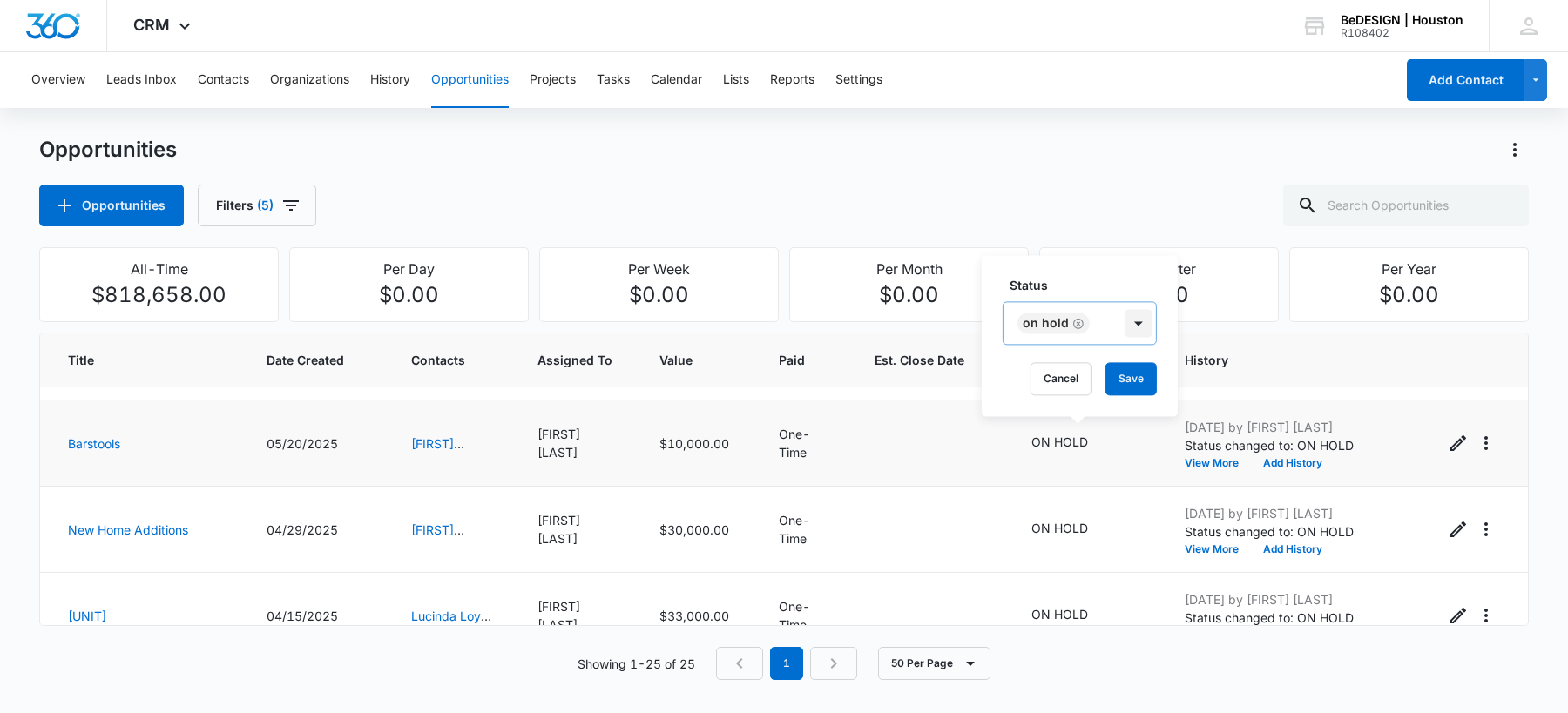 click at bounding box center (1139, 323) 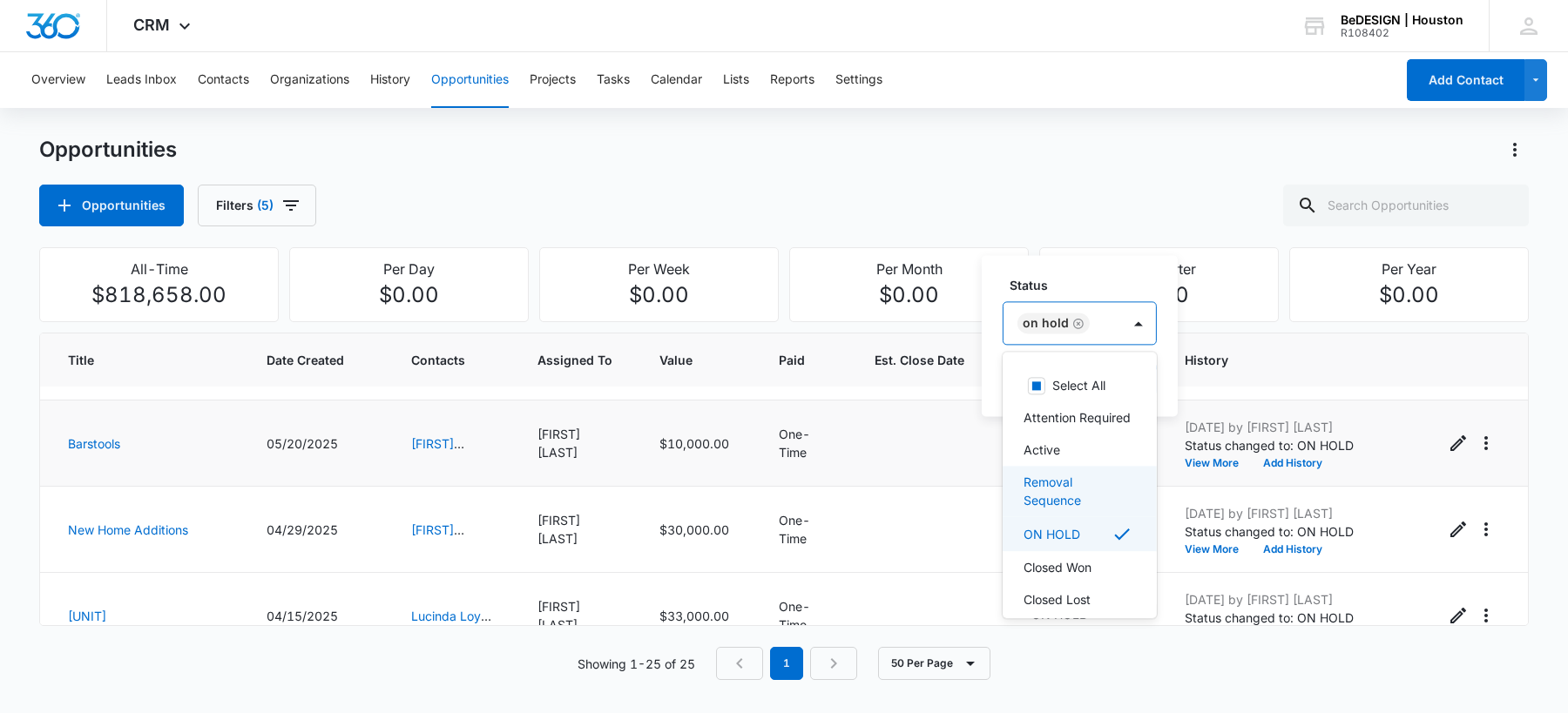 click on "Removal Sequence" at bounding box center [1078, 491] 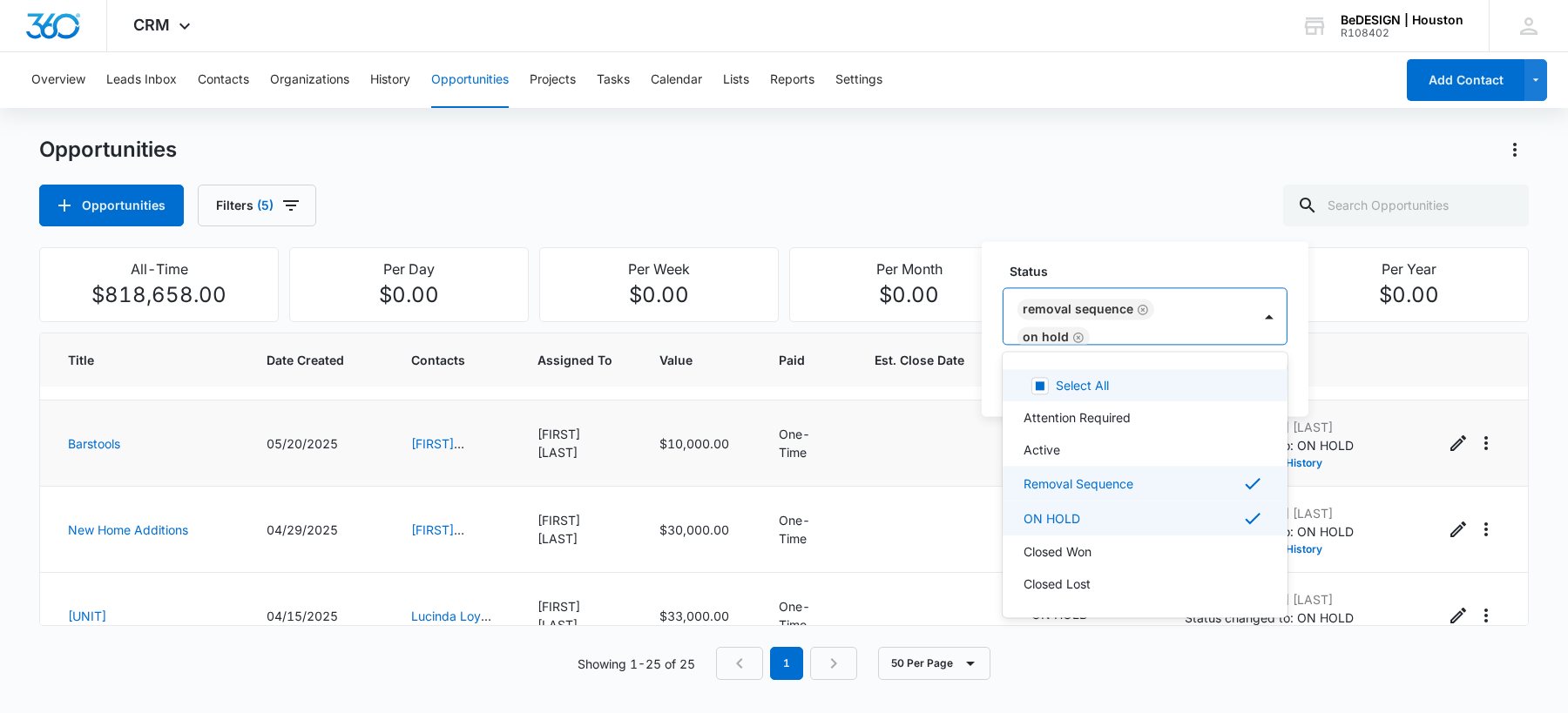 click 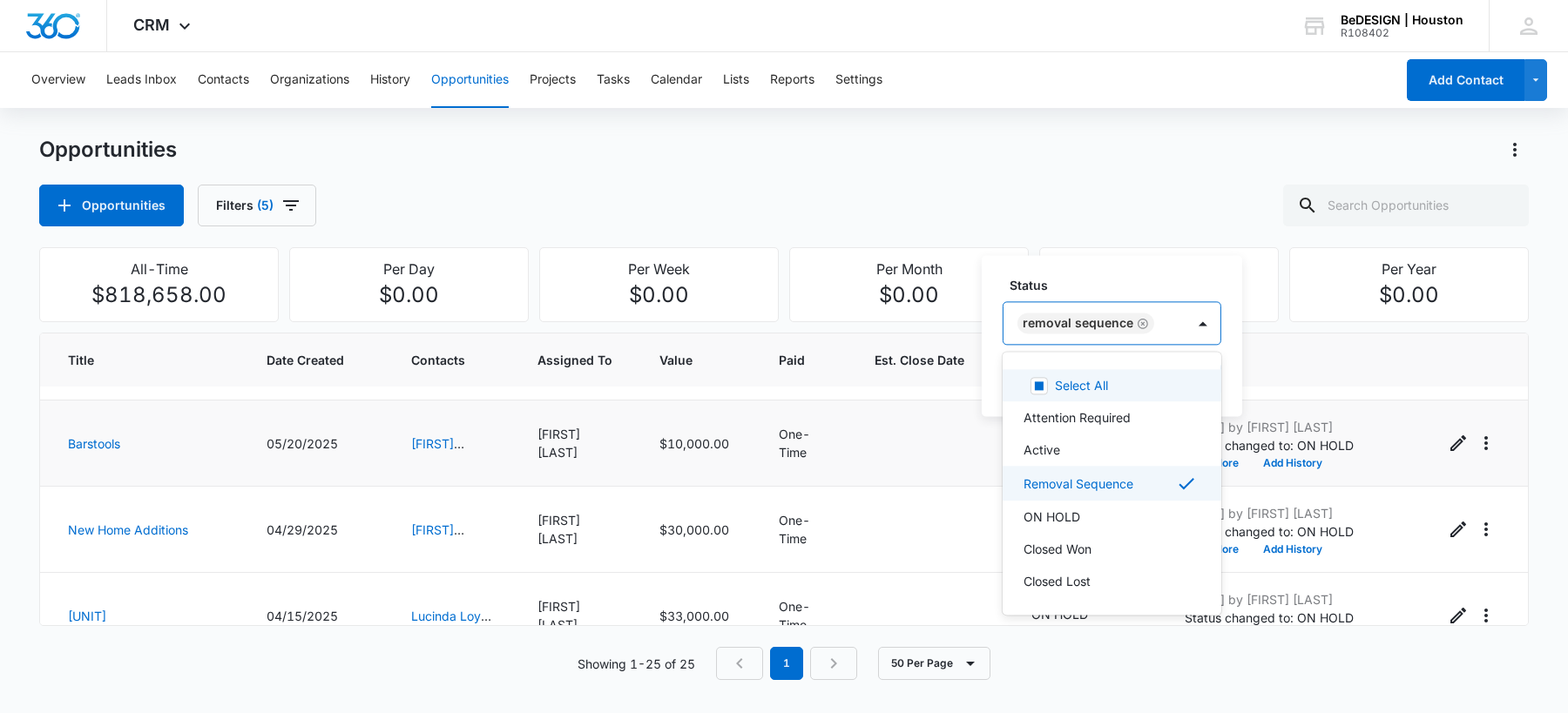click on "Status option [STATUS], deselected. Select All, 1 of 7. 7 results available. Use Up and Down to choose options, press Enter to select the currently focused option, press Escape to exit the menu, press Tab to select the option and exit the menu. [STATUS] Select All Attention Required [STATUS] [STATUS] [STATUS] [STATUS]" at bounding box center (1112, 310) 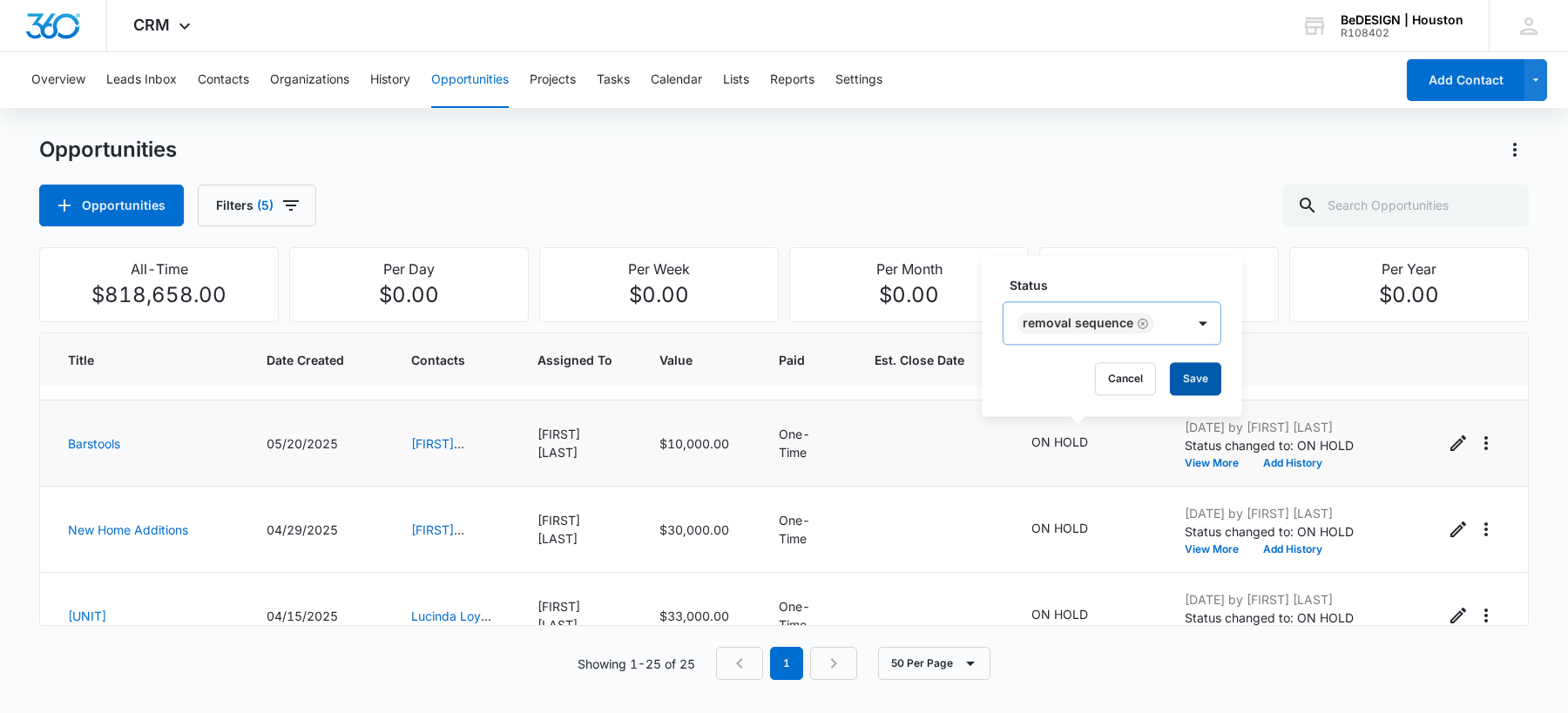 click on "Save" at bounding box center [1195, 379] 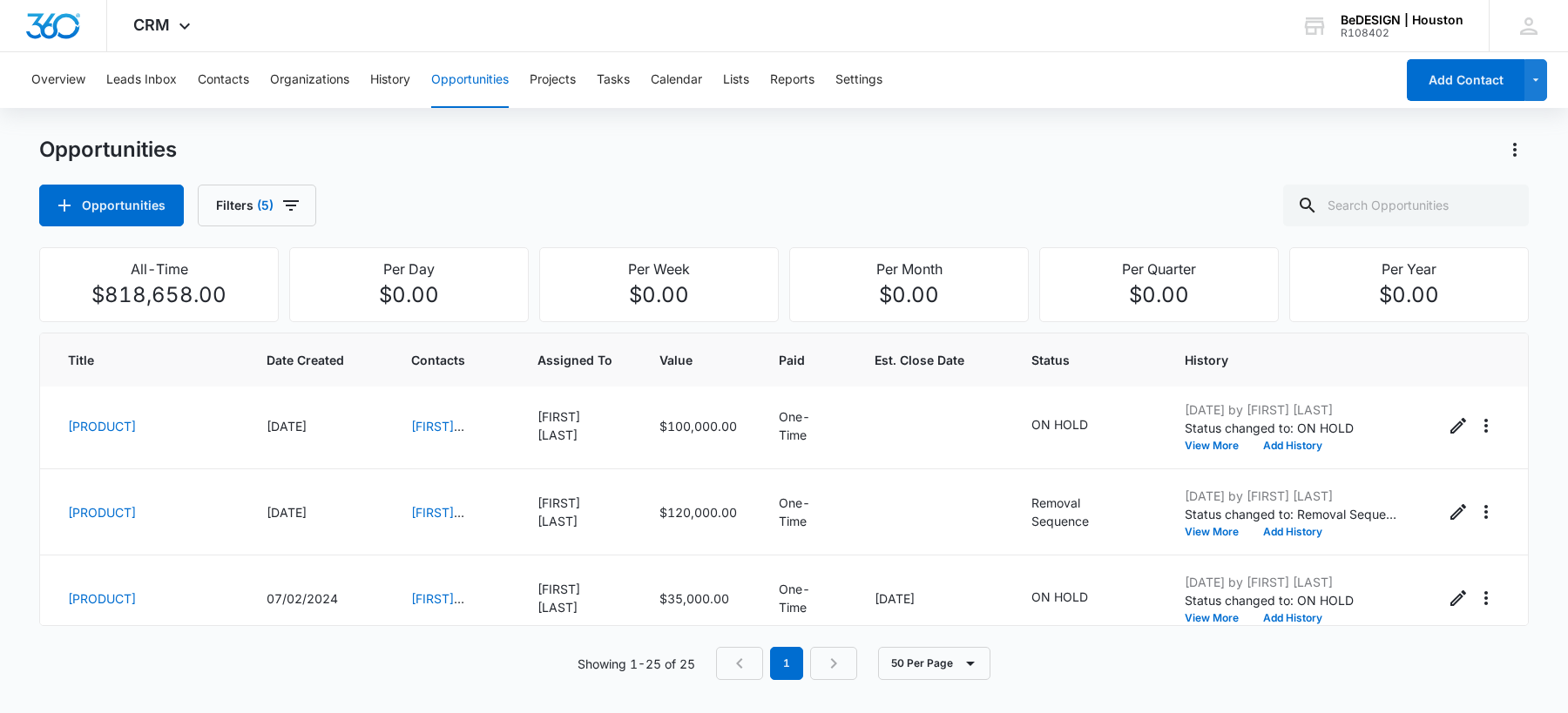 scroll, scrollTop: 1907, scrollLeft: 0, axis: vertical 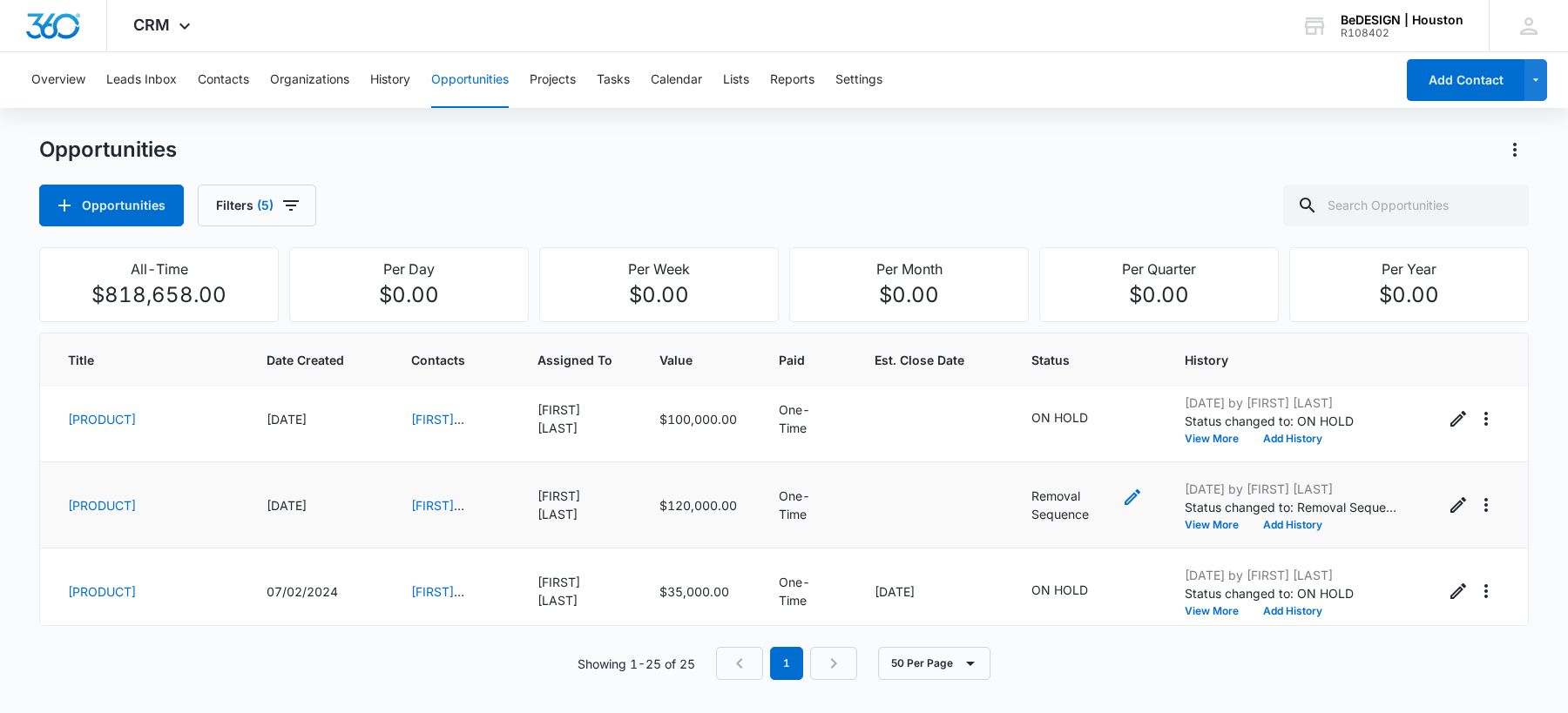 click 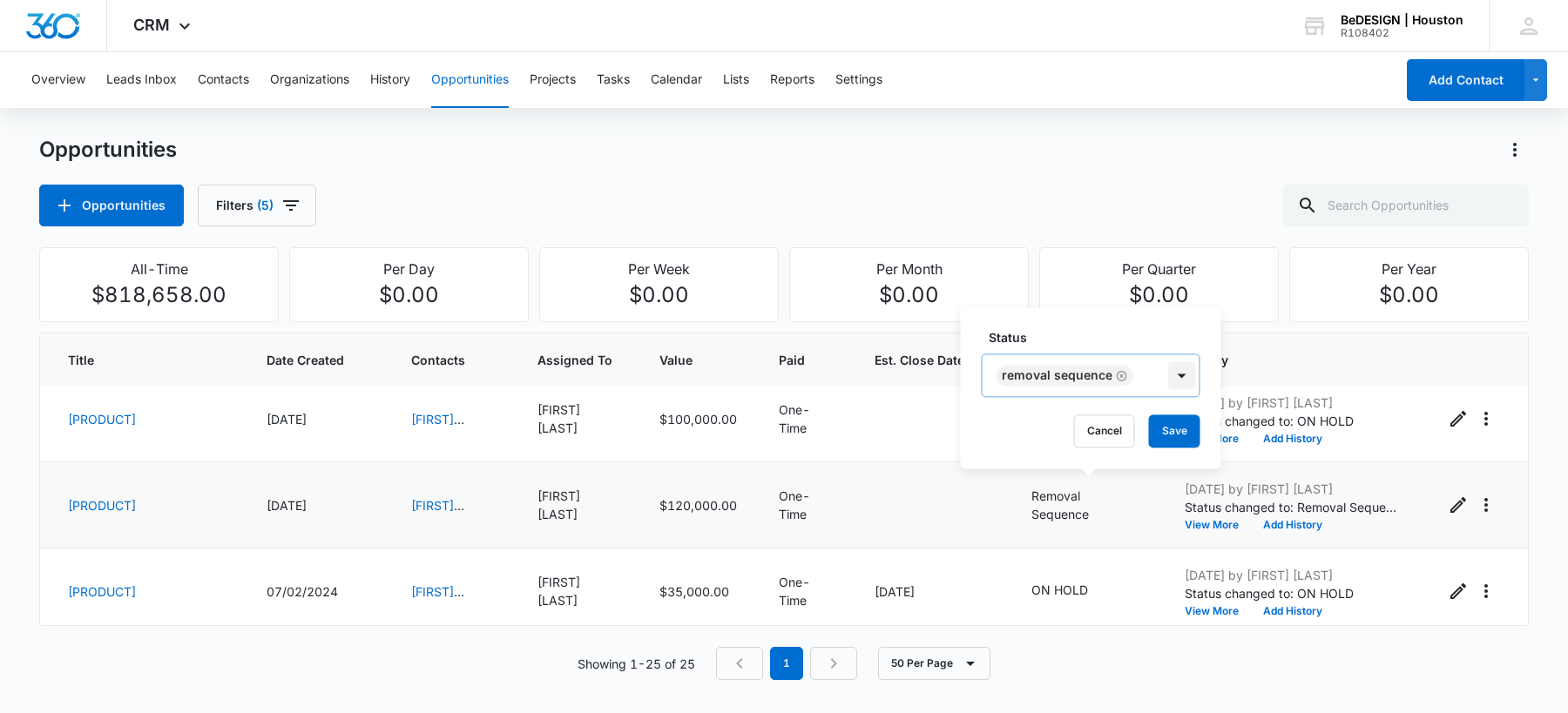 click at bounding box center (1182, 375) 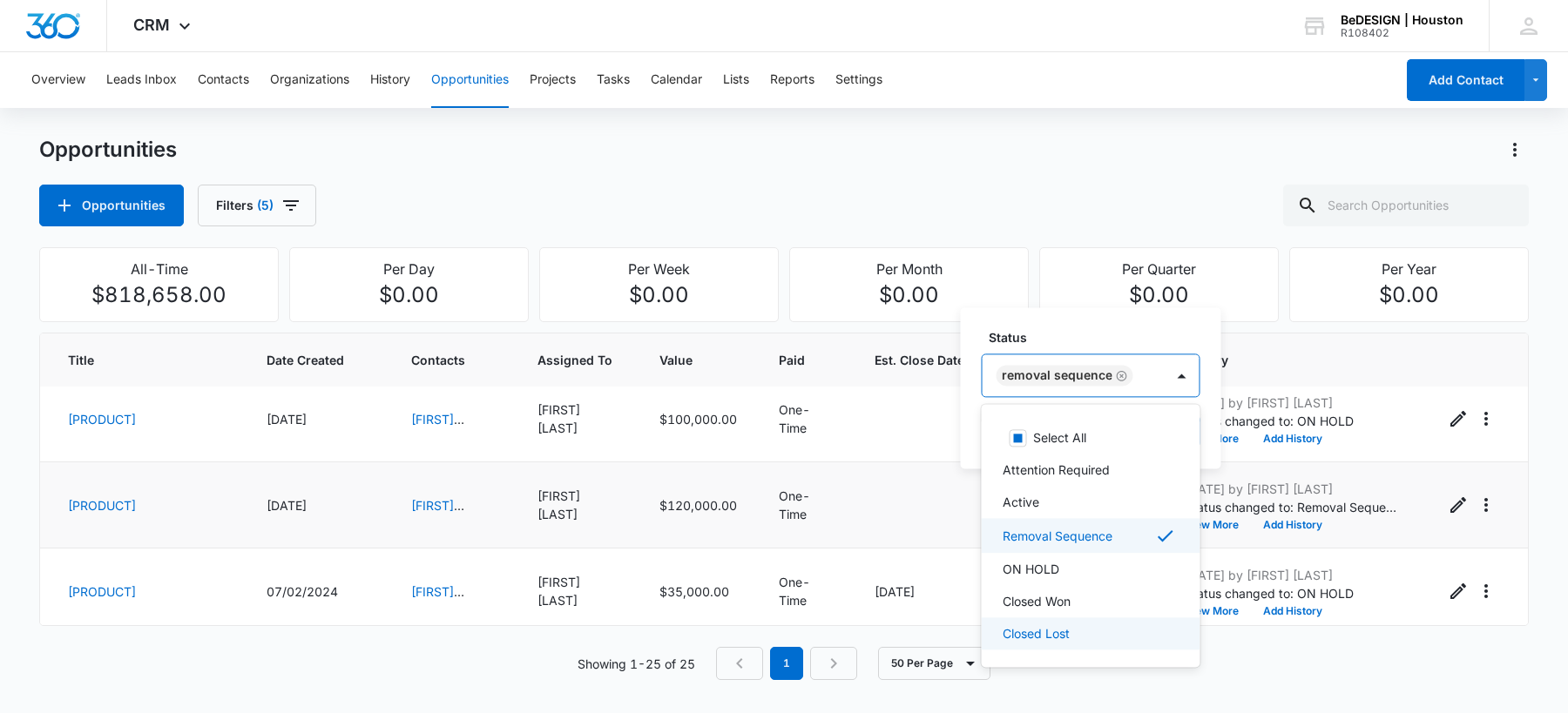 click on "Closed Lost" at bounding box center [1089, 633] 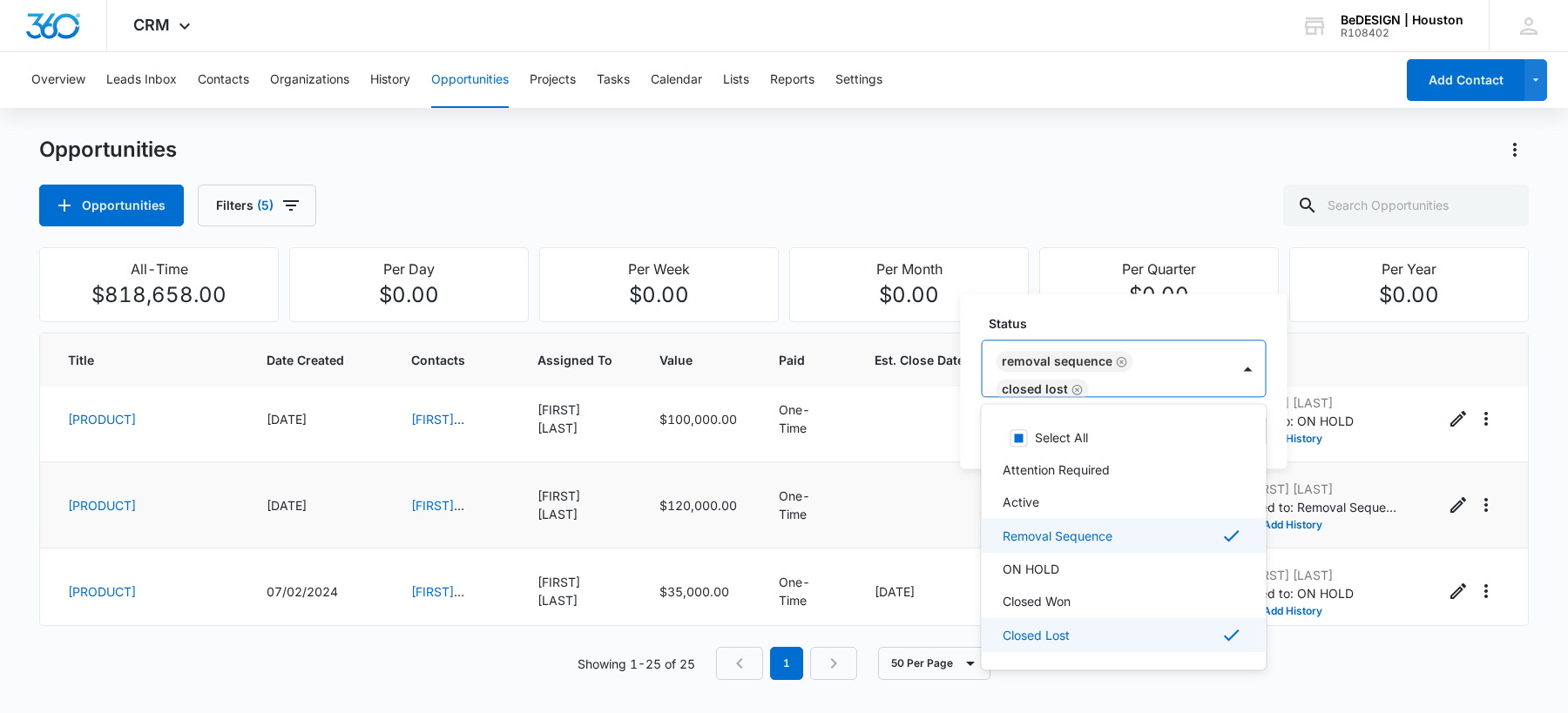 click on "Removal Sequence" at bounding box center [1058, 535] 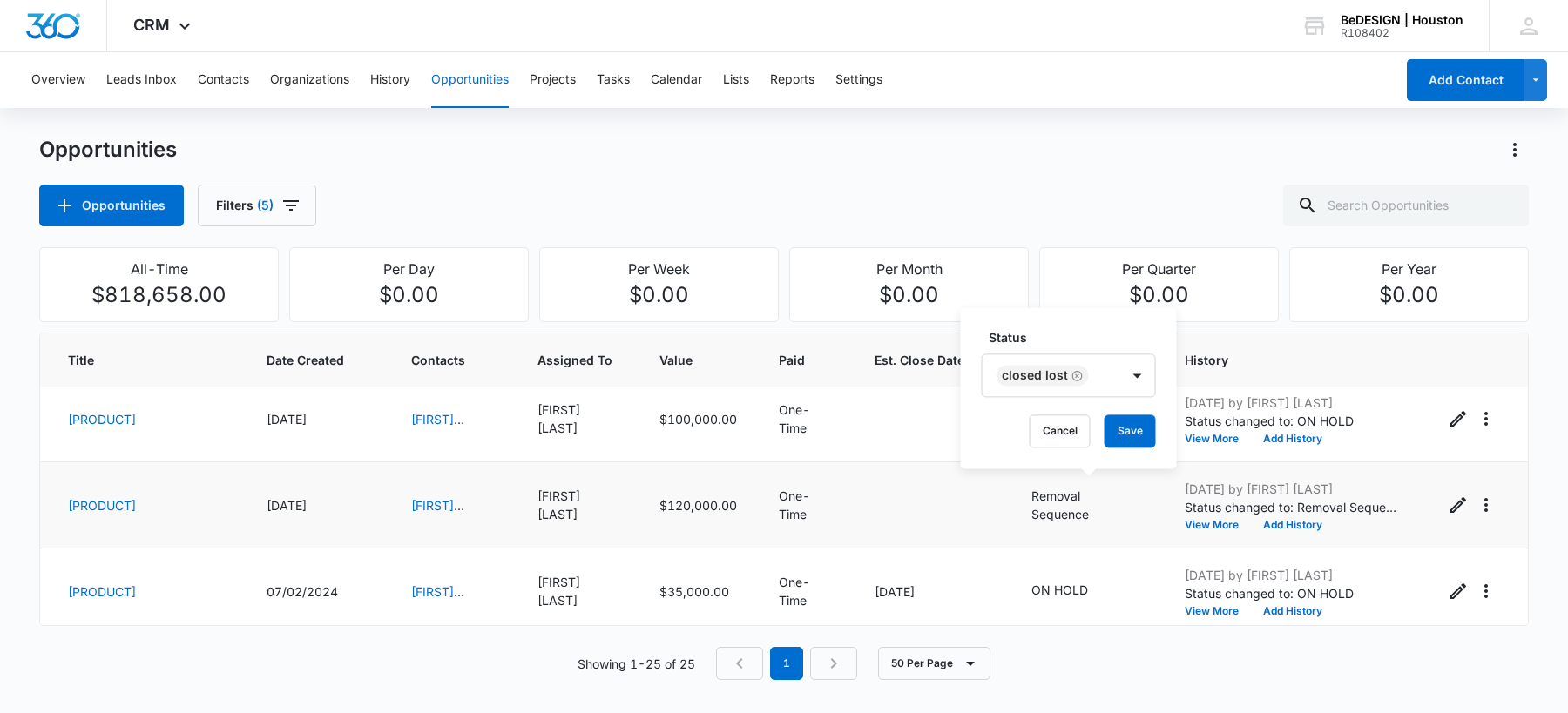 click on "Status" at bounding box center (1076, 337) 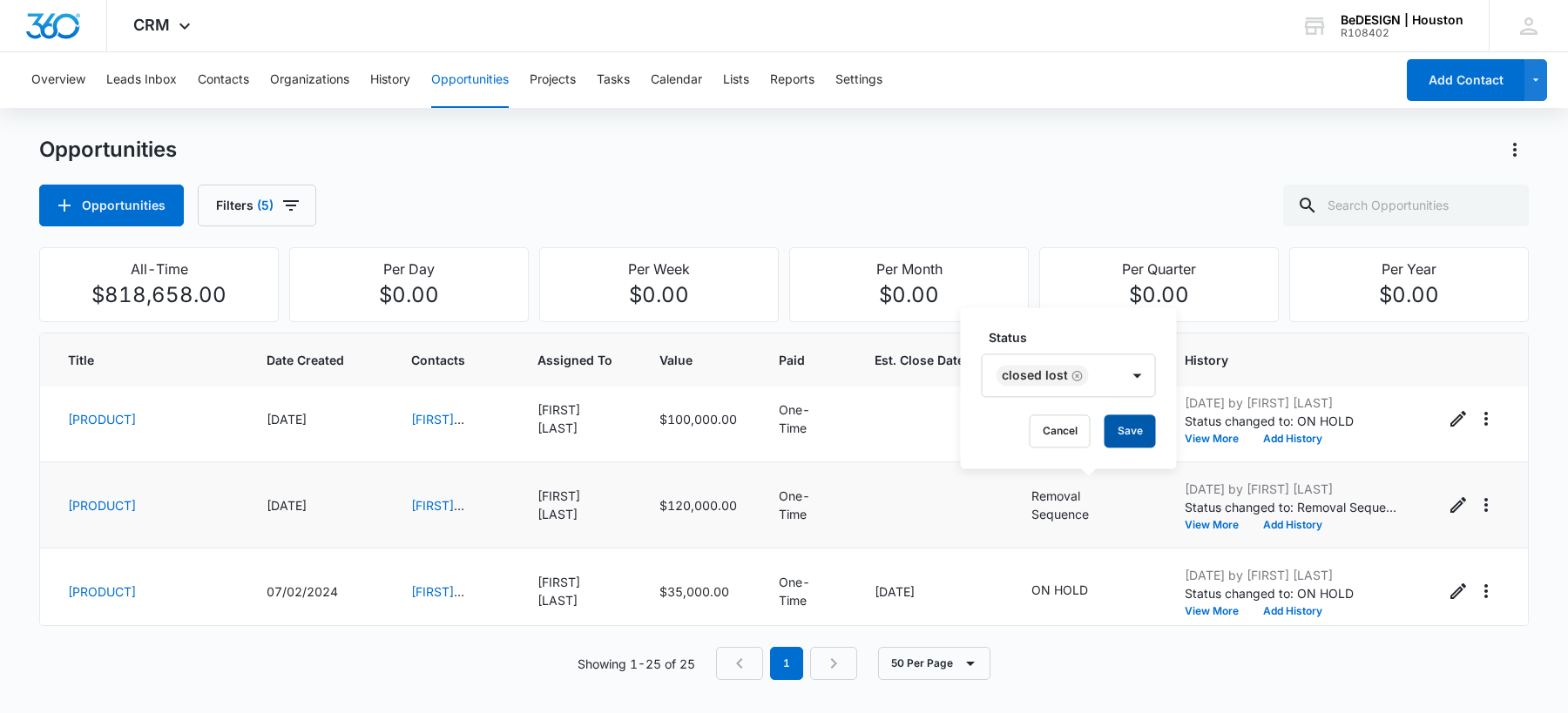 click on "Save" at bounding box center (1130, 431) 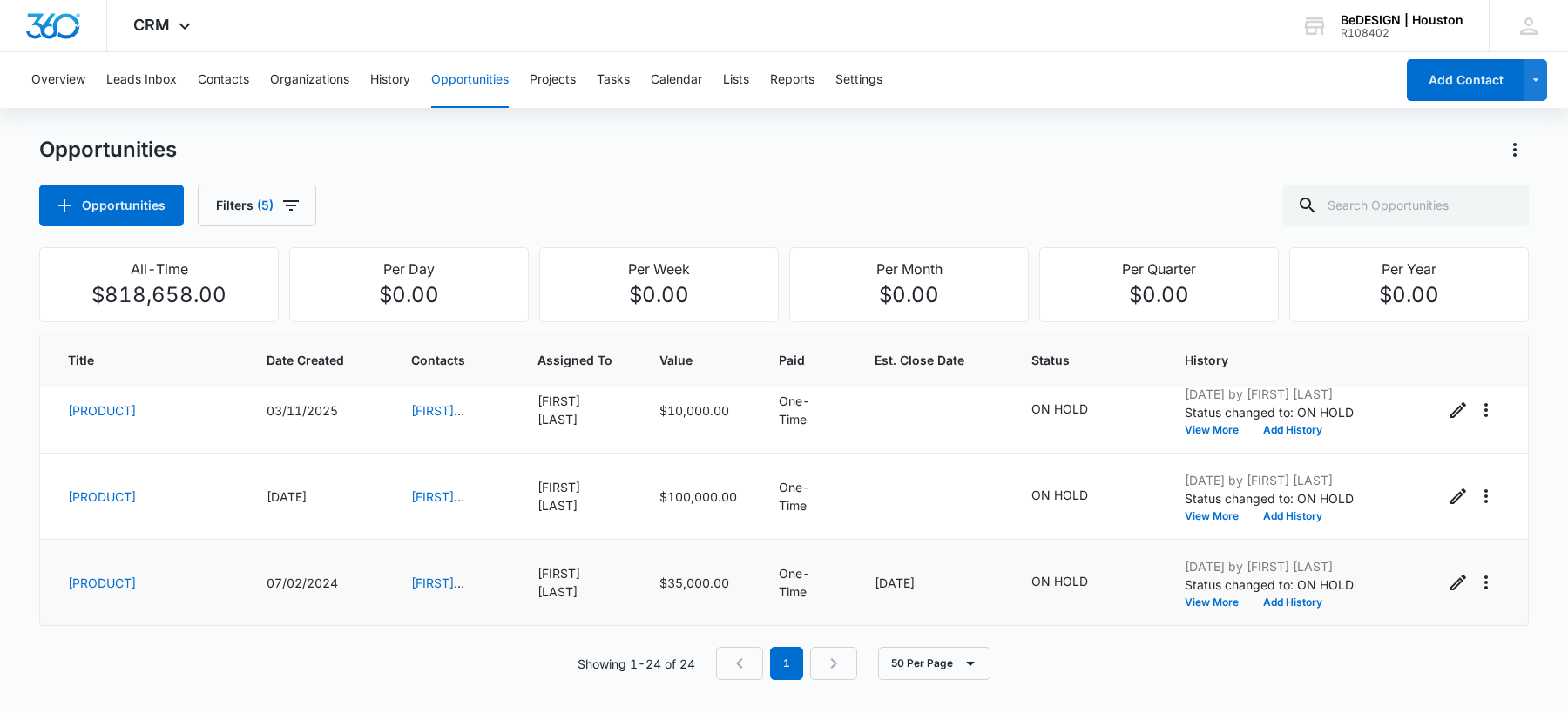 scroll, scrollTop: 1821, scrollLeft: 0, axis: vertical 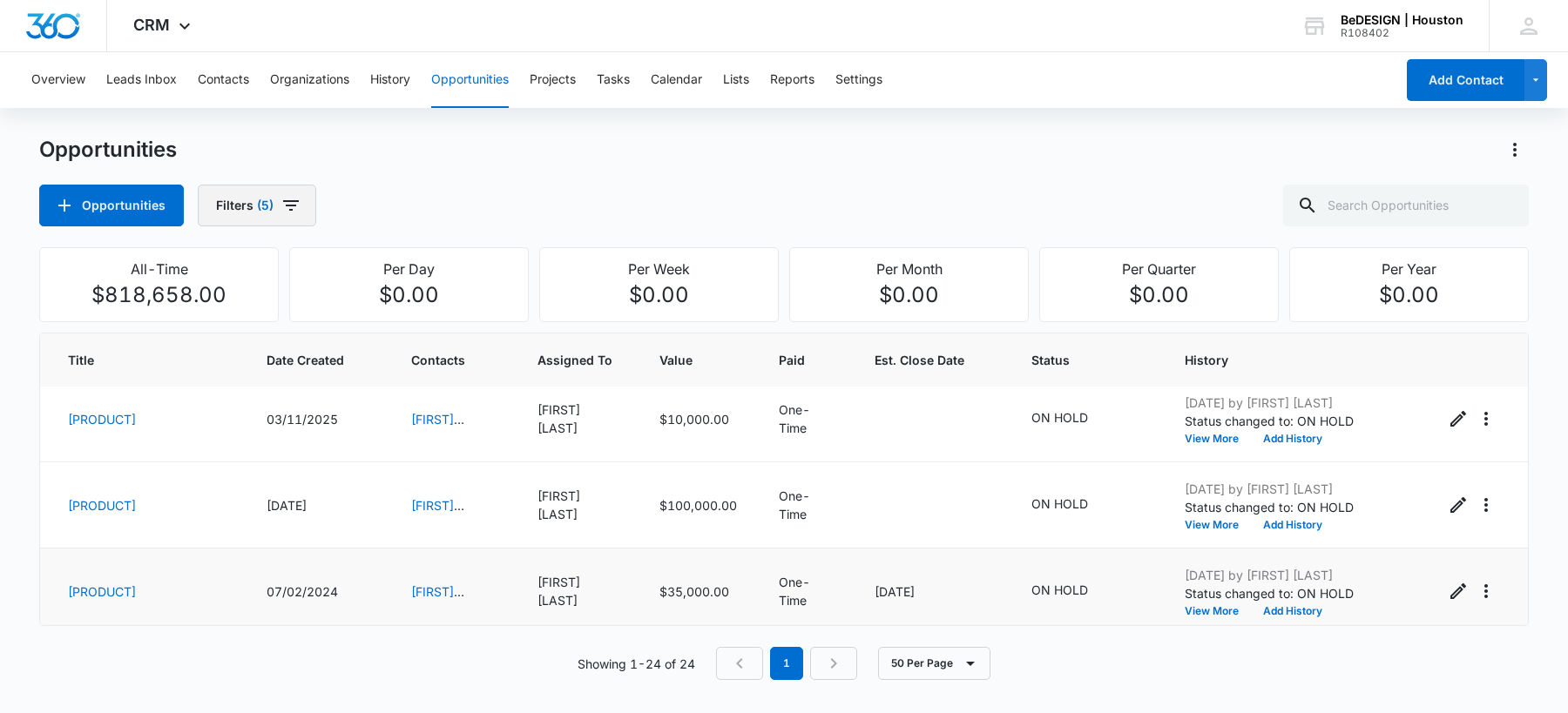 click on "Filters (5)" at bounding box center [257, 205] 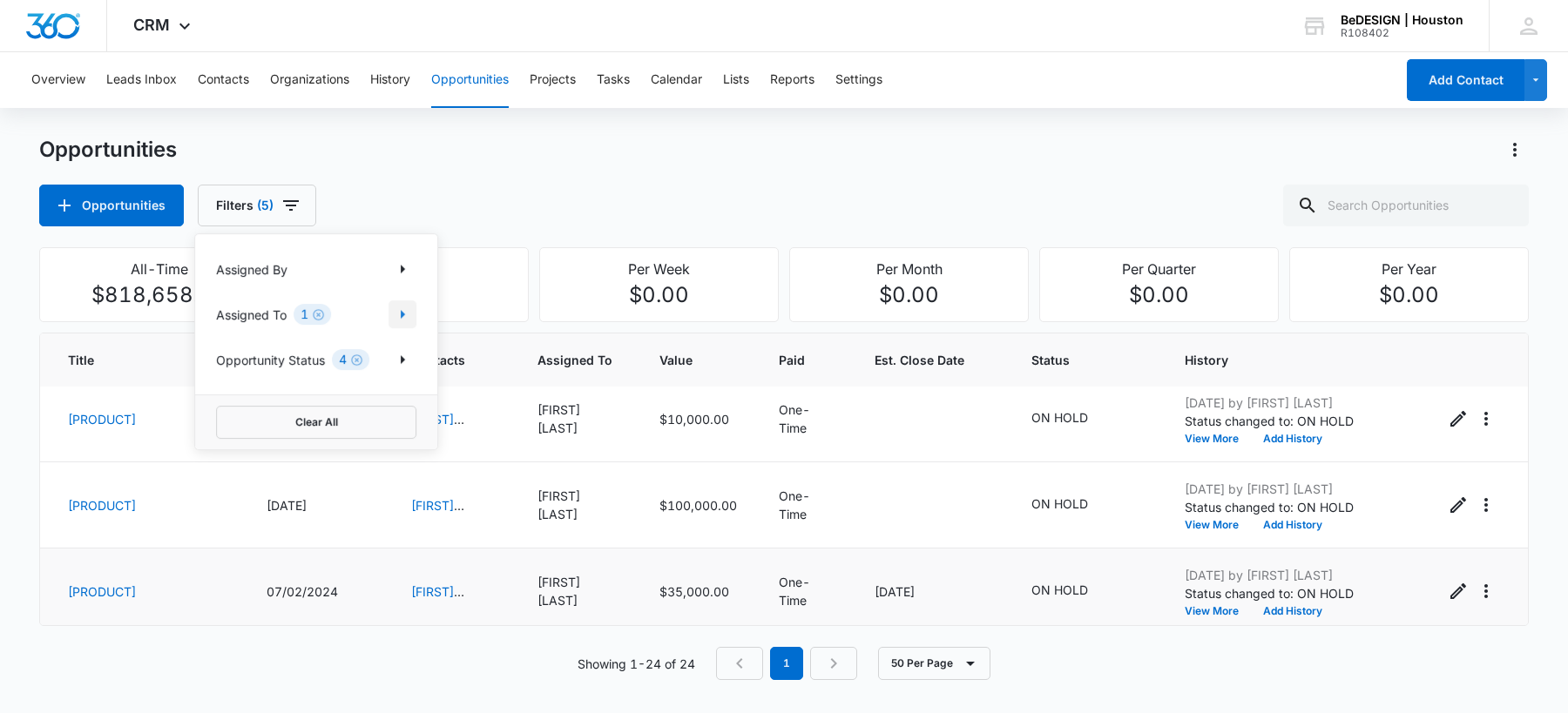 click 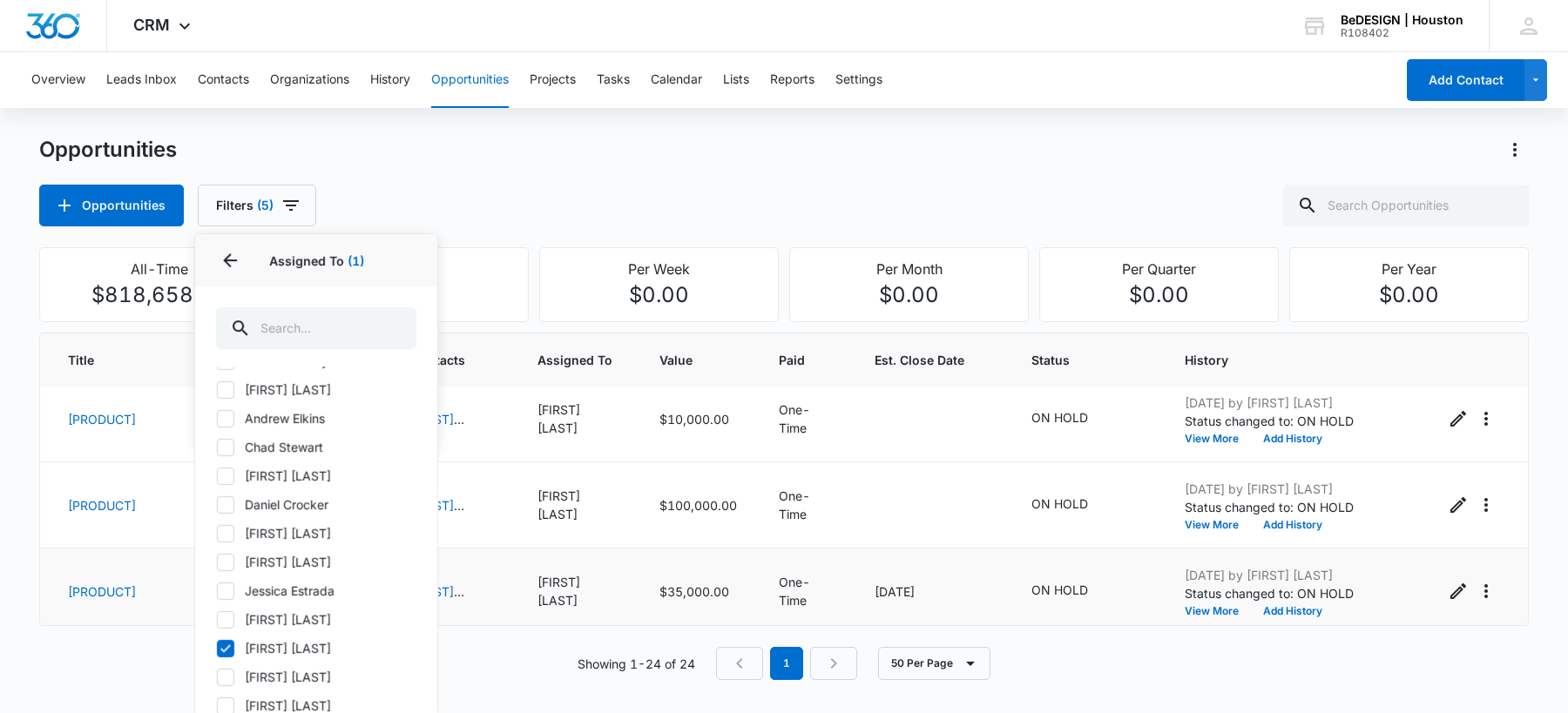 scroll, scrollTop: 59, scrollLeft: 0, axis: vertical 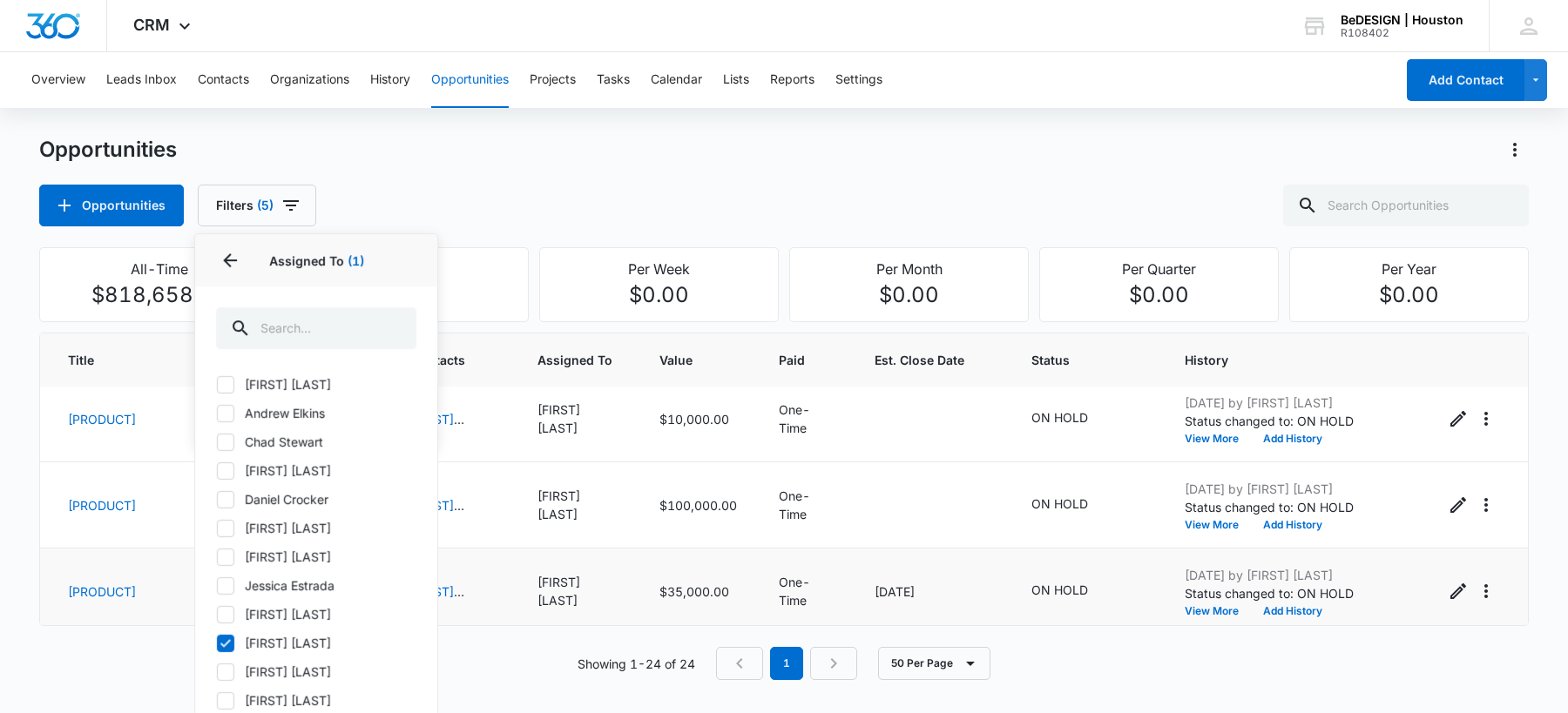 click 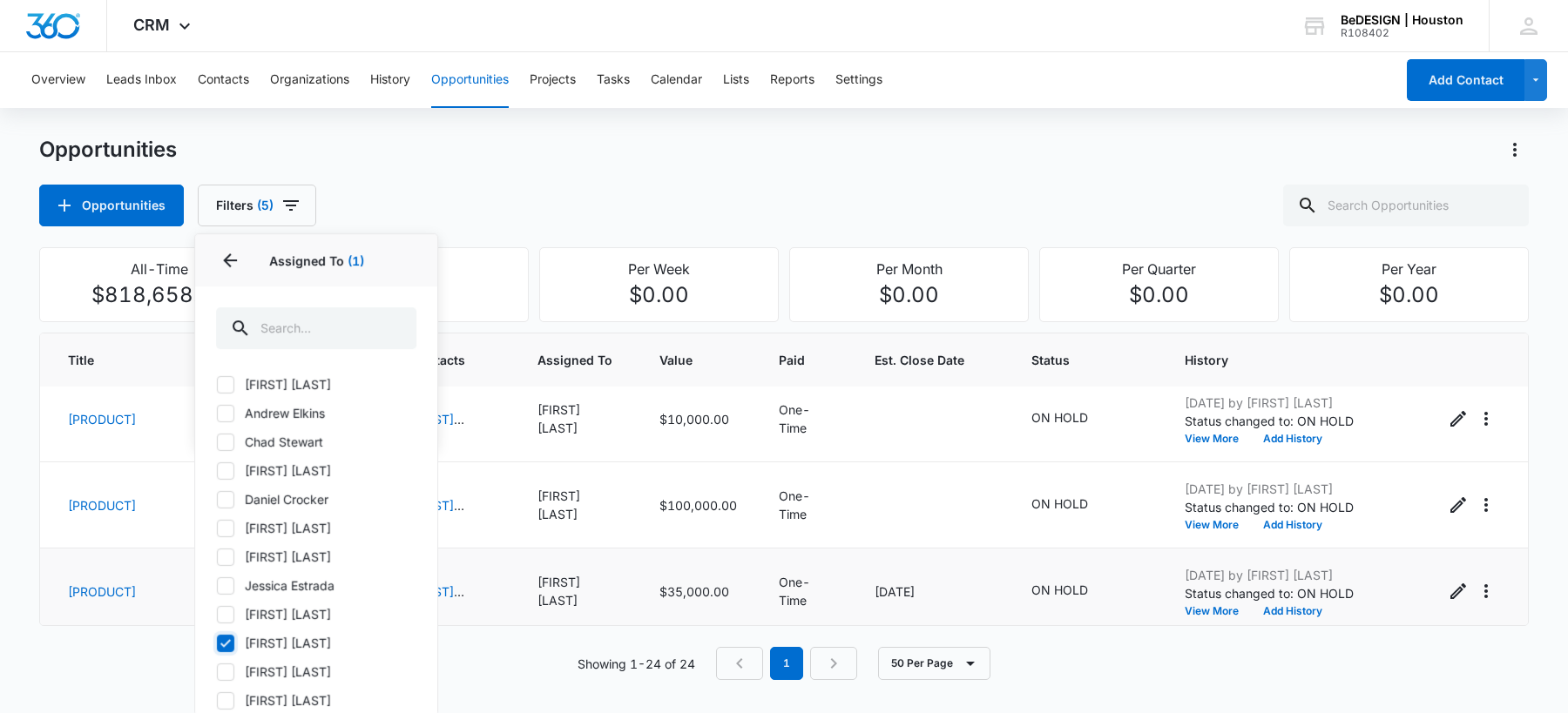 click on "[FIRST] [LAST]" at bounding box center [216, 642] 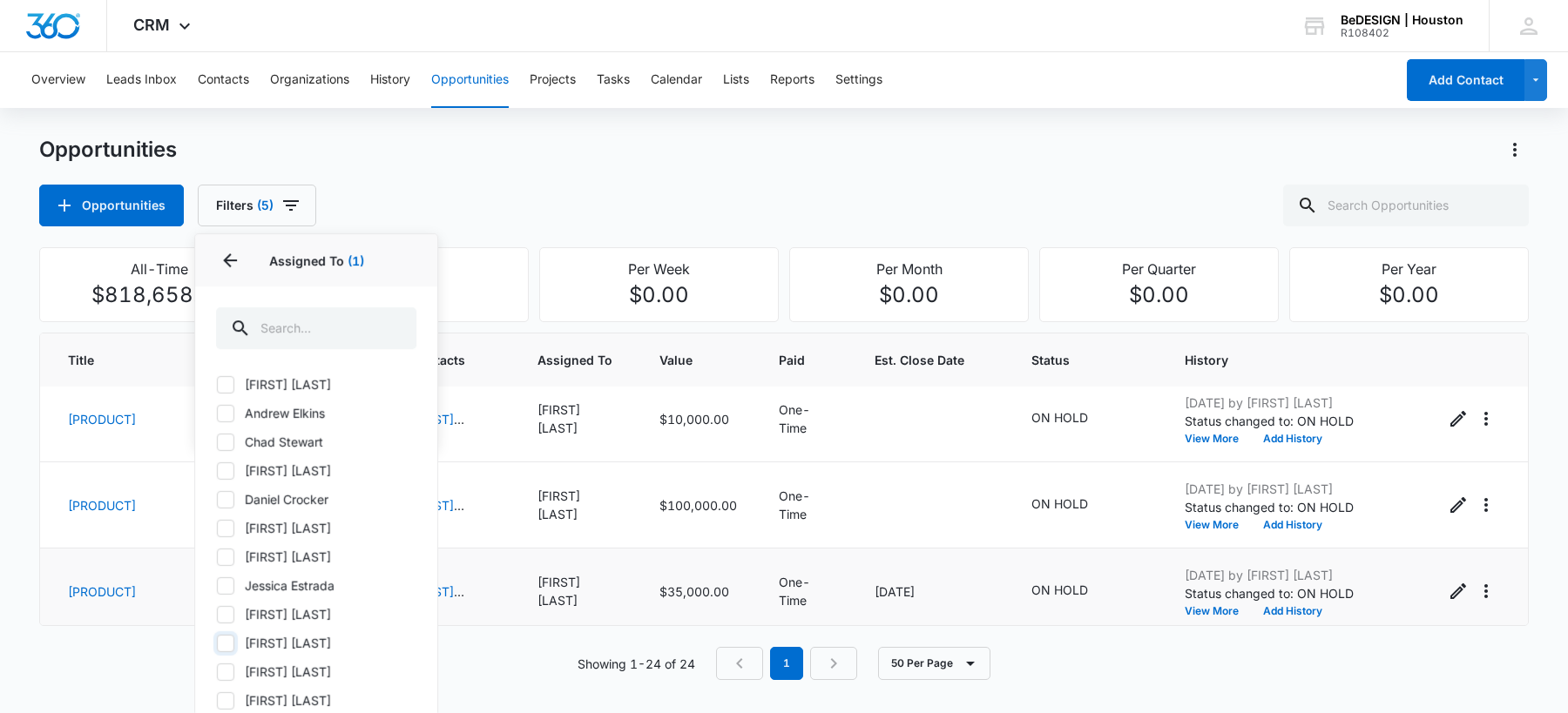 checkbox on "false" 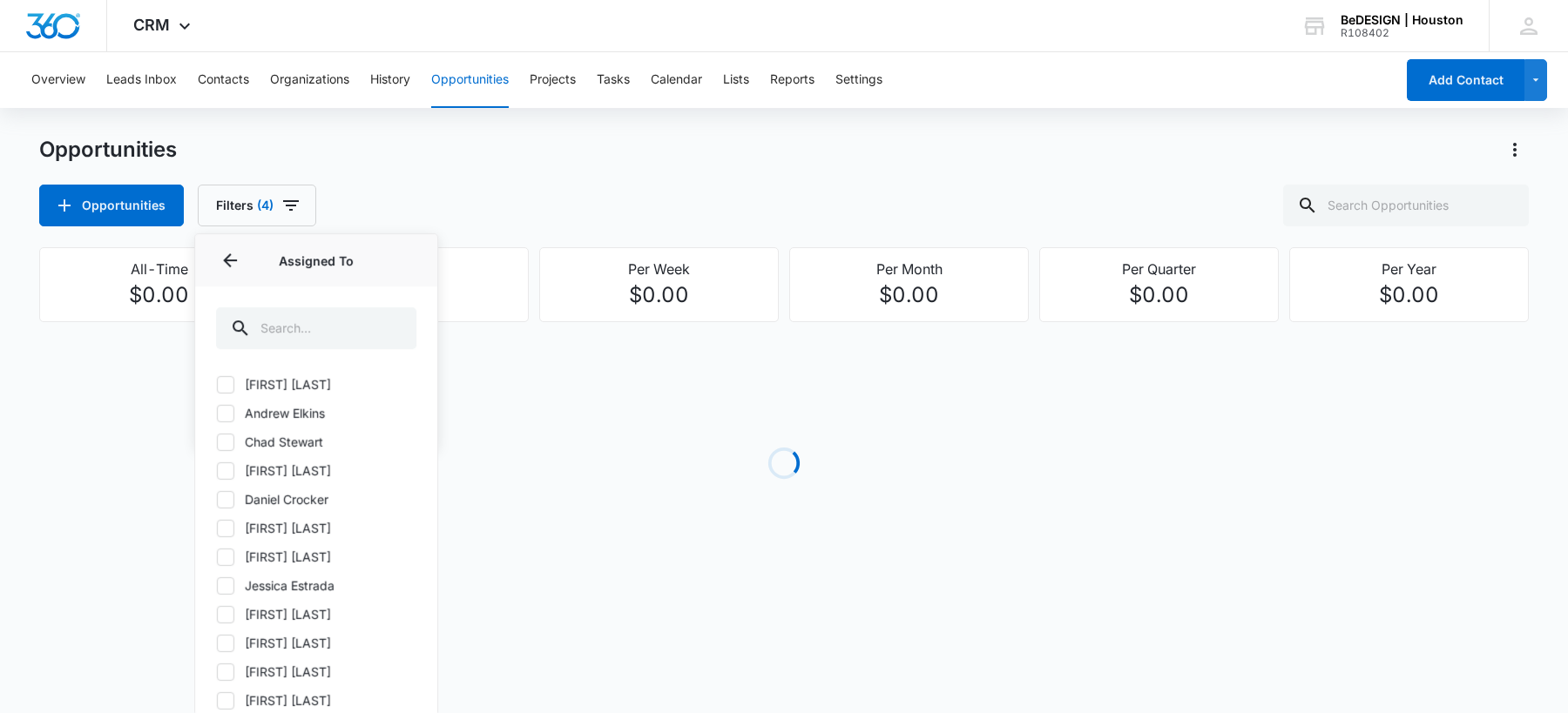 click 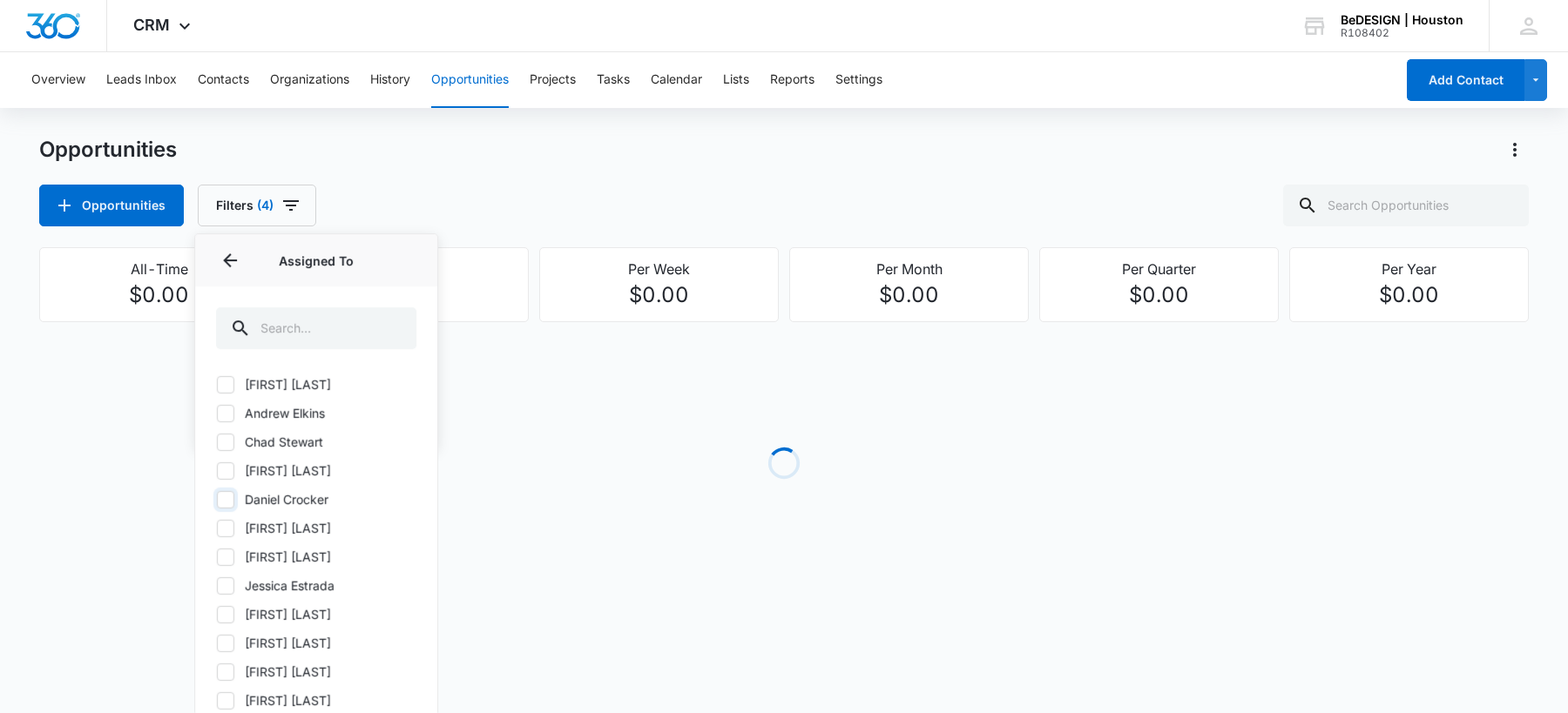 click on "Daniel Crocker" at bounding box center (216, 499) 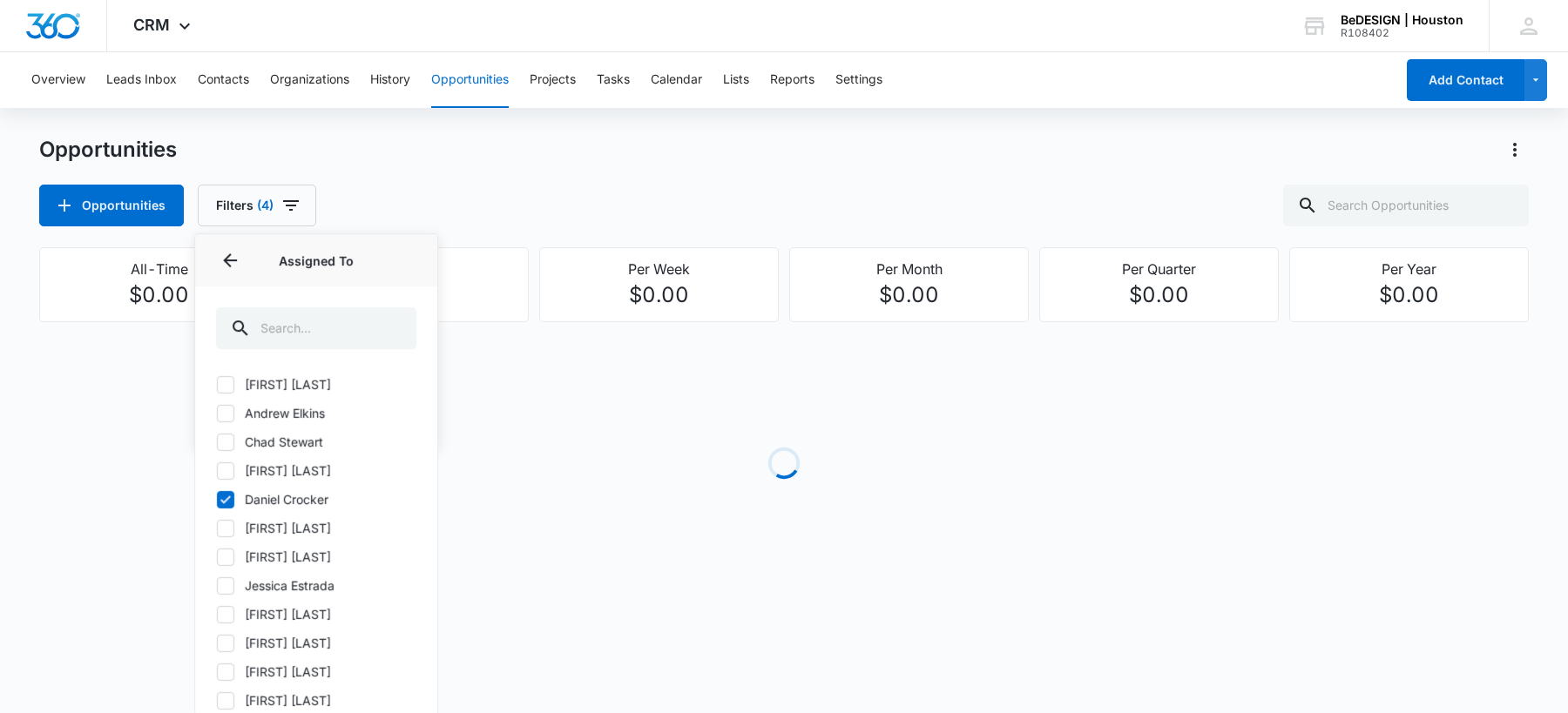 click on "Opportunities Filters (4) Assigned By Assigned To Assigned To [FIRST] [LAST] Ads and Analytics [FIRST] [LAST] [FIRST] [LAST] [FIRST] [LAST] [FIRST] [LAST] [FIRST] [LAST] [FIRST] [LAST] [FIRST] [LAST] [FIRST] [LAST] [FIRST] [LAST] [FIRST] [LAST] [FIRST] [LAST] [FIRST] [LAST] [FIRST] [LAST] [FIRST] [LAST] [FIRST] [LAST] [FIRST] [LAST] [FIRST] [LAST] Opportunity  Status 4 Clear All" at bounding box center [784, 205] 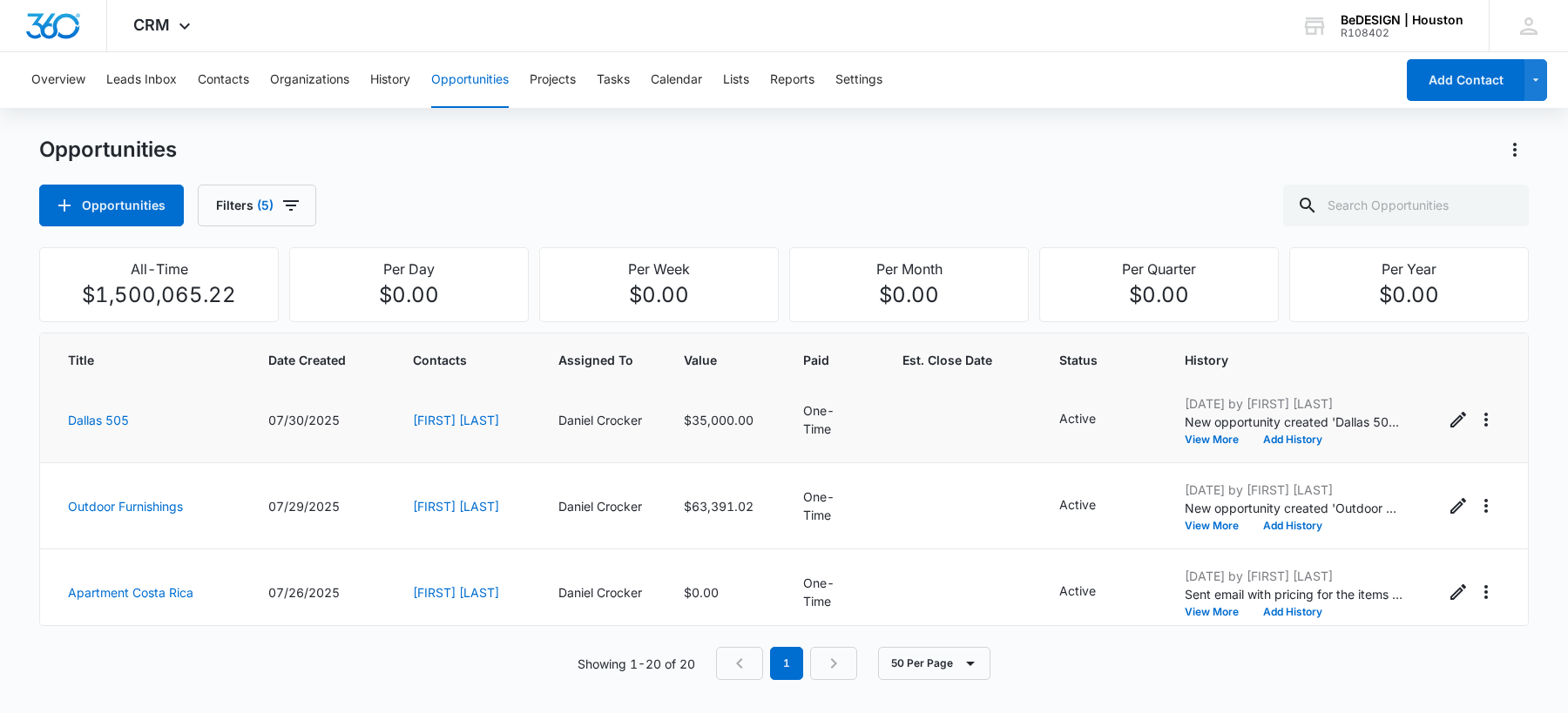 scroll, scrollTop: 98, scrollLeft: 0, axis: vertical 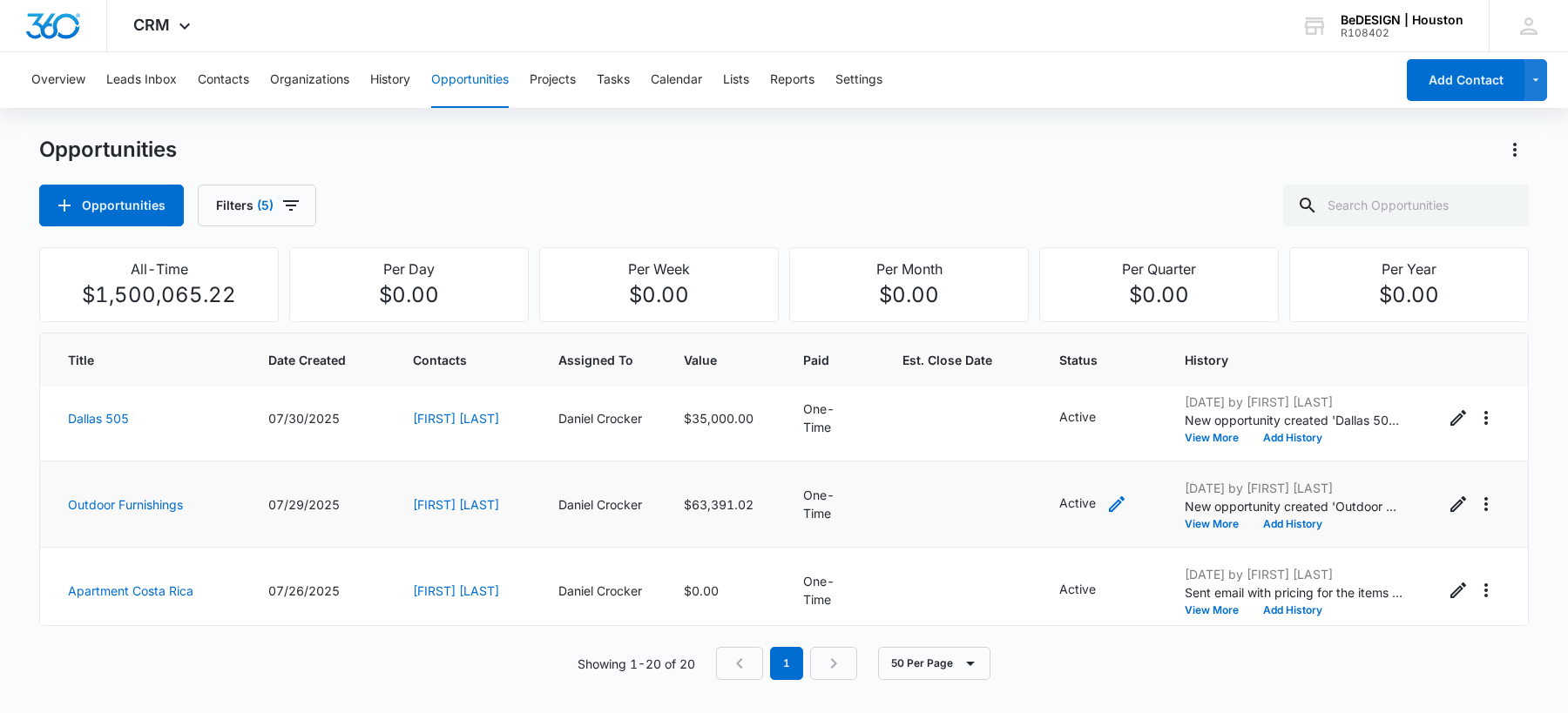 click 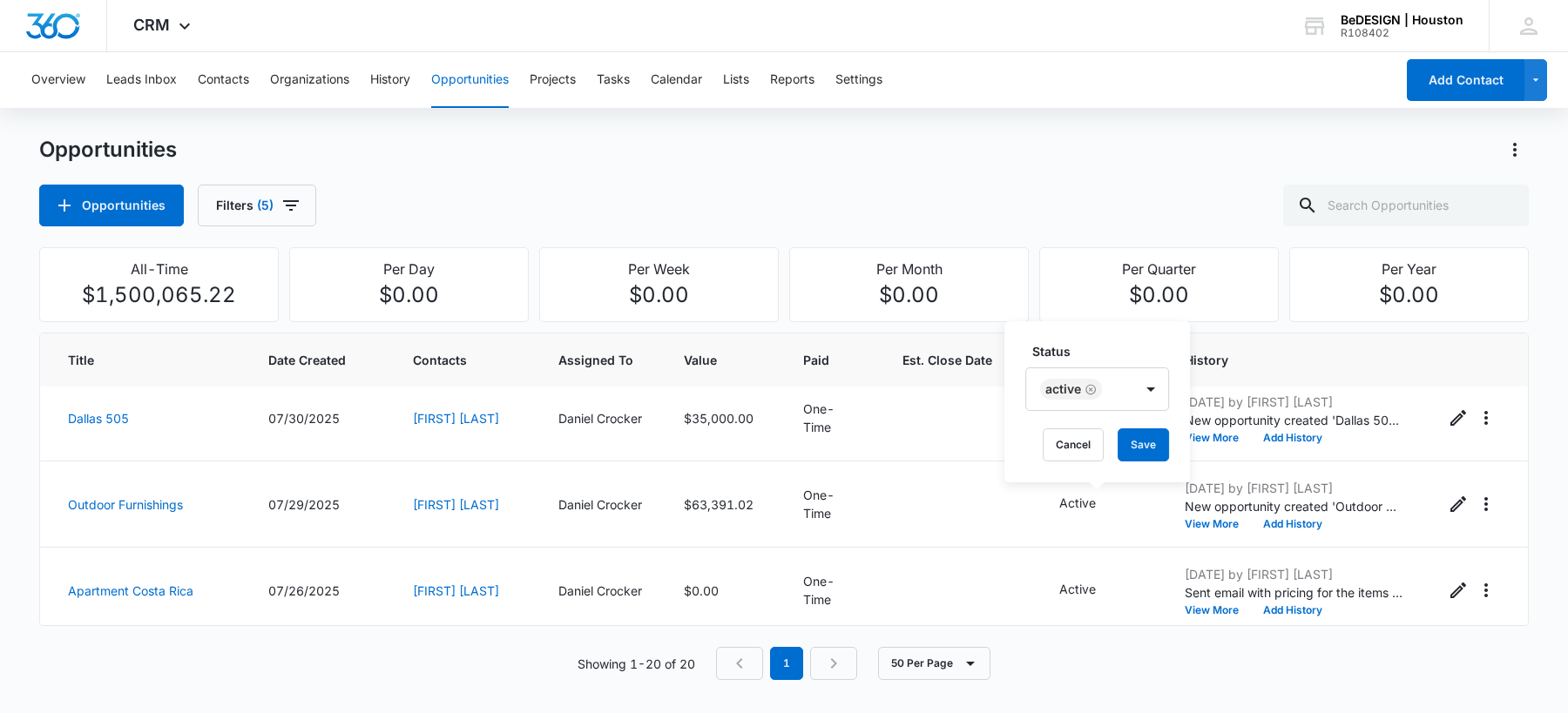 click on "Active" at bounding box center [1079, 389] 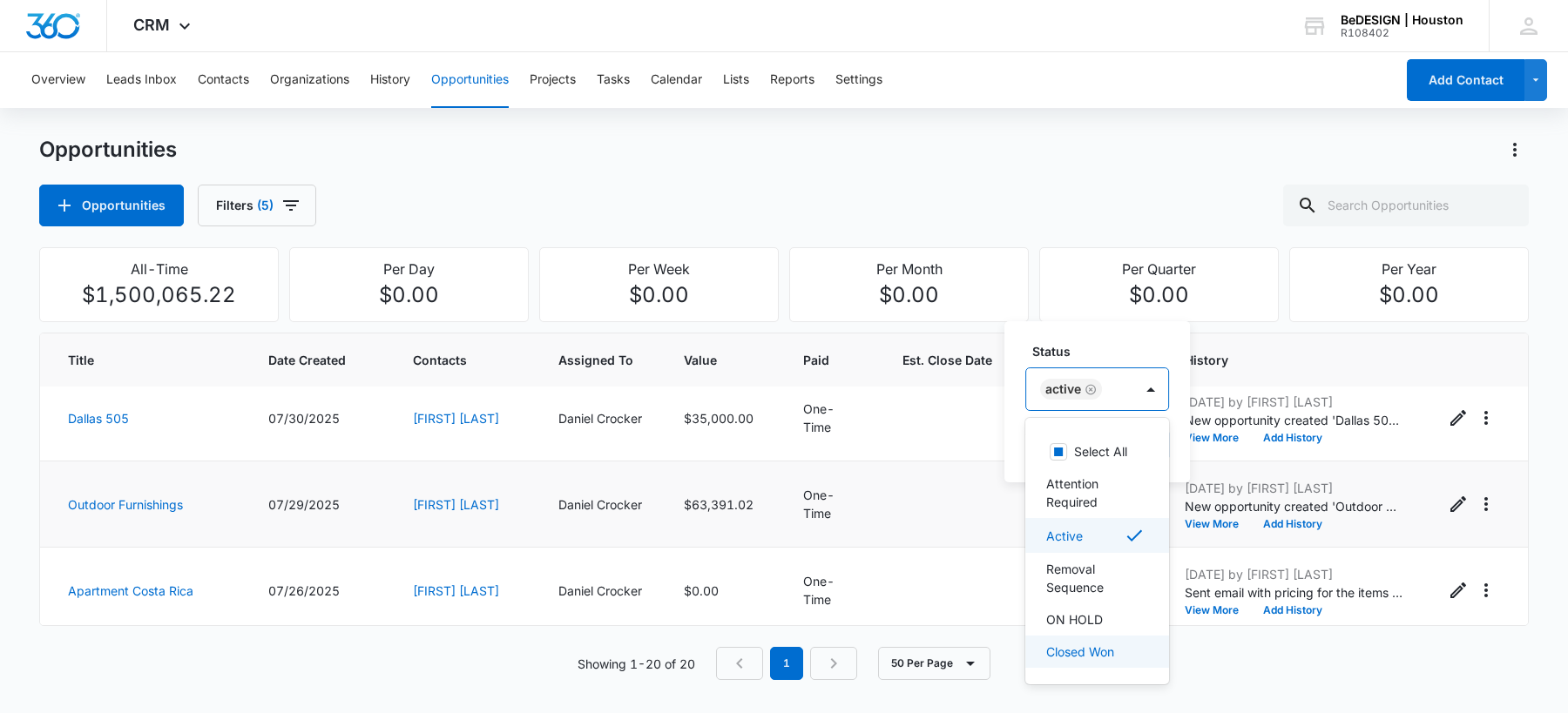 click on "Closed Won" at bounding box center (1080, 651) 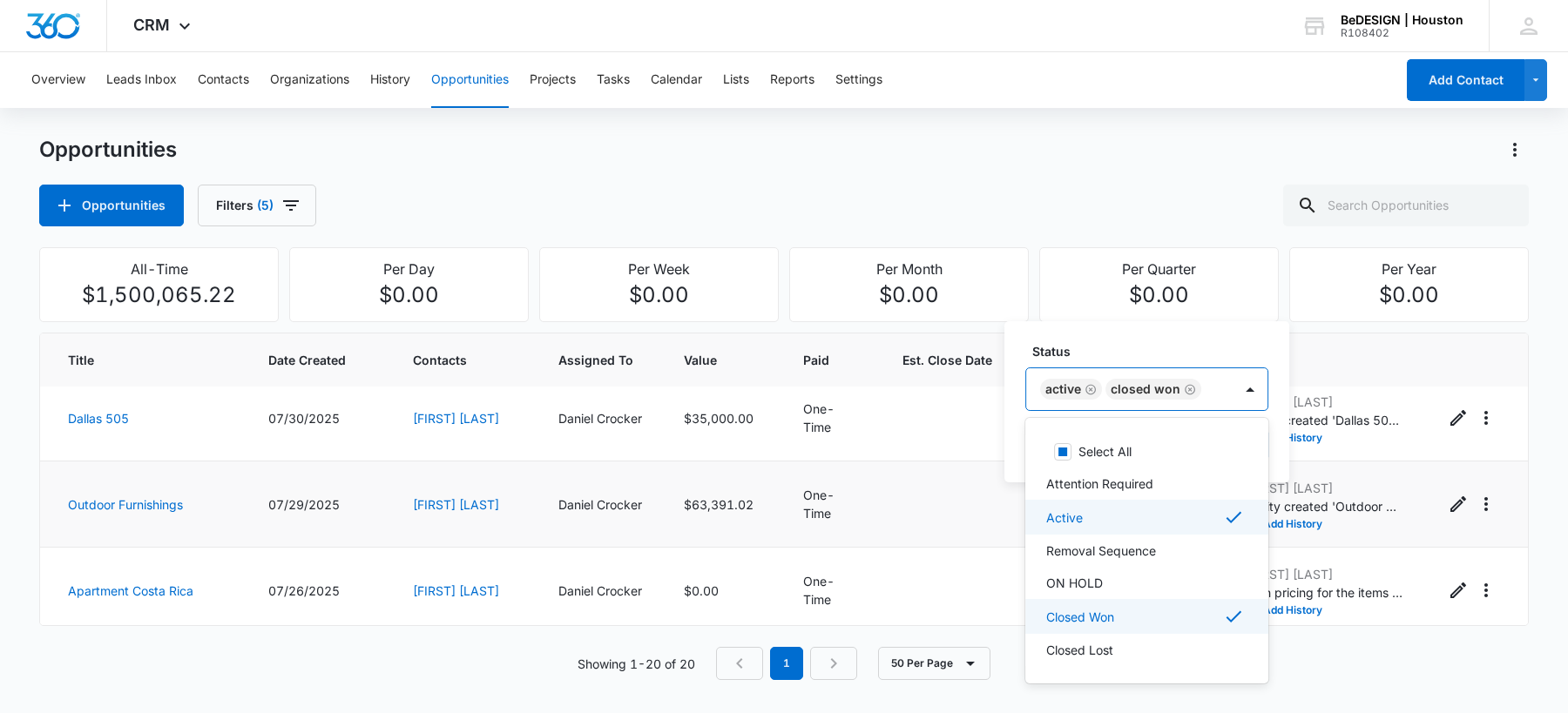 click on "Active" at bounding box center [1145, 517] 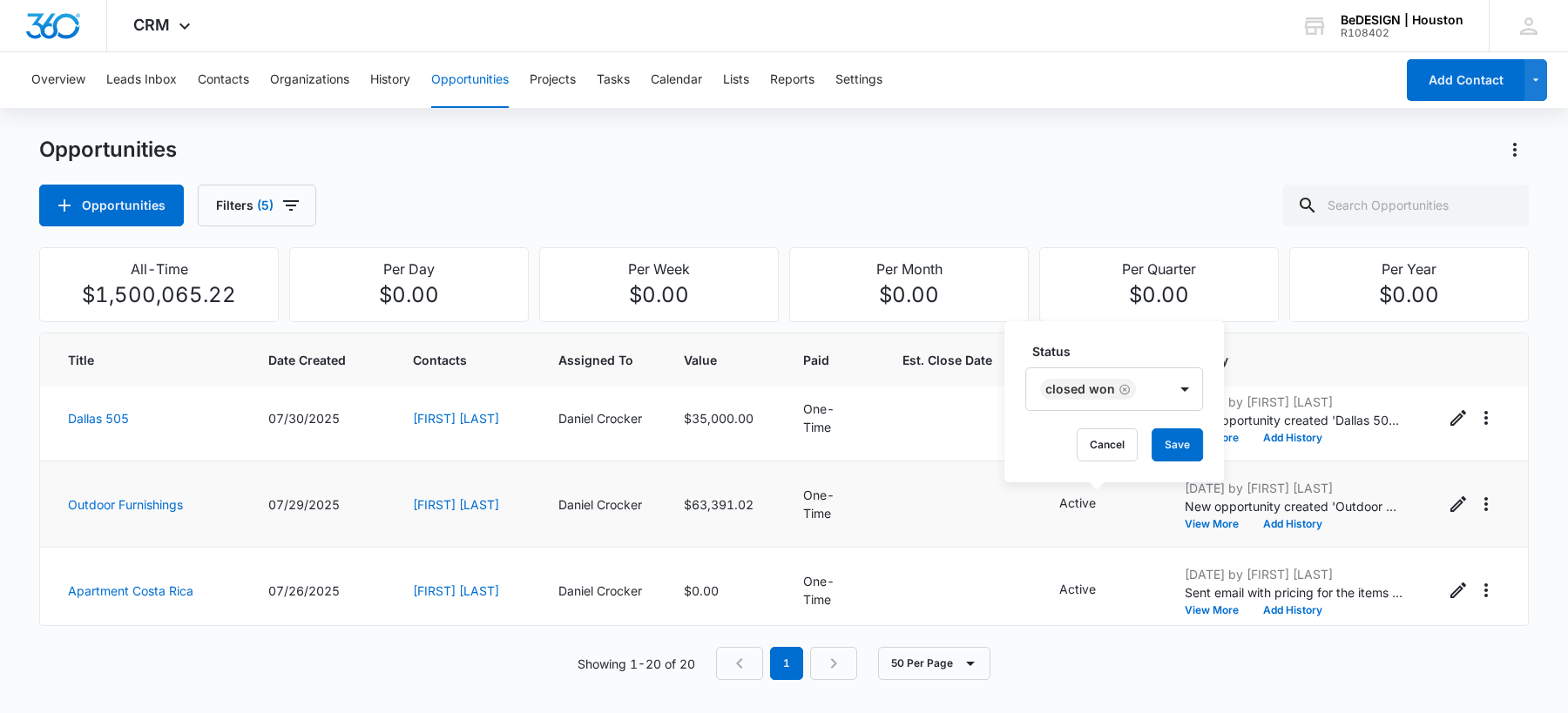 click on "Status" at bounding box center [1121, 351] 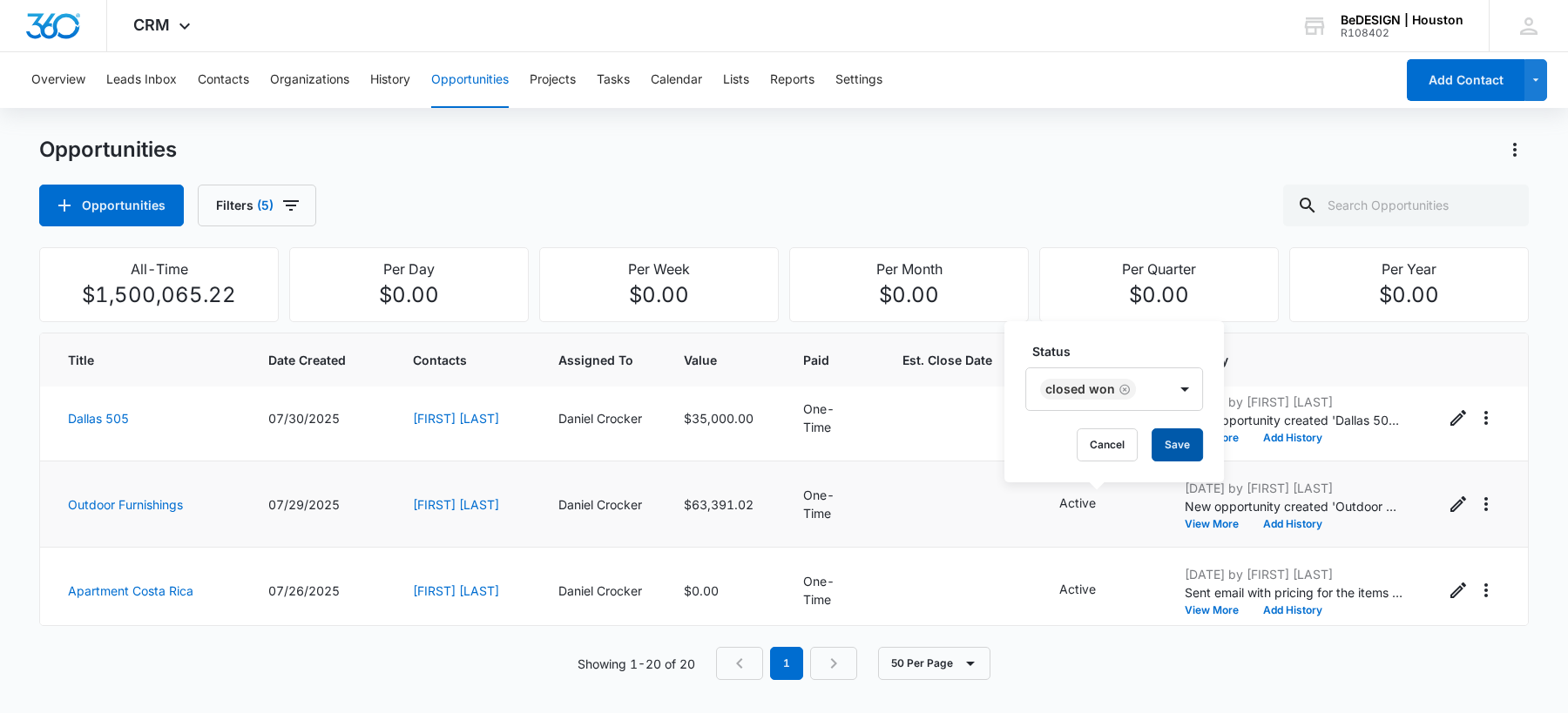 click on "Save" at bounding box center (1177, 445) 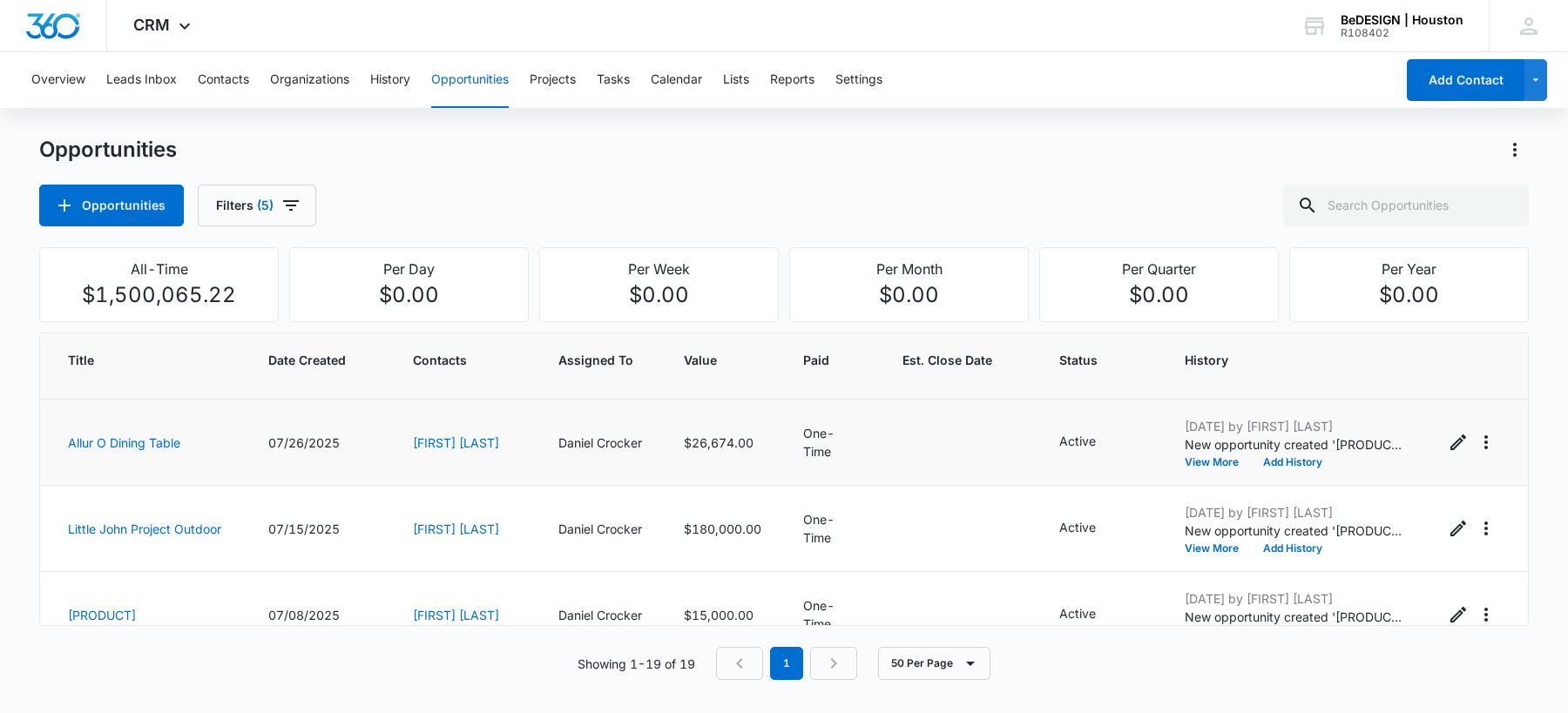 scroll, scrollTop: 249, scrollLeft: 0, axis: vertical 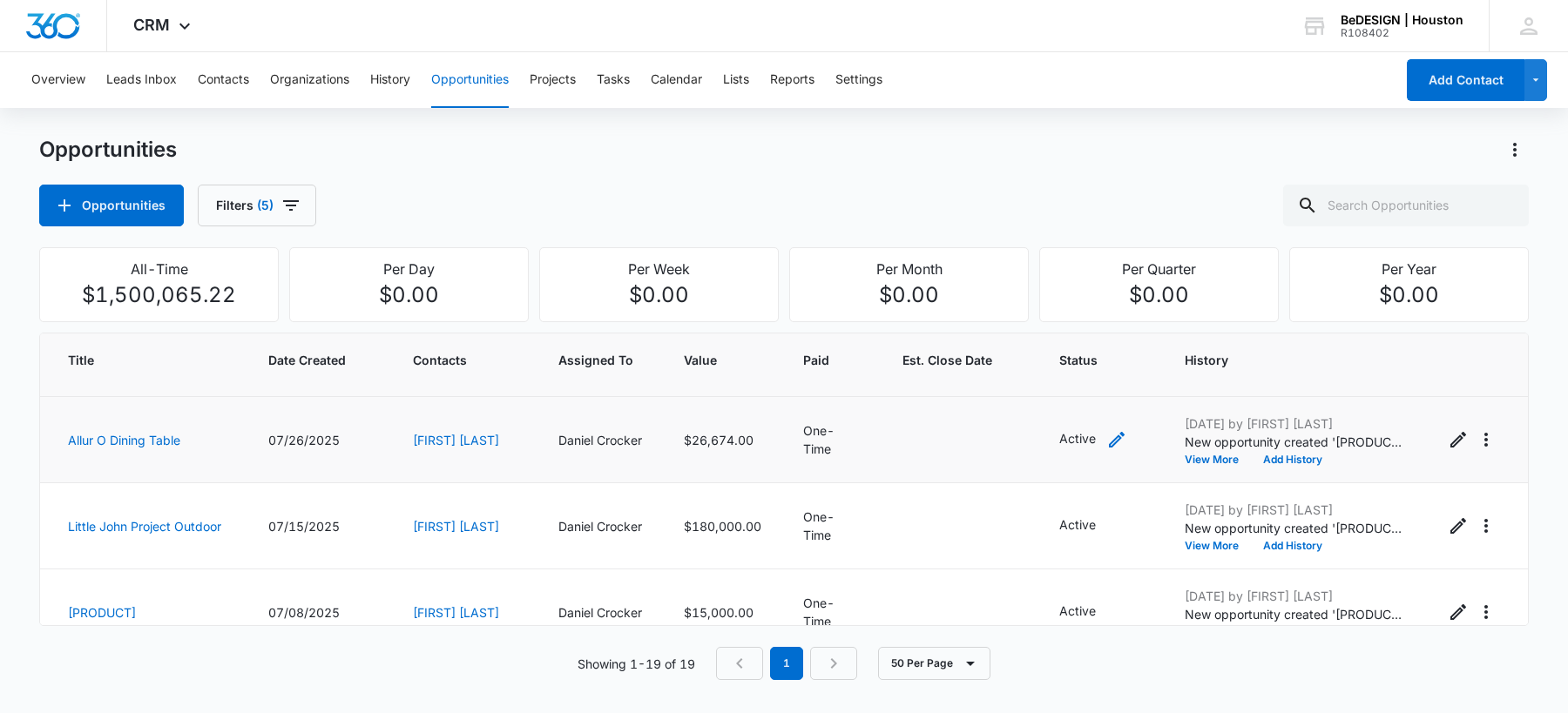 click 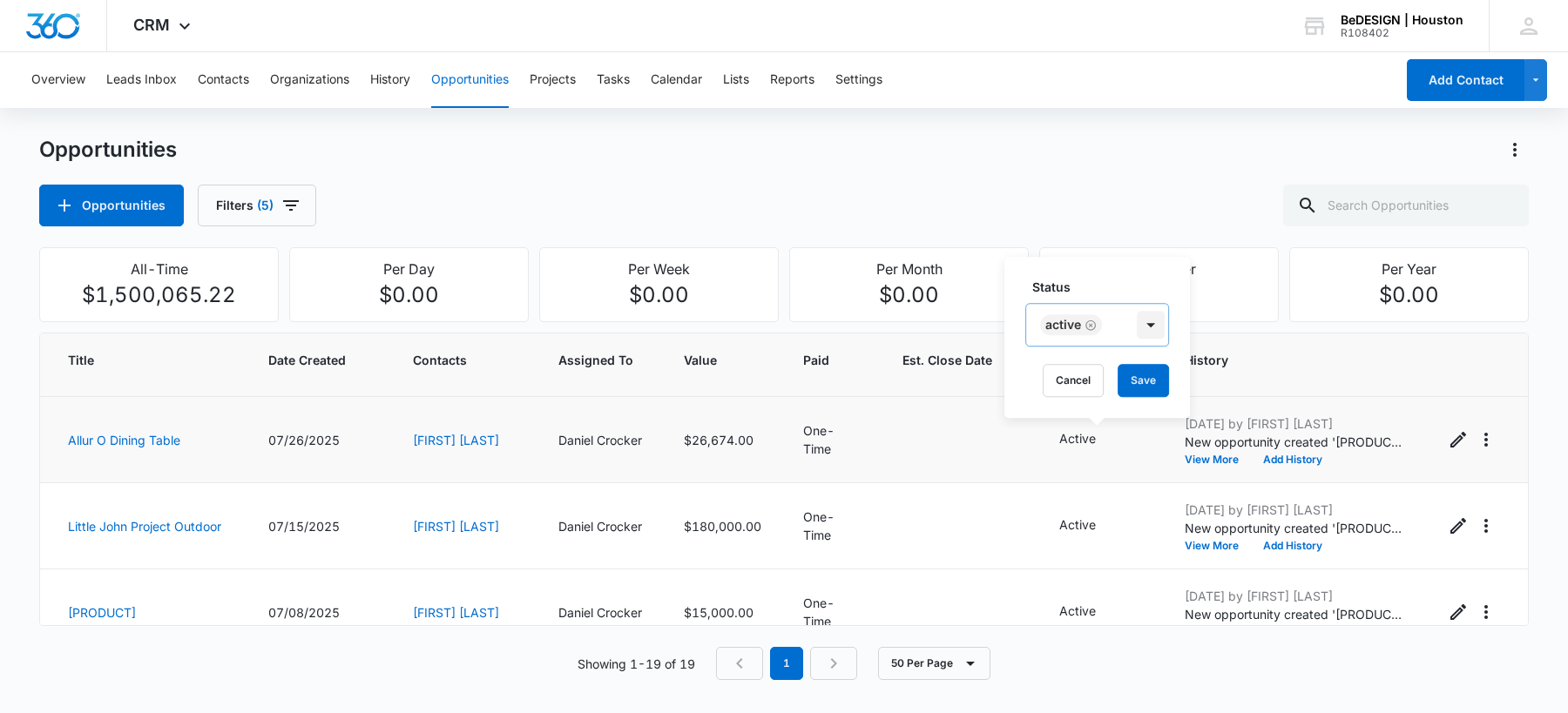 click at bounding box center [1151, 325] 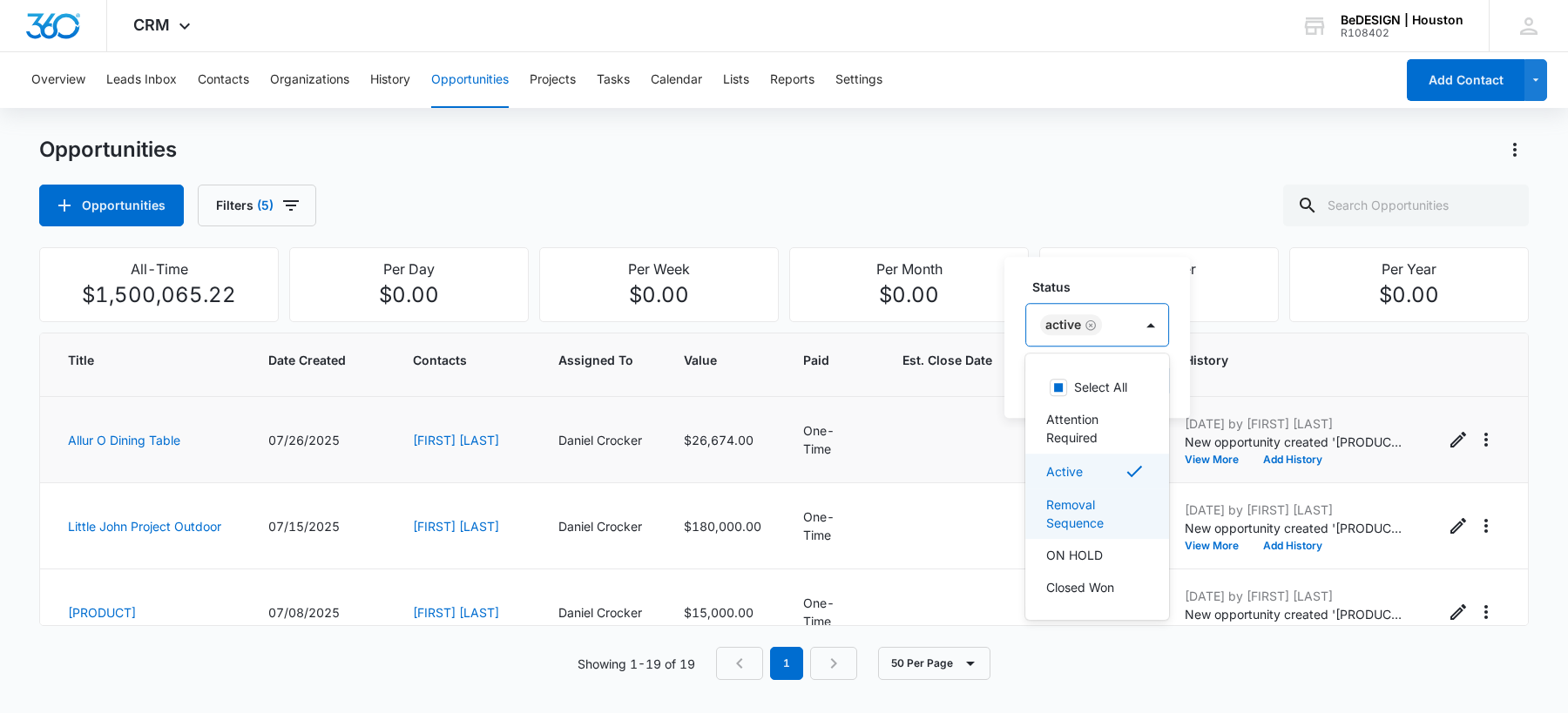 click on "Removal Sequence" at bounding box center [1095, 514] 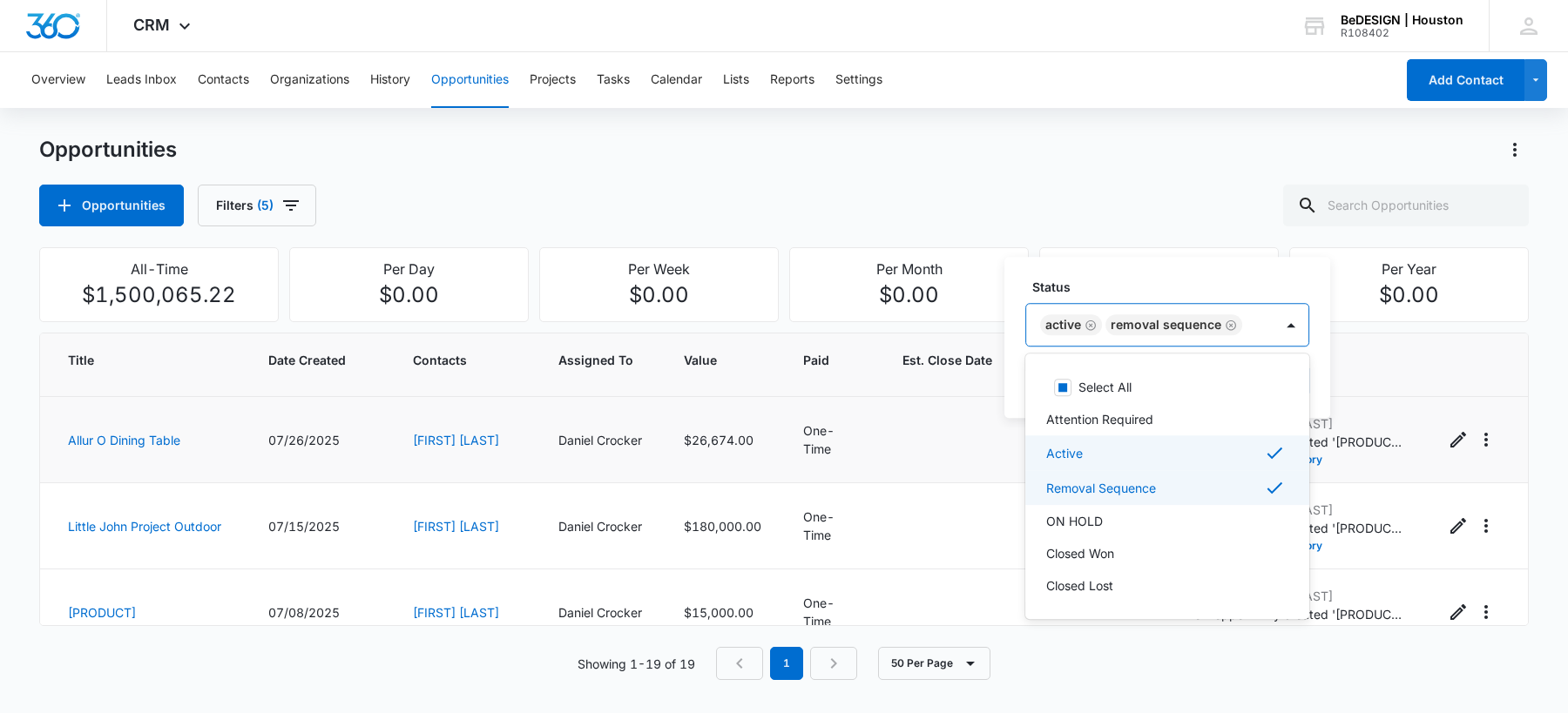 click on "Active" at bounding box center (1166, 453) 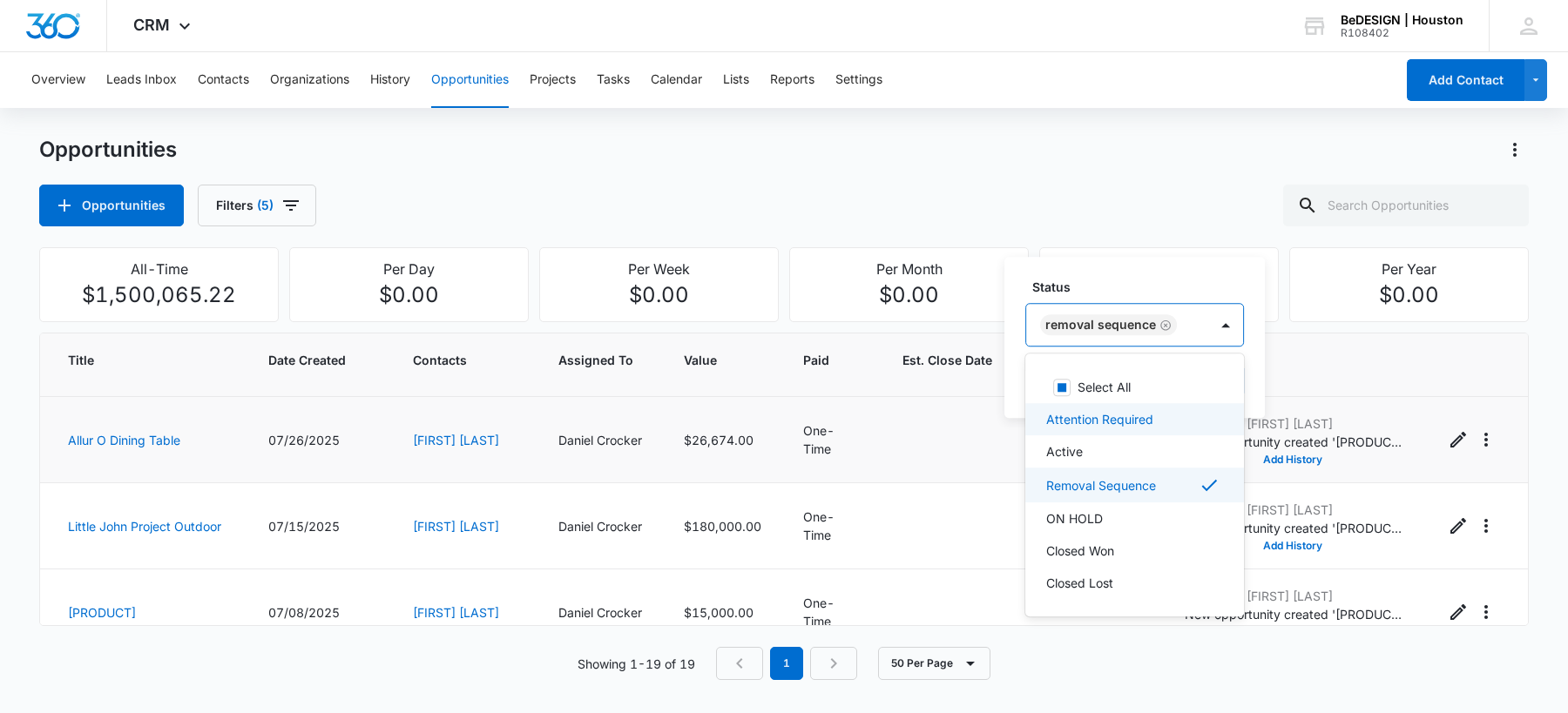 click on "Status" at bounding box center (1141, 286) 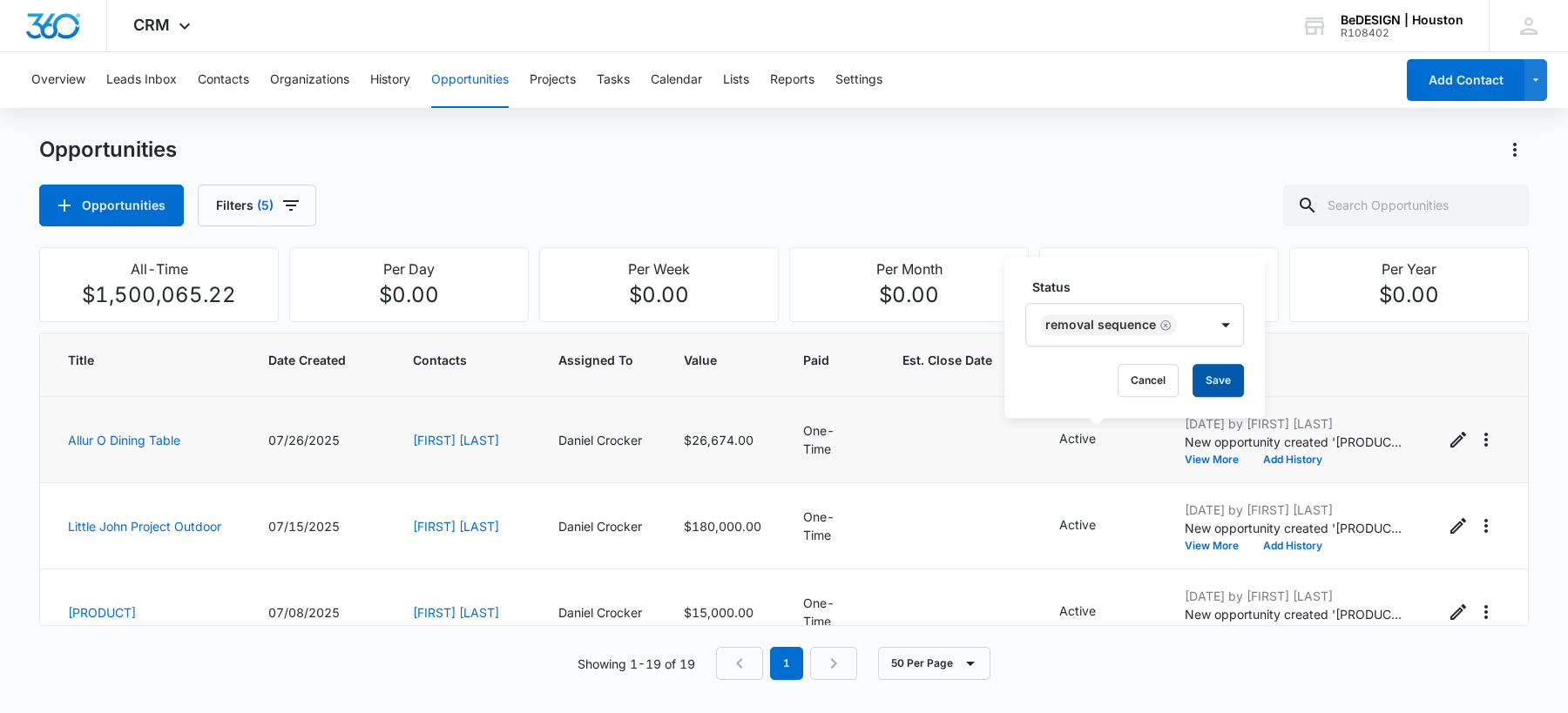 click on "Save" at bounding box center (1218, 380) 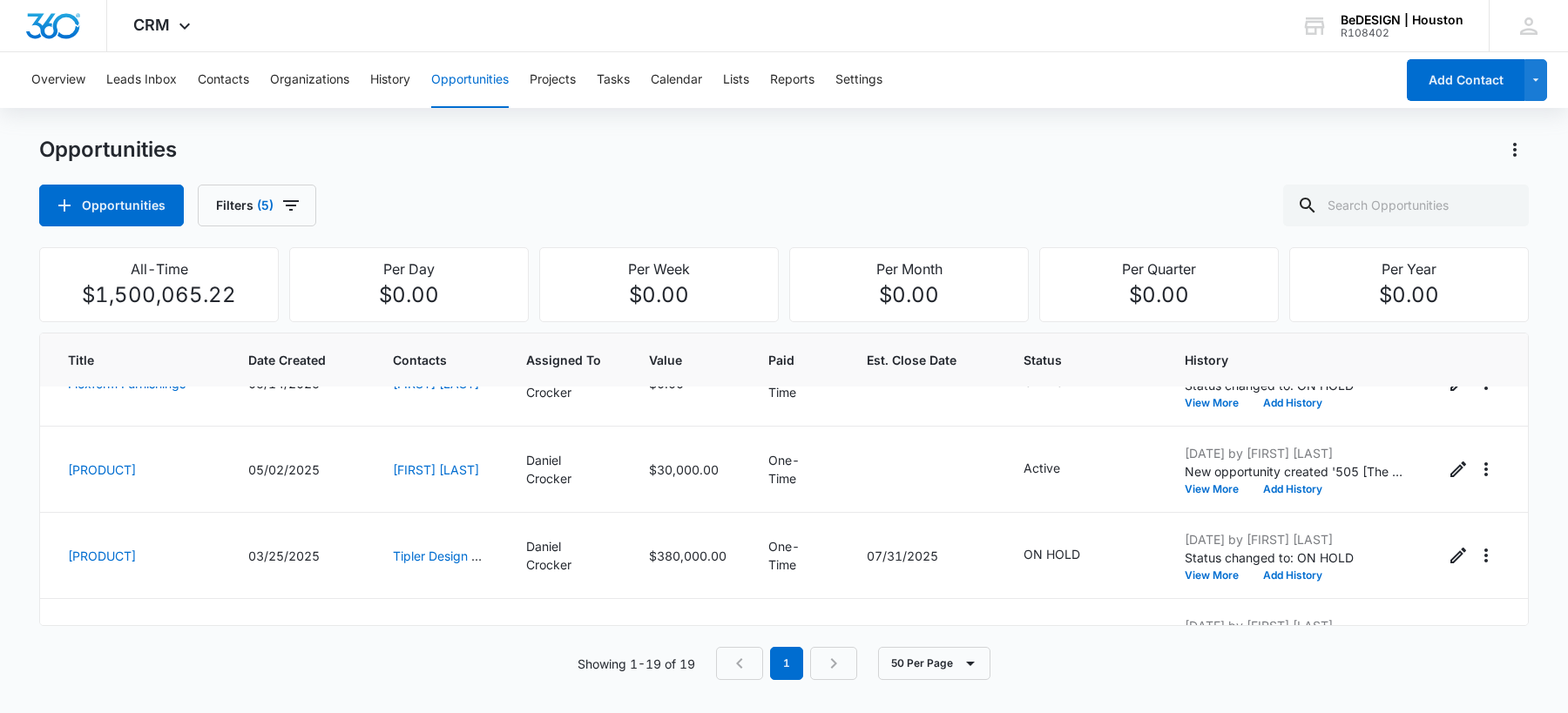 scroll, scrollTop: 1089, scrollLeft: 0, axis: vertical 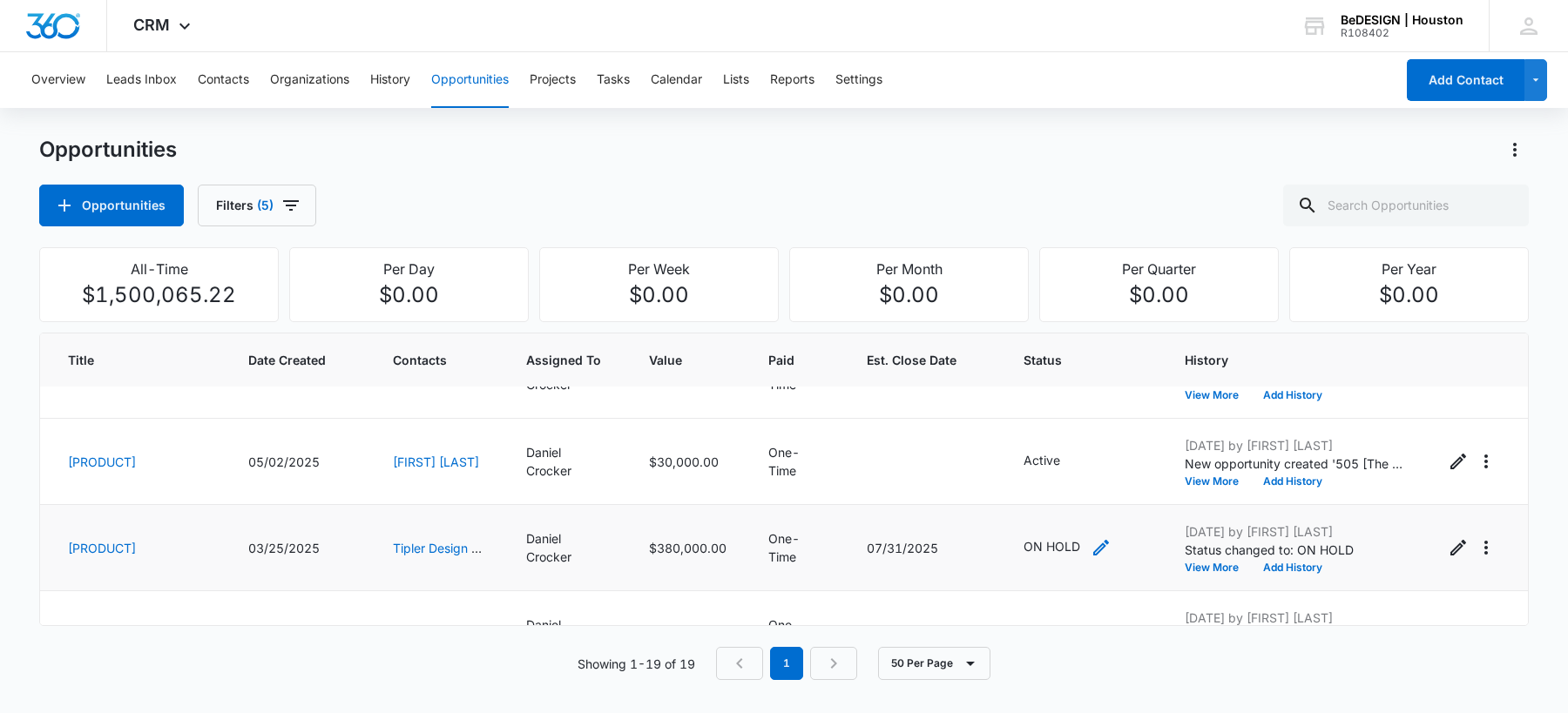 click 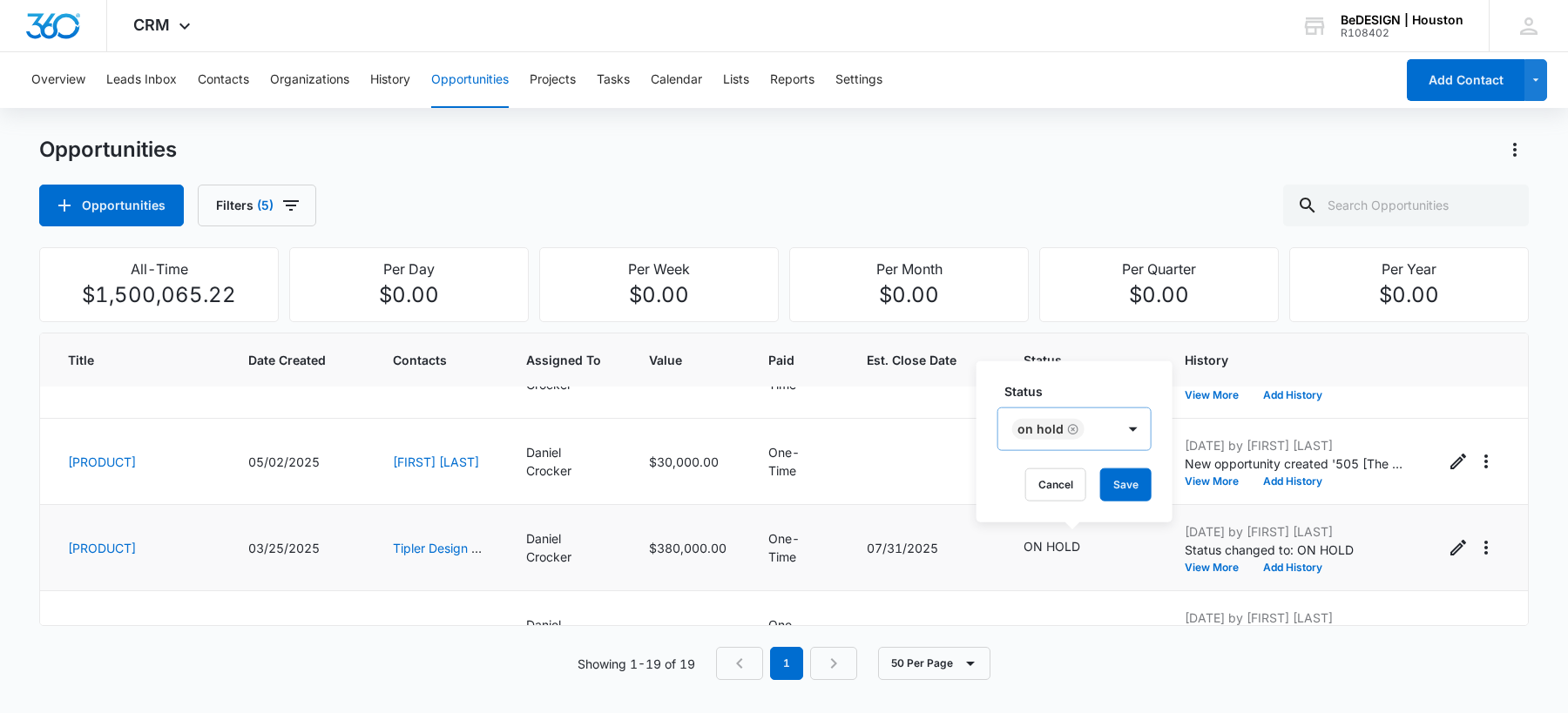 click on "ON HOLD" at bounding box center [1057, 429] 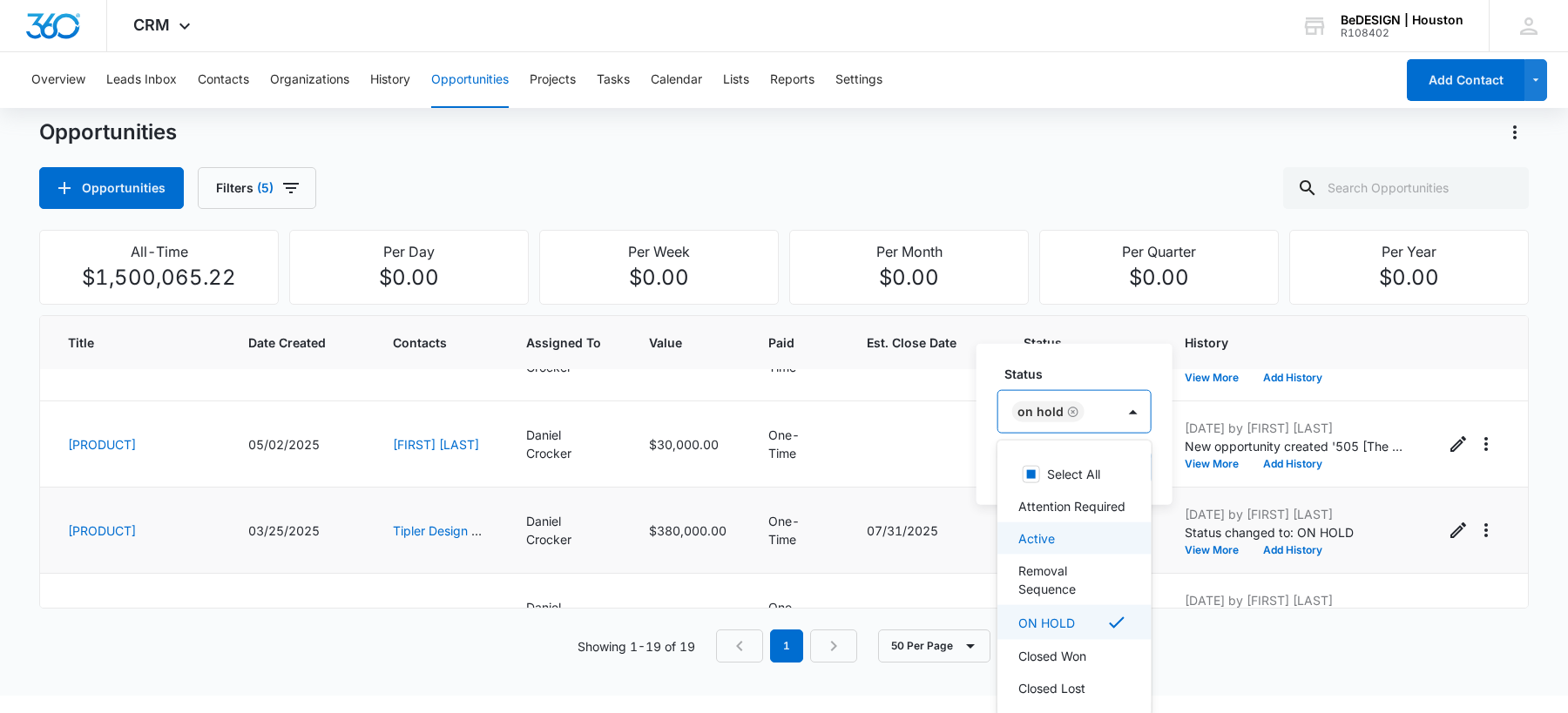 click on "Active" at bounding box center (1072, 538) 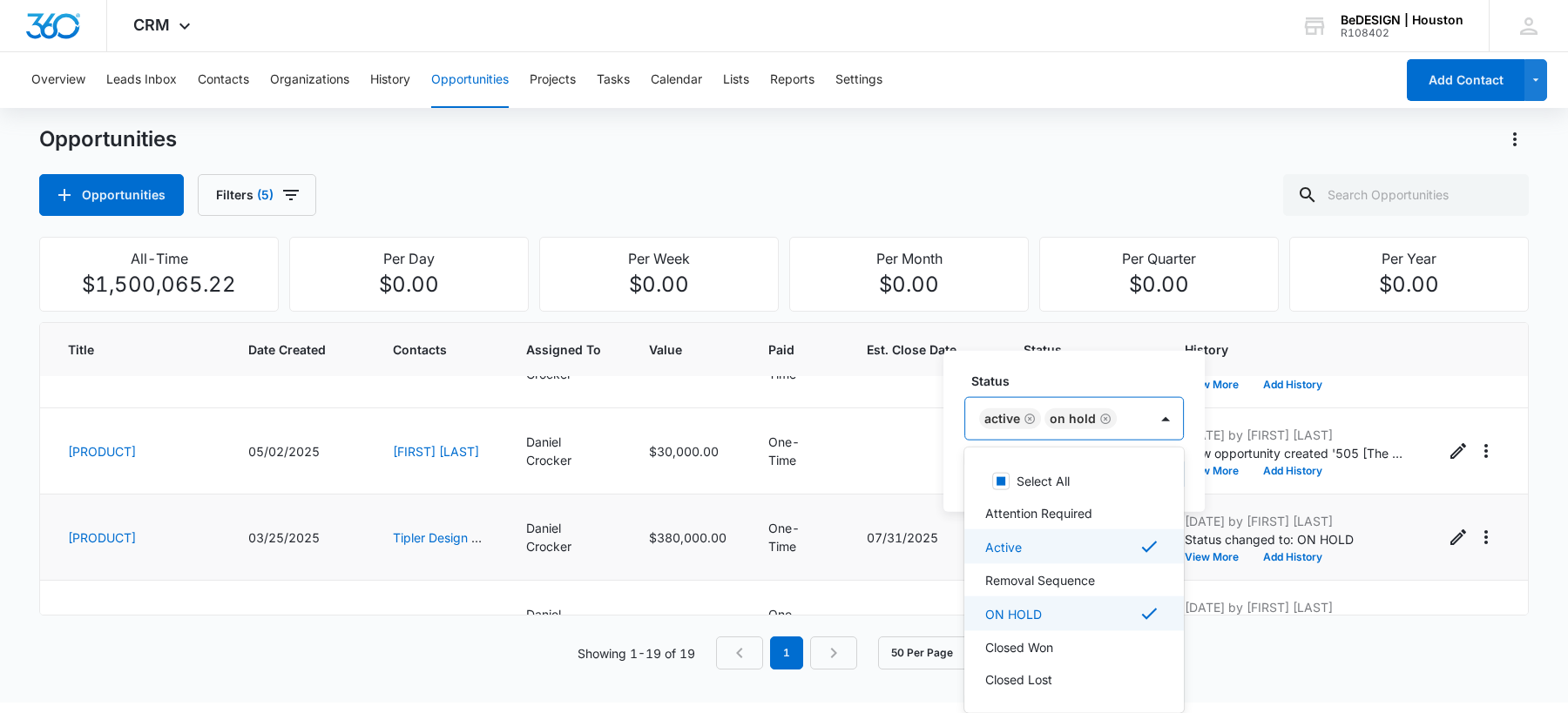 scroll, scrollTop: 10, scrollLeft: 0, axis: vertical 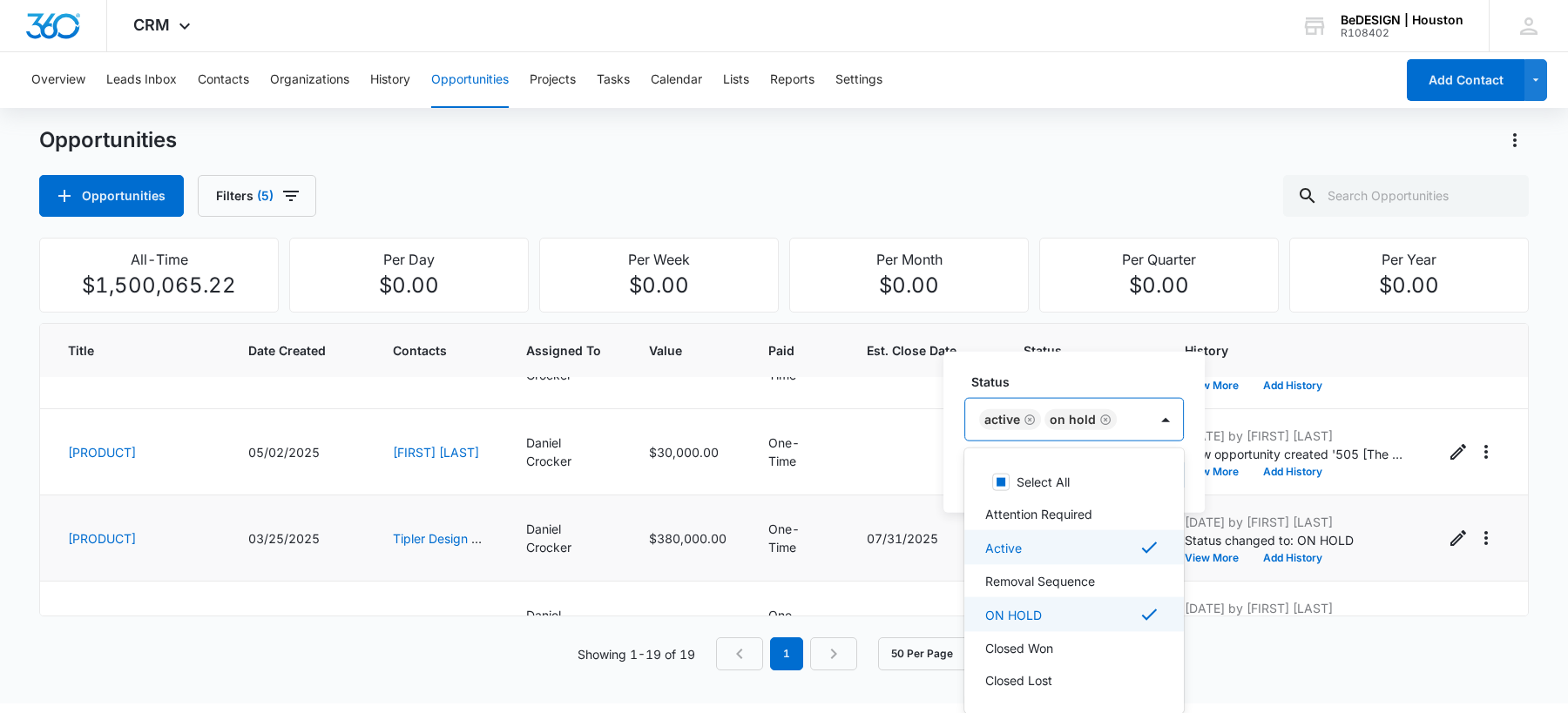 click on "ON HOLD" at bounding box center (1072, 615) 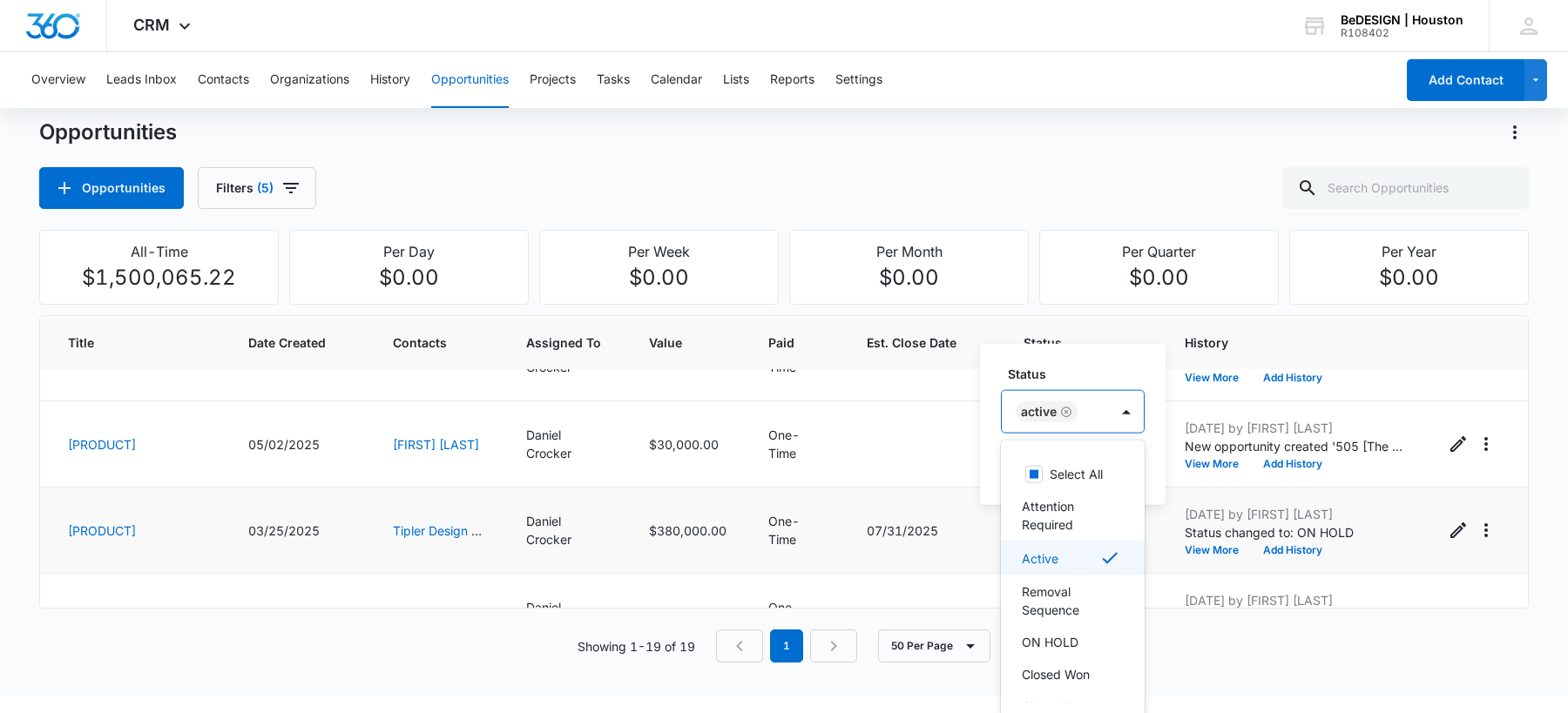 scroll, scrollTop: 0, scrollLeft: 0, axis: both 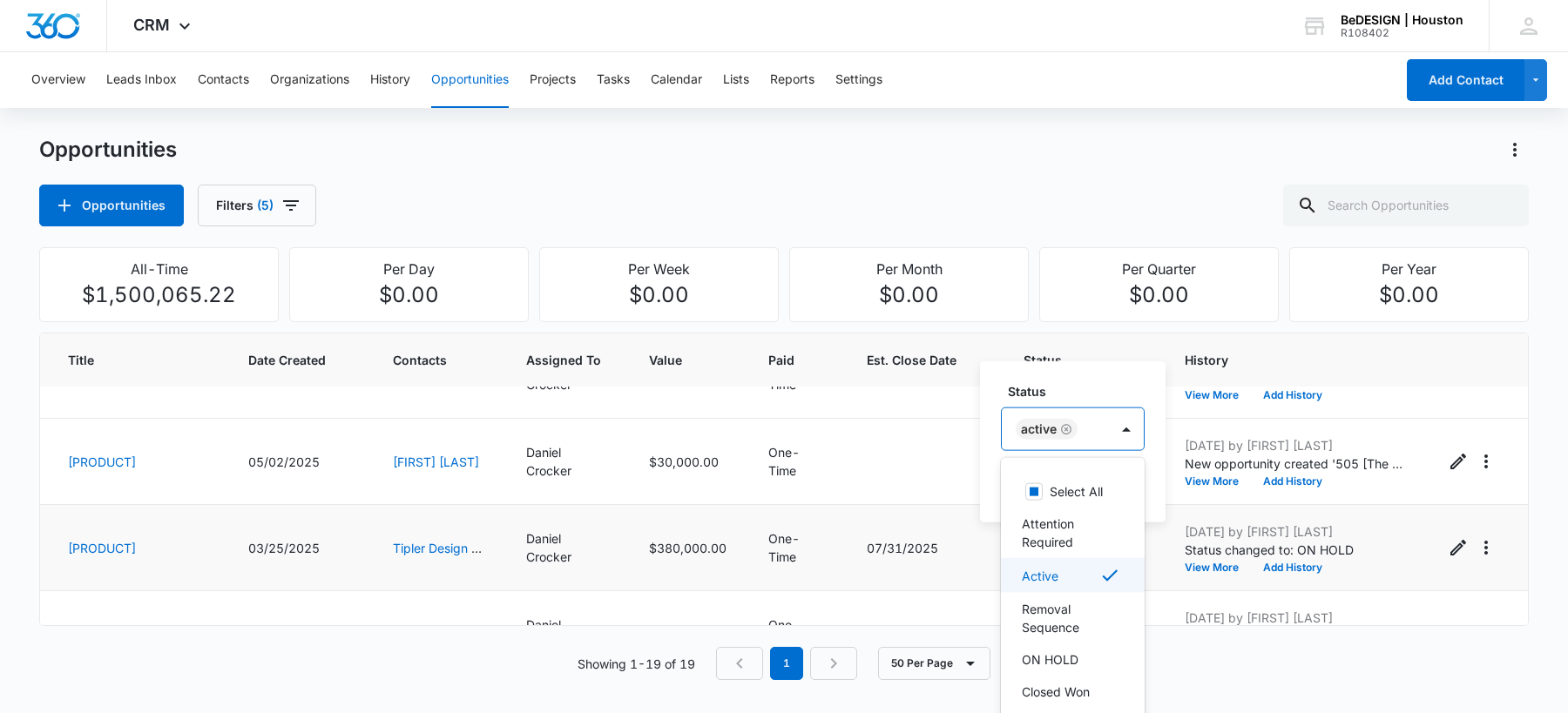 click on "Status option ON HOLD, deselected. Active  selected, 3 of 7. 7 results available. Use Up and Down to choose options, press Enter to select the currently focused option, press Escape to exit the menu, press Tab to select the option and exit the menu. Active  Select All Attention Required Active  Removal Sequence  ON HOLD Closed Won Closed Lost Cancel Save" at bounding box center (1072, 441) 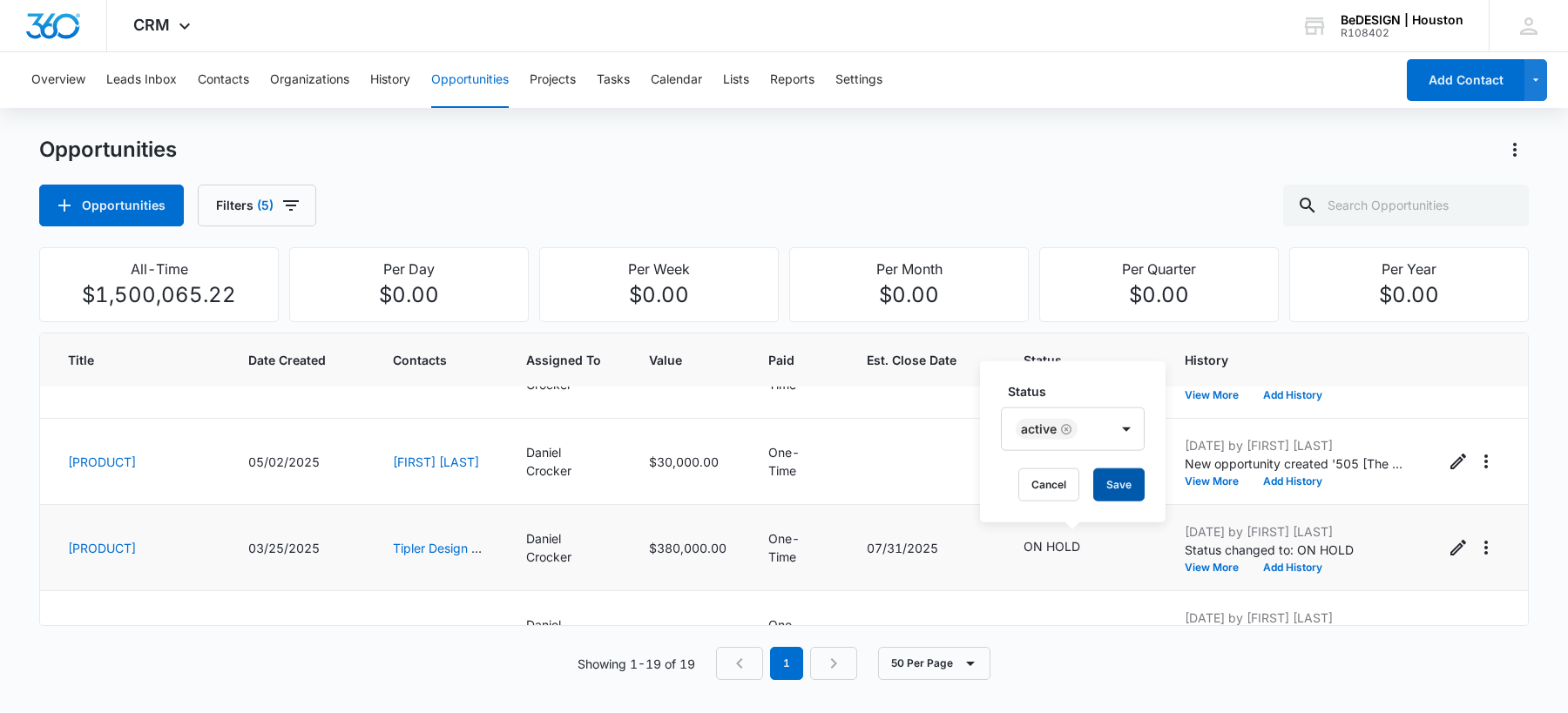 click on "Save" at bounding box center (1119, 485) 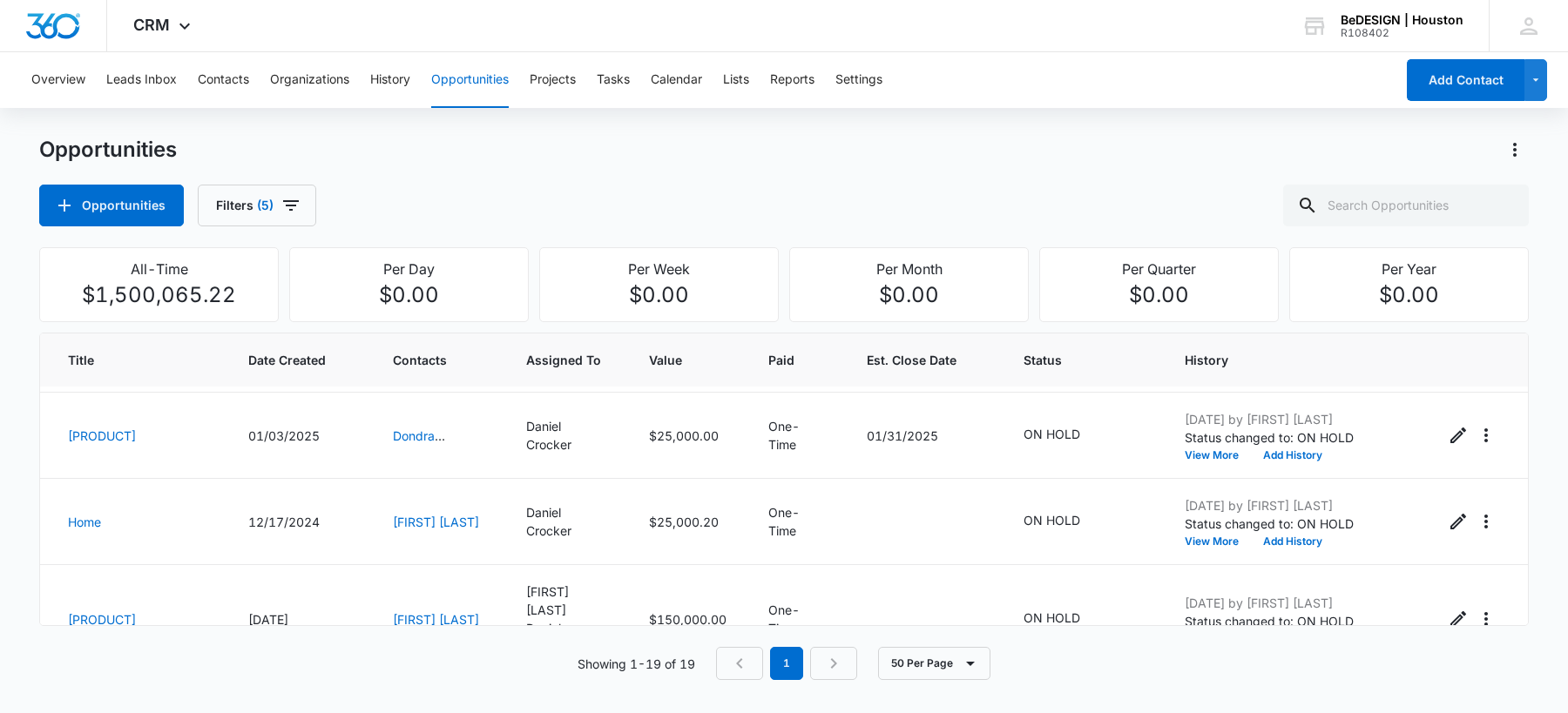 scroll, scrollTop: 1376, scrollLeft: 0, axis: vertical 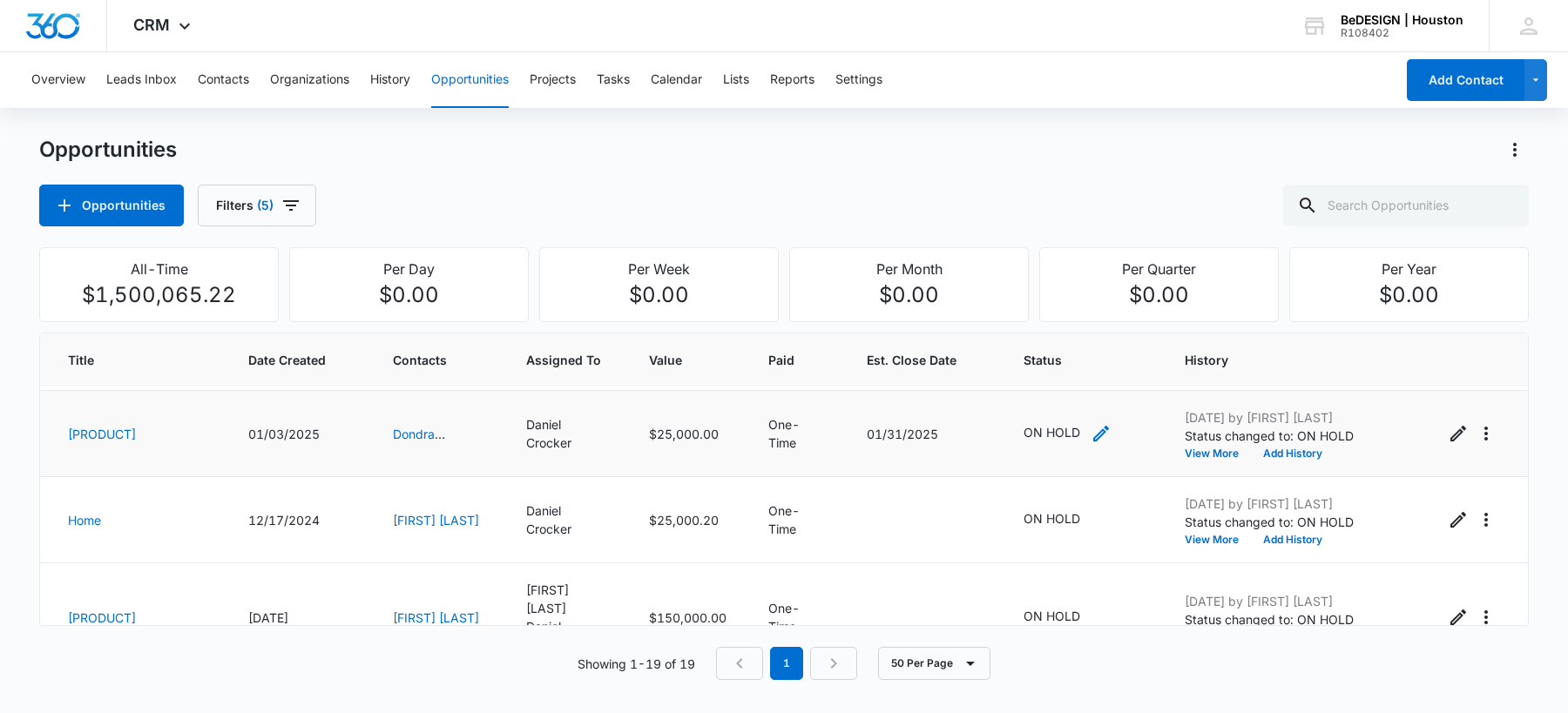 click 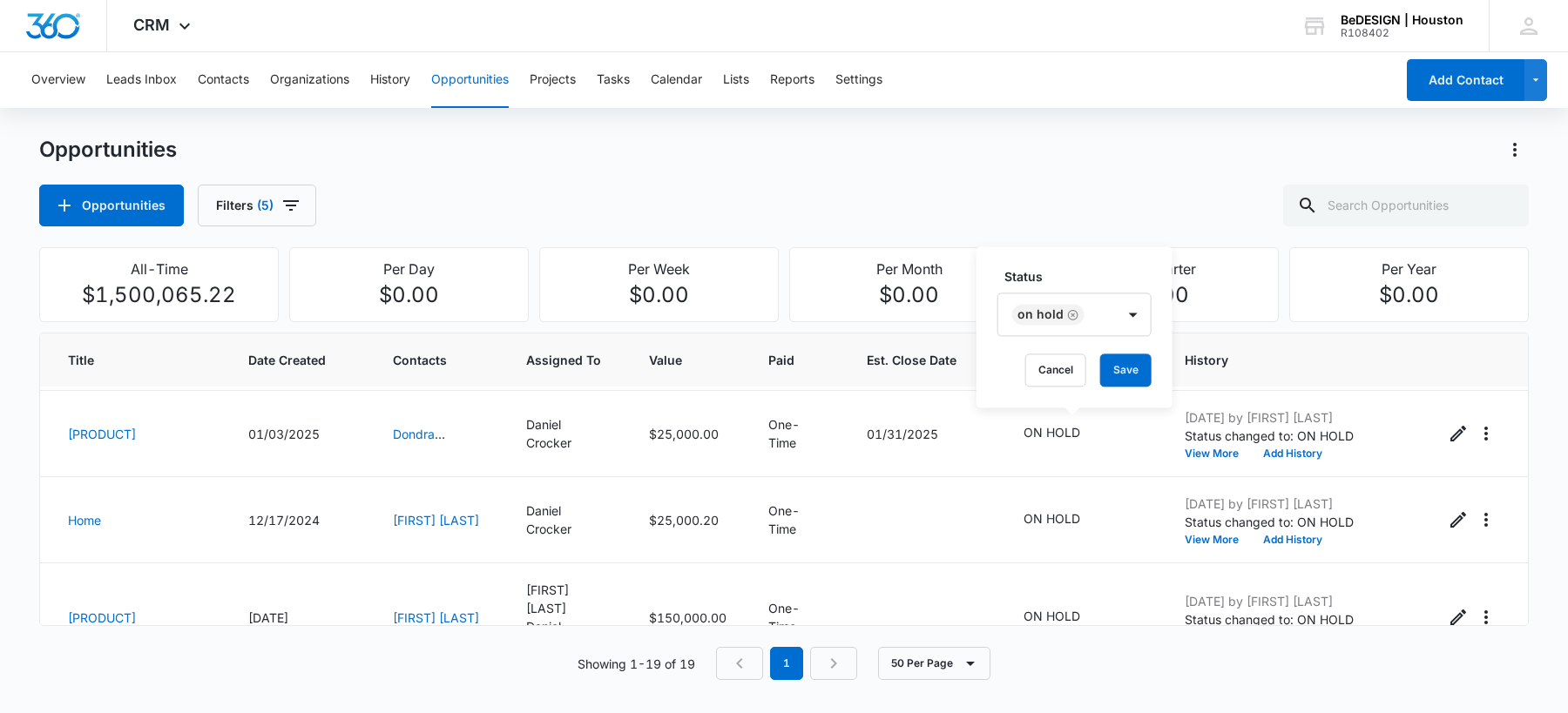 click 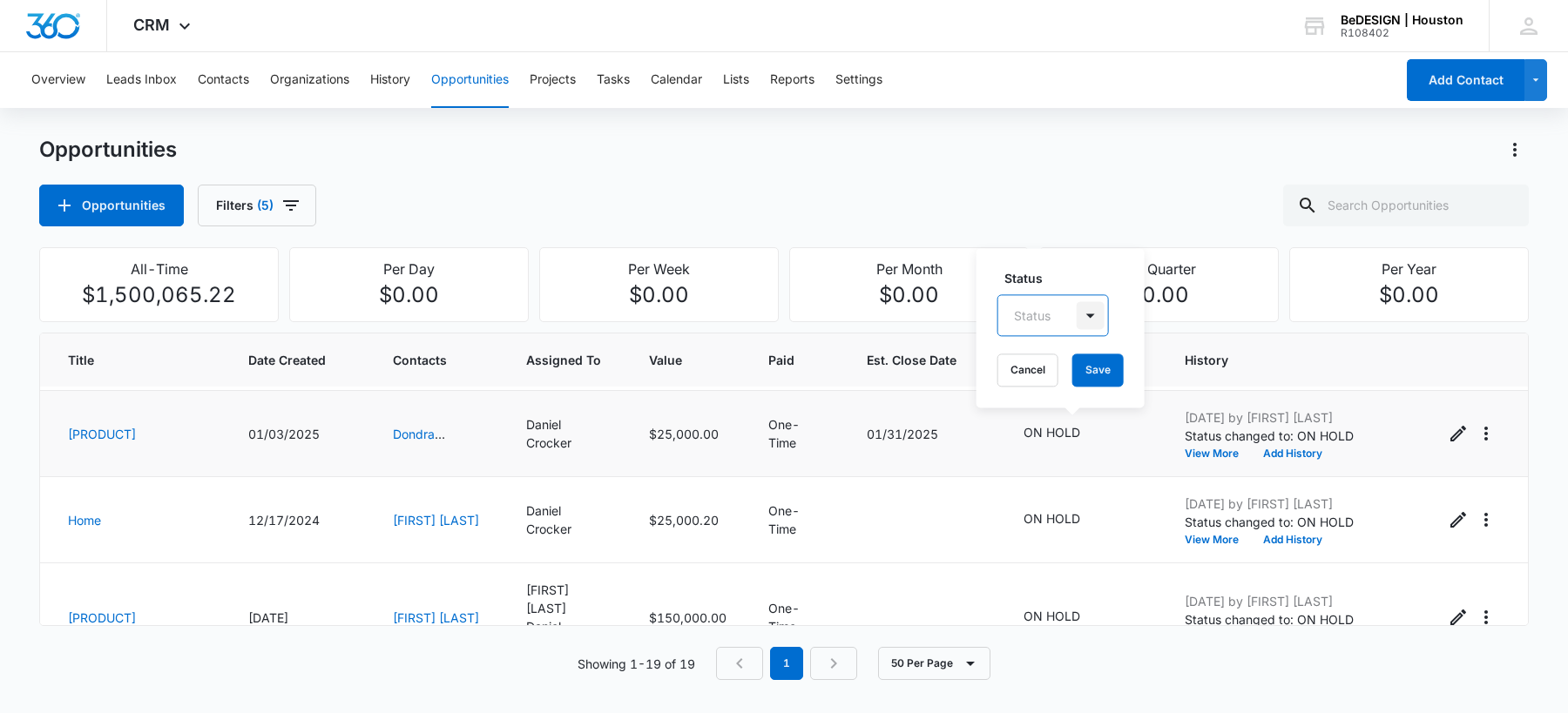 click at bounding box center [1091, 315] 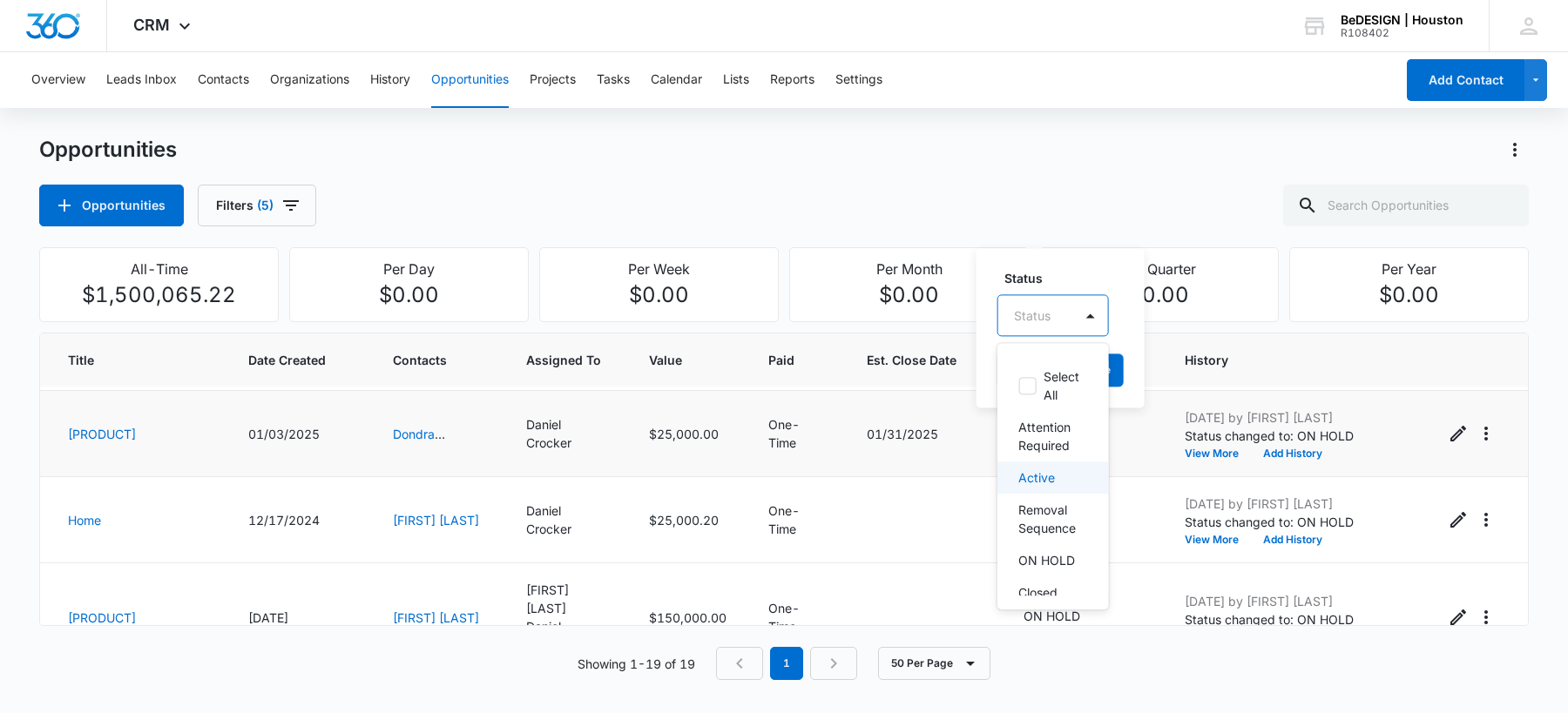 click on "Active" at bounding box center (1051, 477) 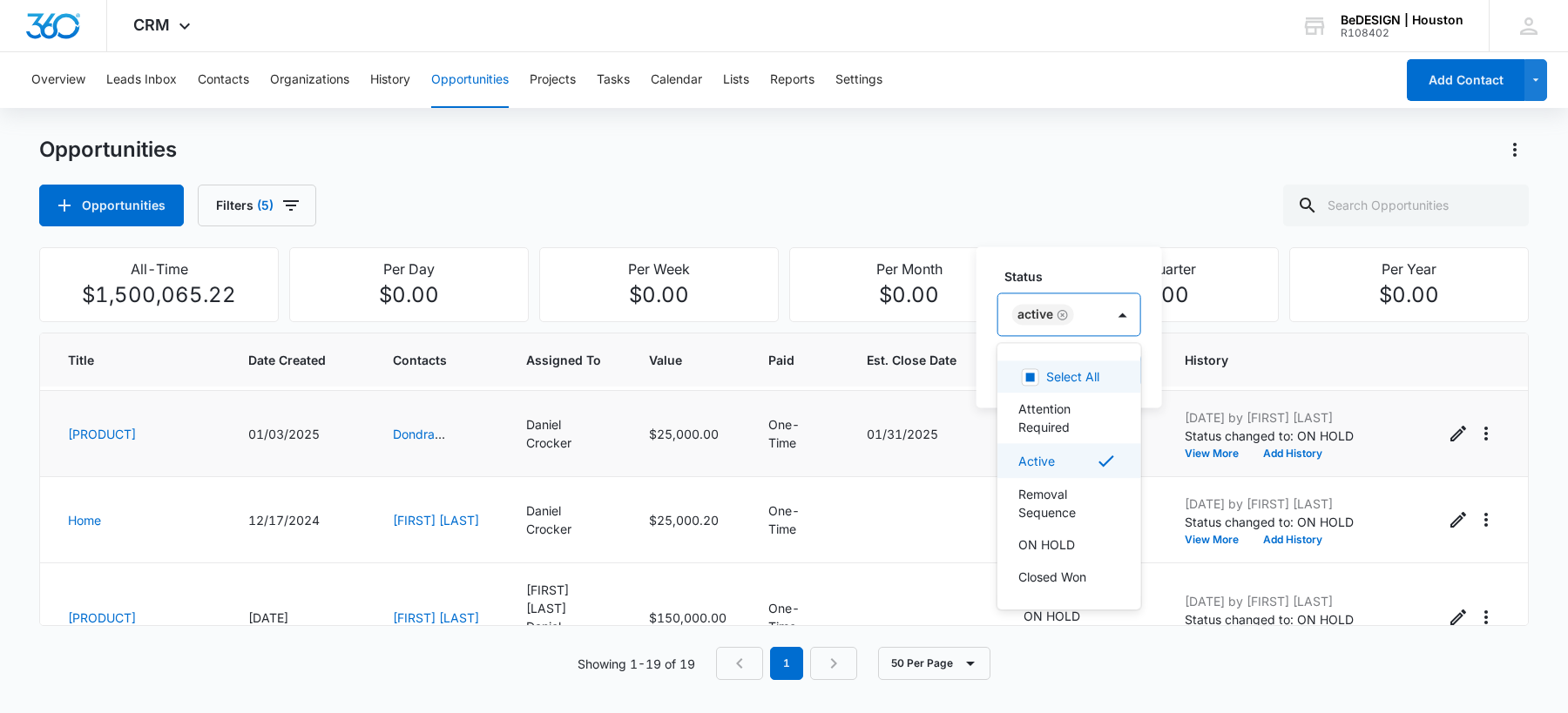 click on "Status option [STATUS], selected. Select All, 1 of 7. 7 results available. Use Up and Down to choose options, press Enter to select the currently focused option, press Escape to exit the menu, press Tab to select the option and exit the menu. [STATUS] Select All Attention Required [STATUS] [STATUS] [STATUS] [STATUS] [STATUS]" at bounding box center [1069, 301] 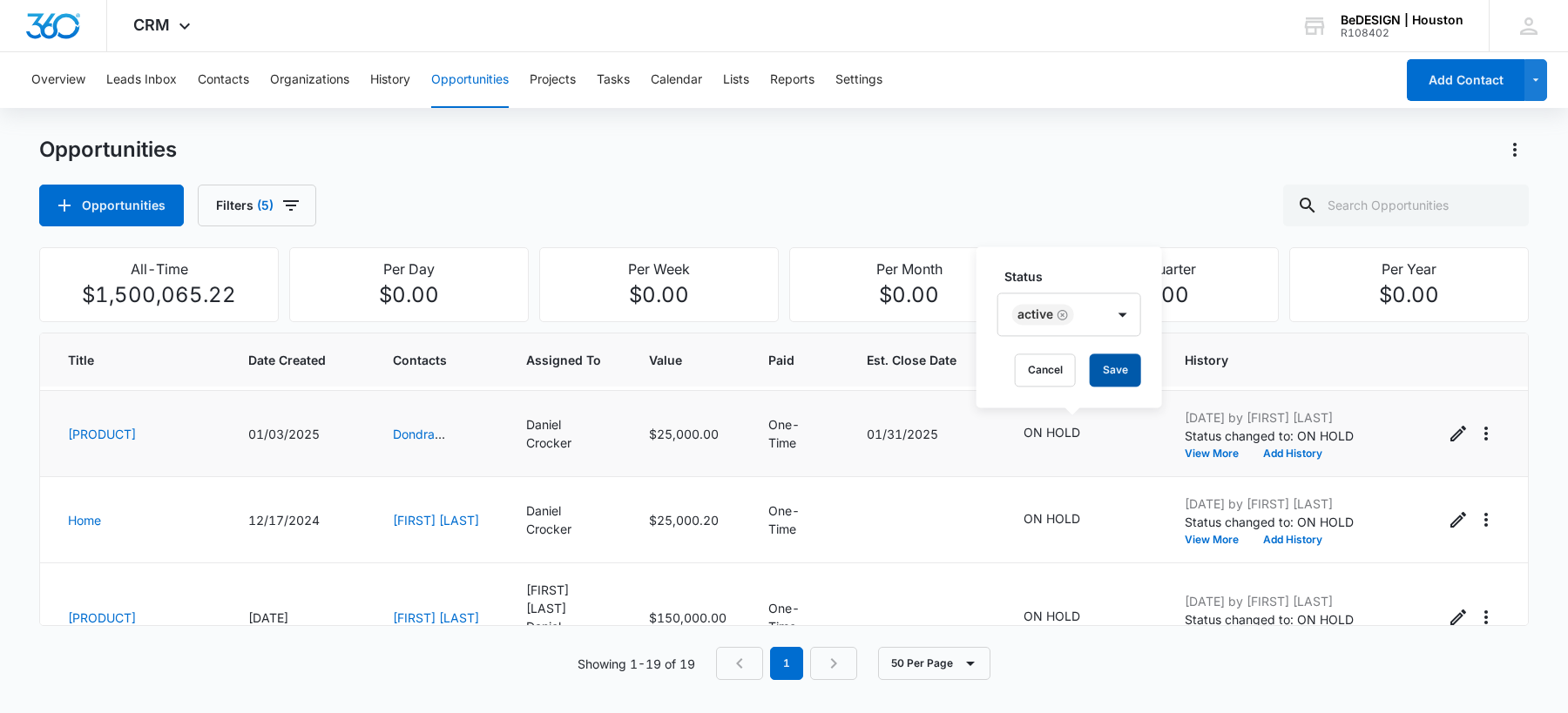 click on "Save" at bounding box center [1115, 370] 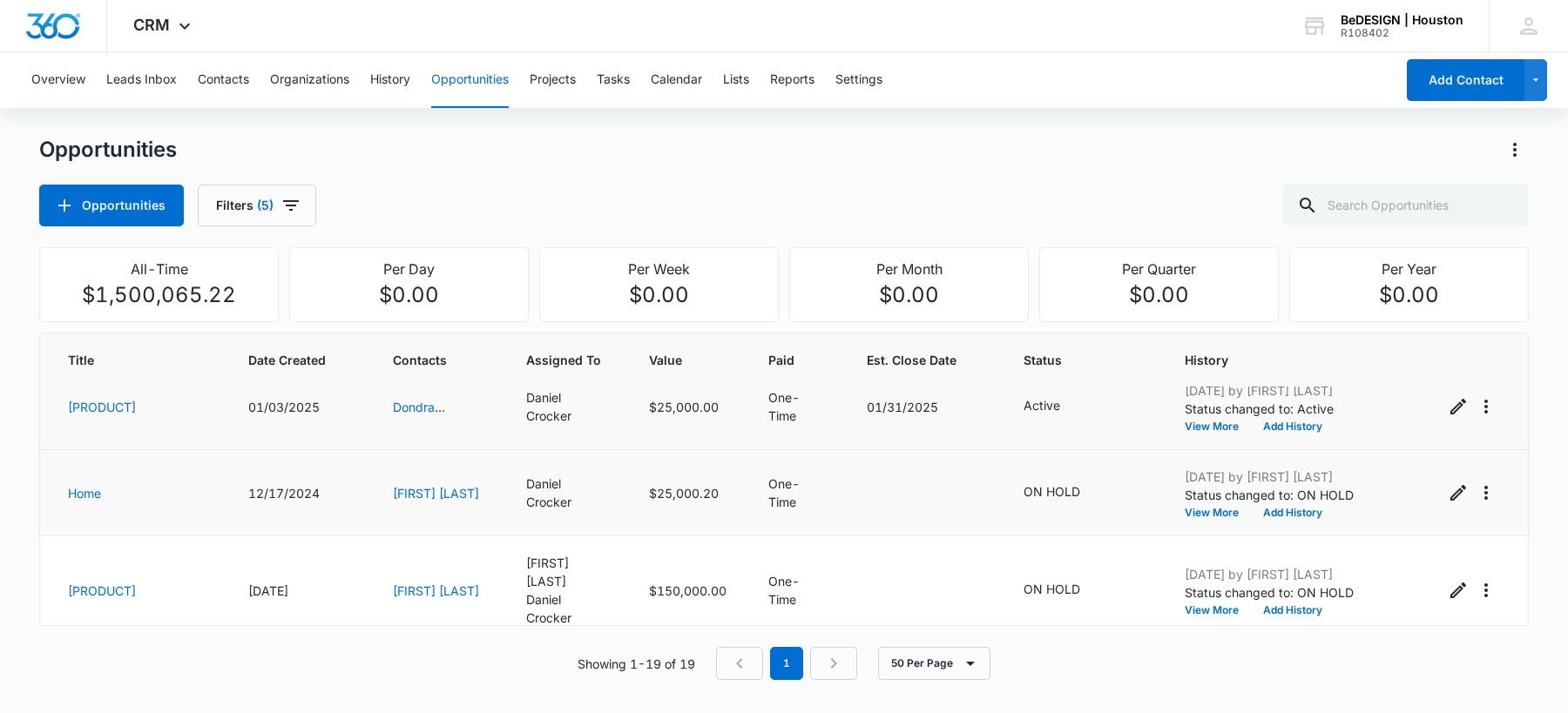 scroll, scrollTop: 1415, scrollLeft: 0, axis: vertical 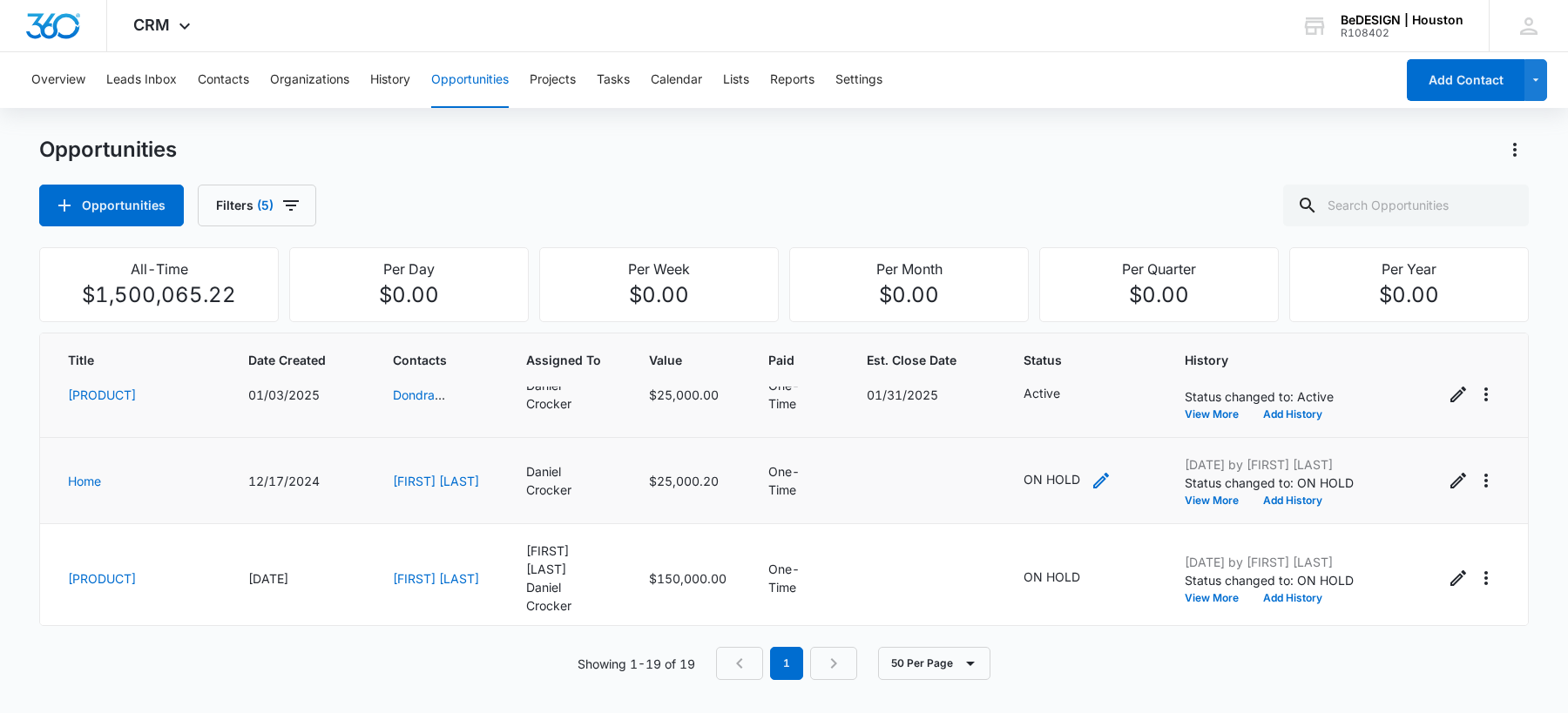 click 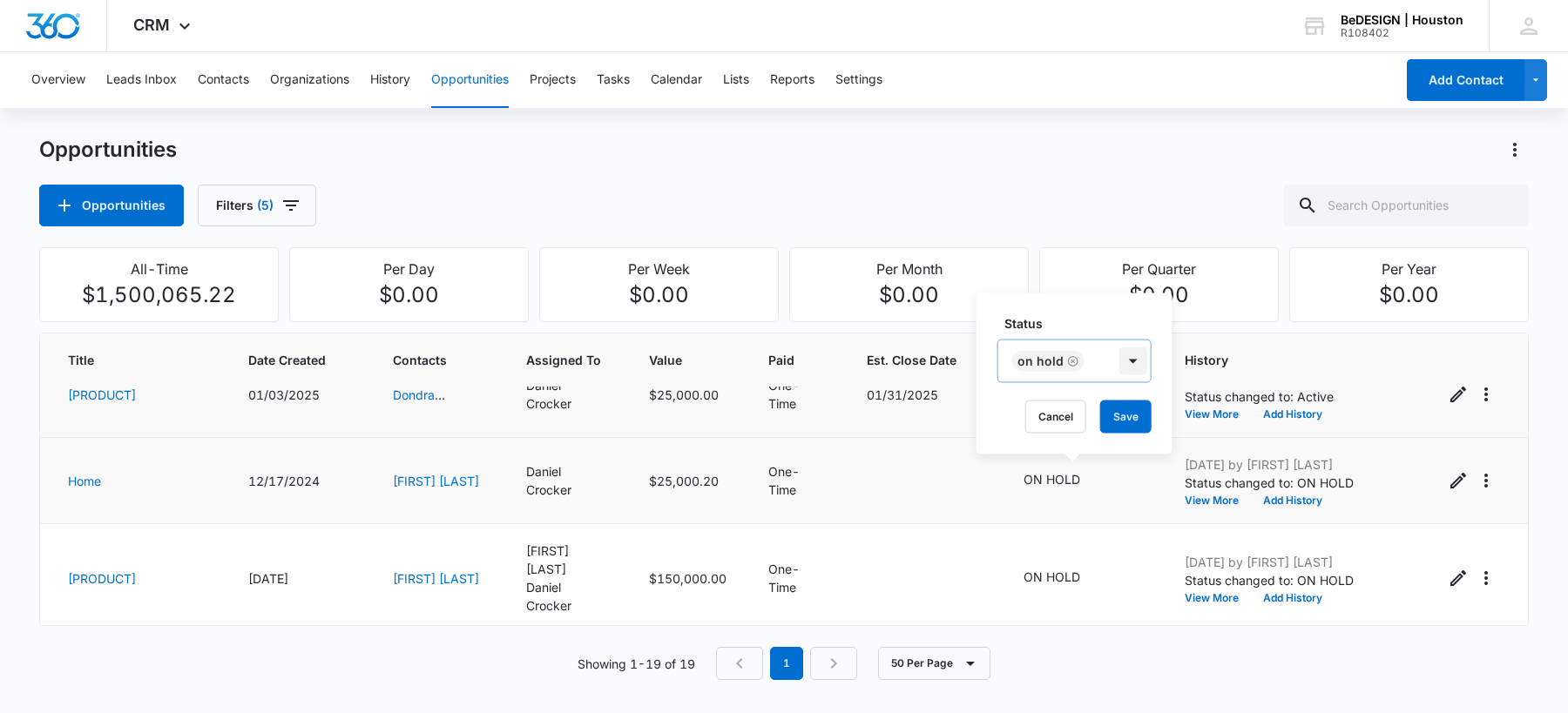 click at bounding box center (1133, 361) 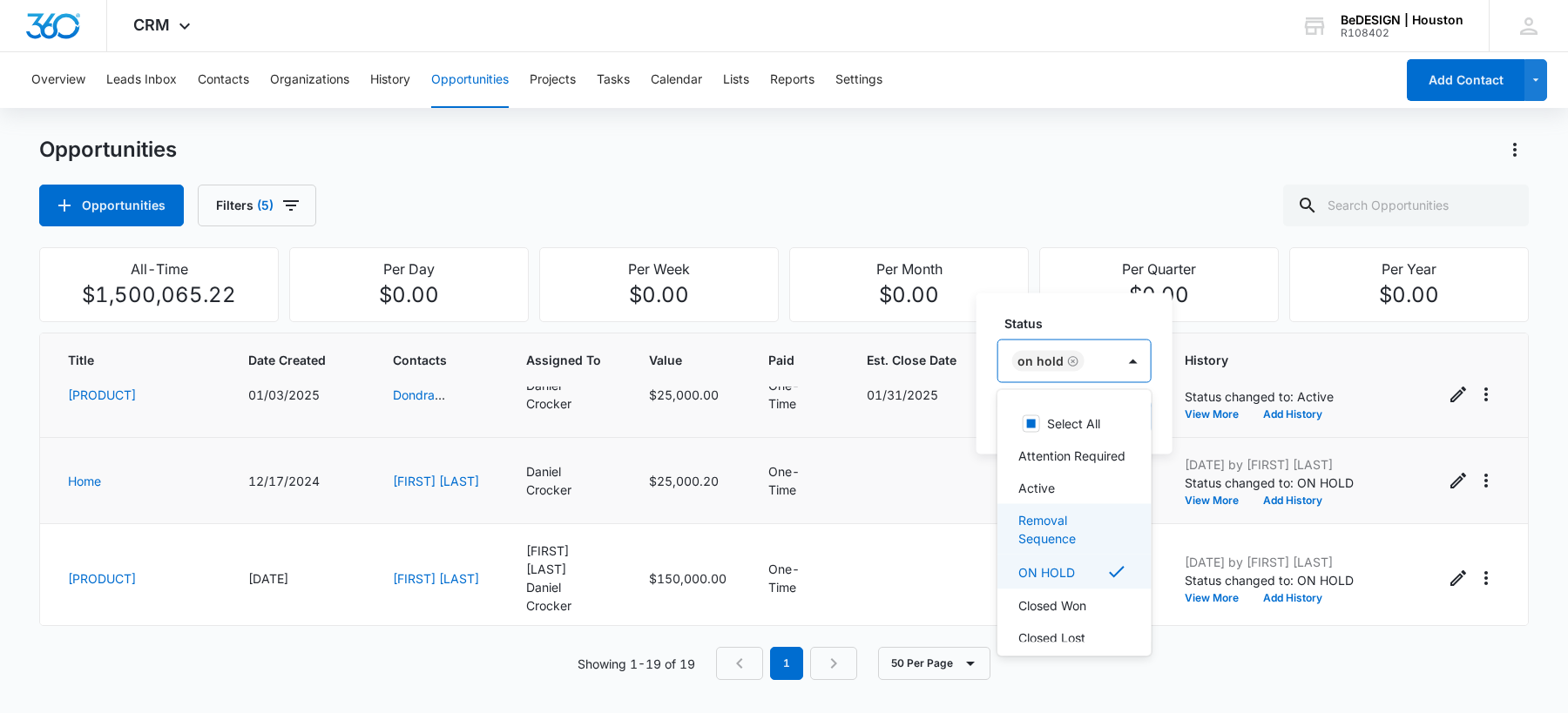 scroll, scrollTop: 33, scrollLeft: 0, axis: vertical 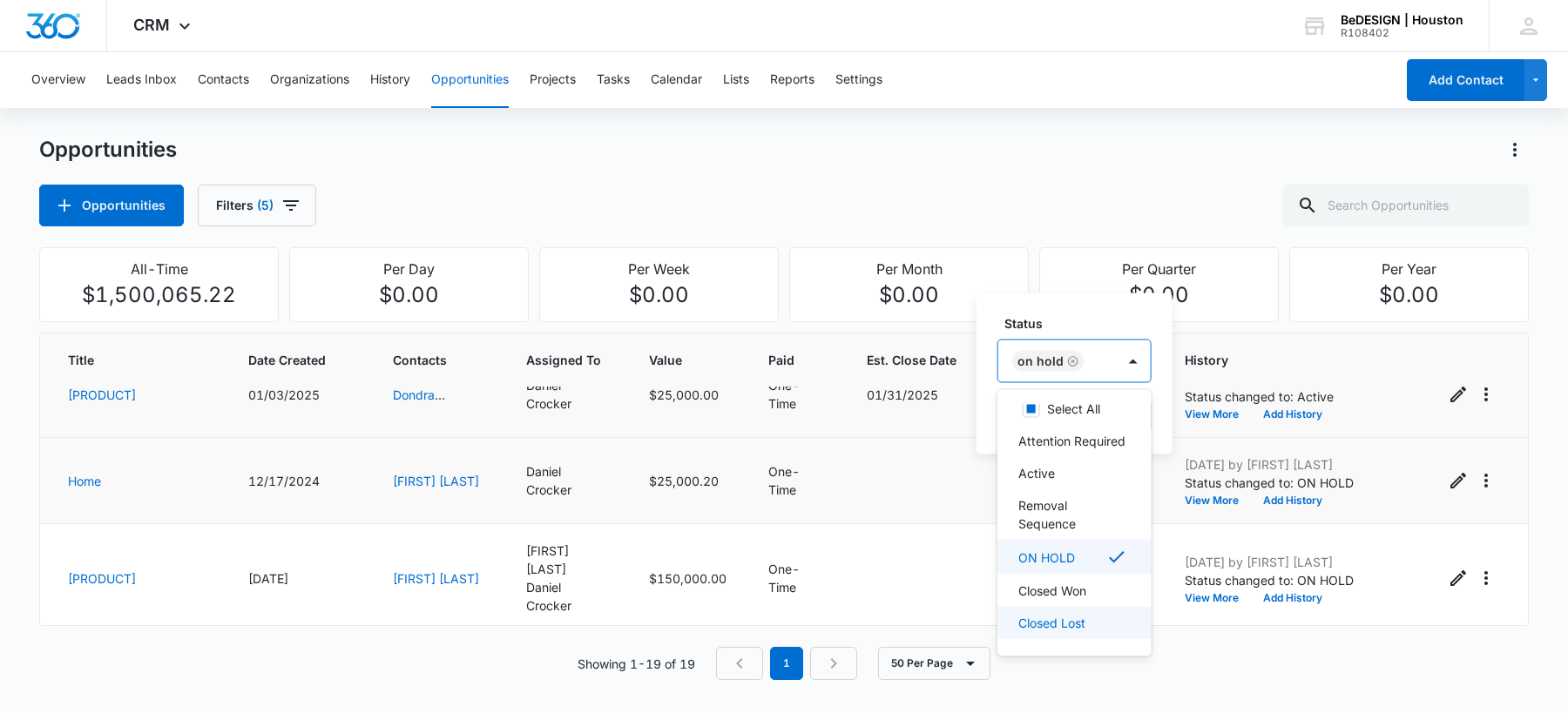 click on "Closed Lost" at bounding box center (1072, 622) 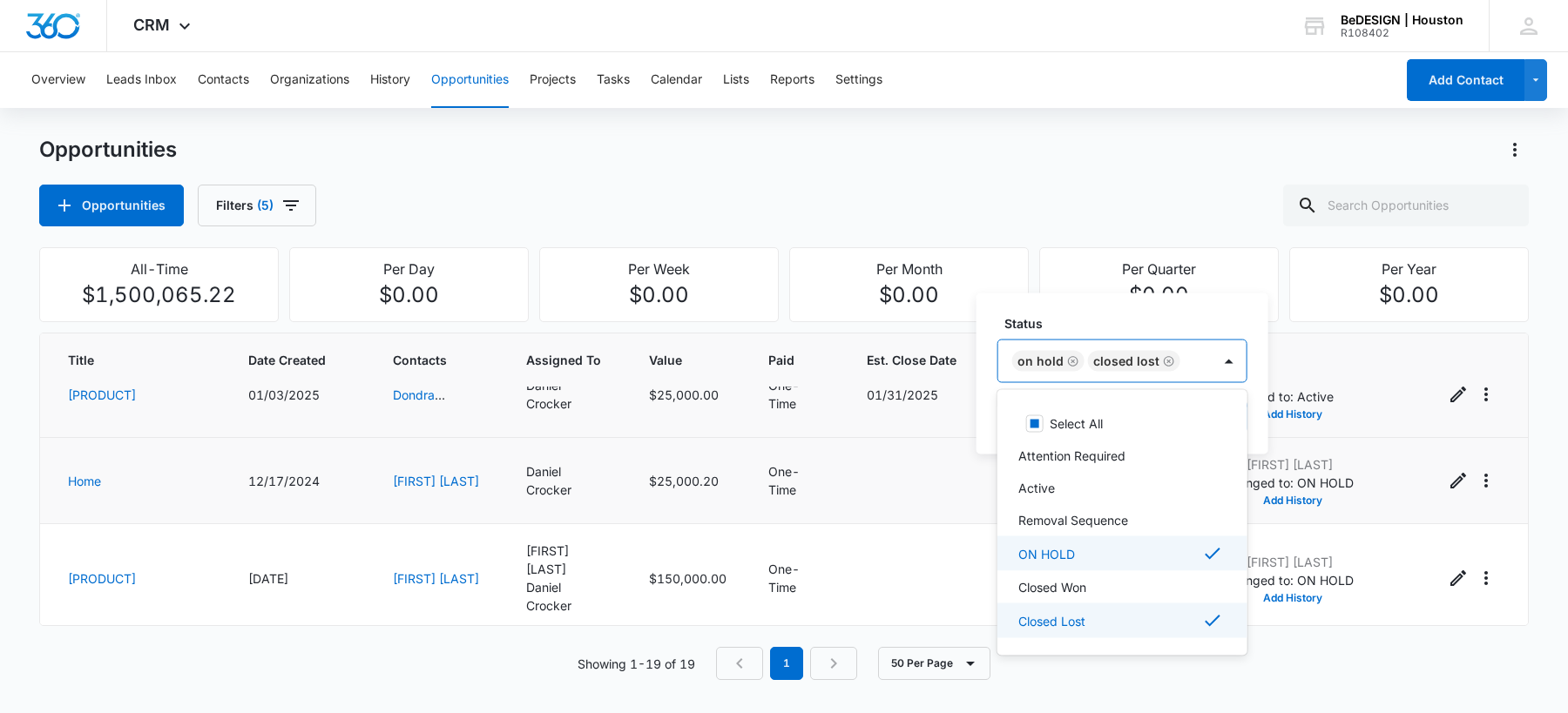 scroll, scrollTop: 0, scrollLeft: 0, axis: both 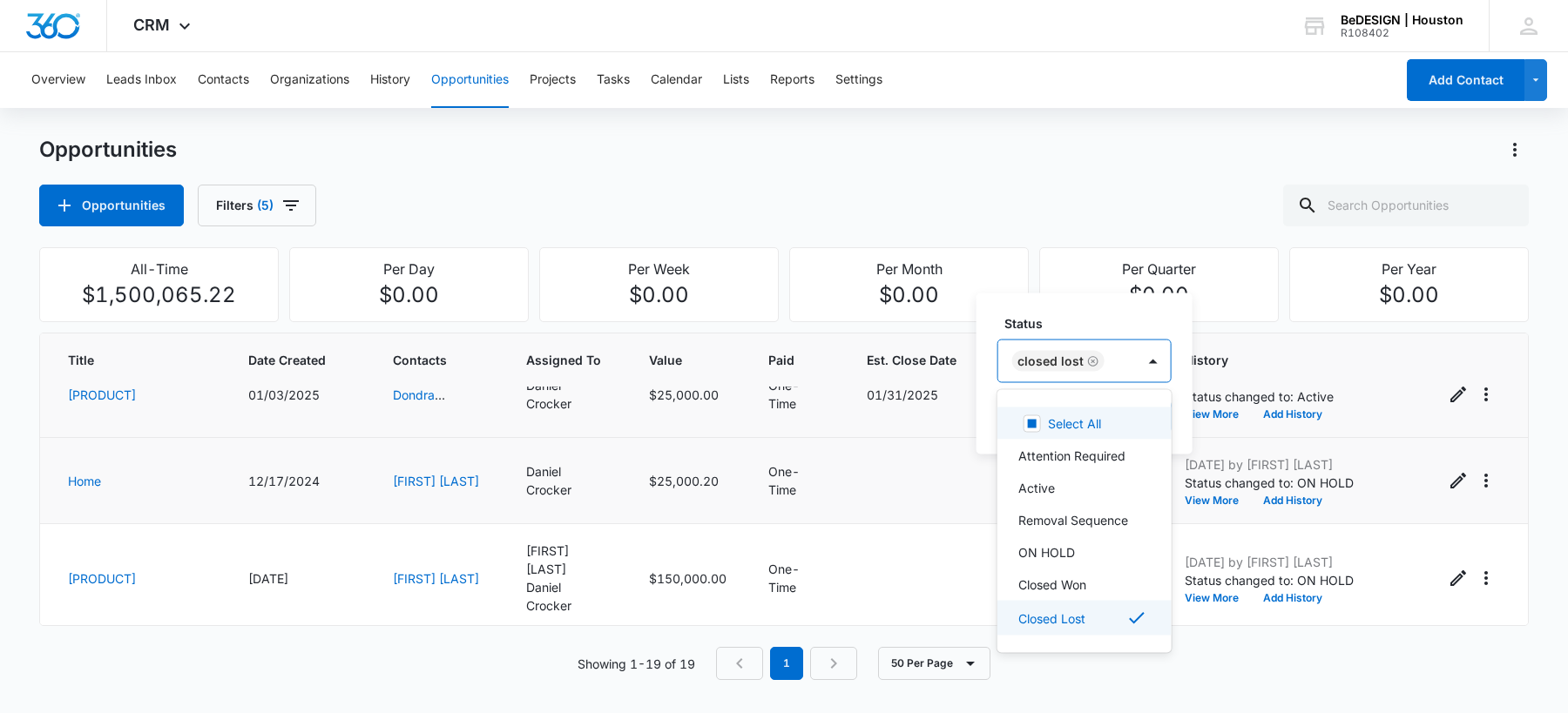 click on "Status" at bounding box center (1092, 323) 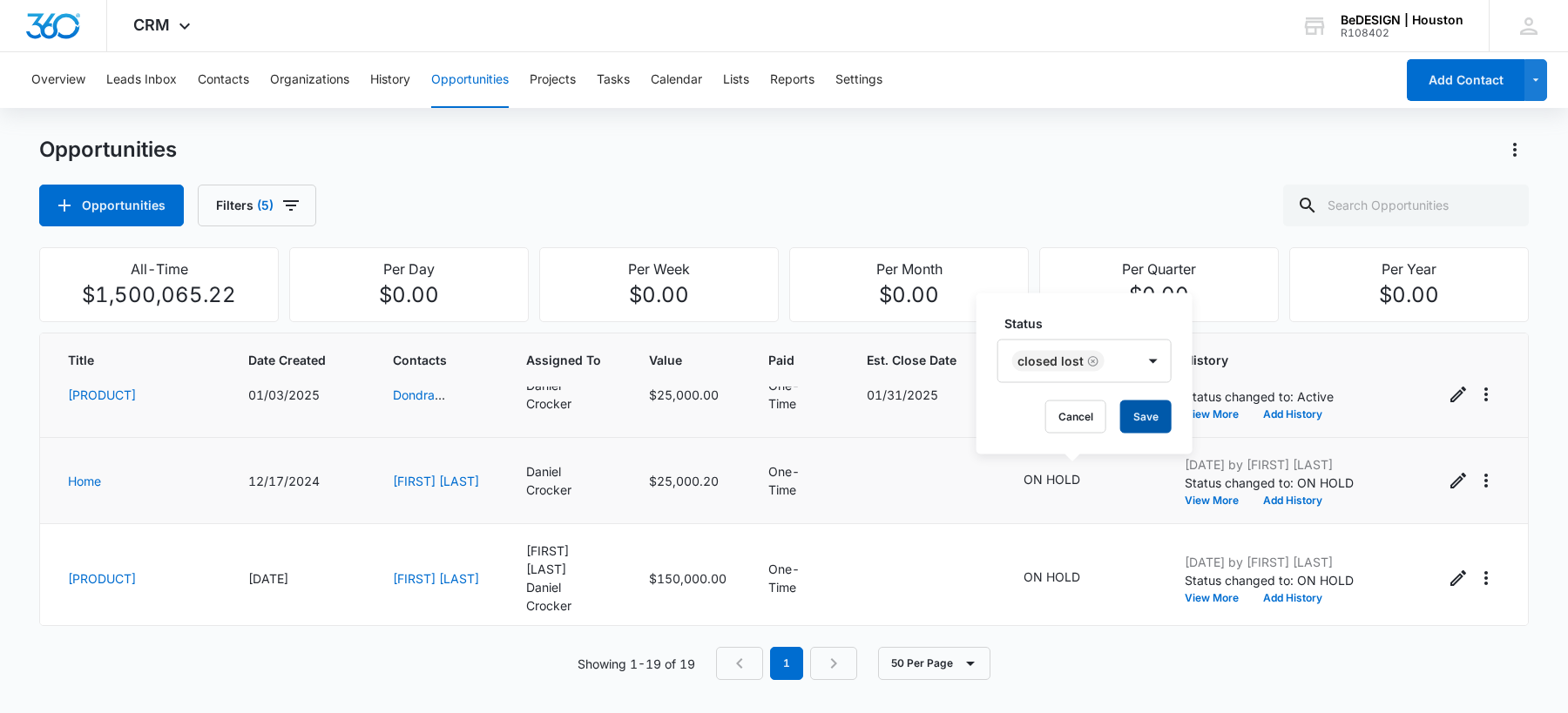 click on "Save" at bounding box center [1146, 417] 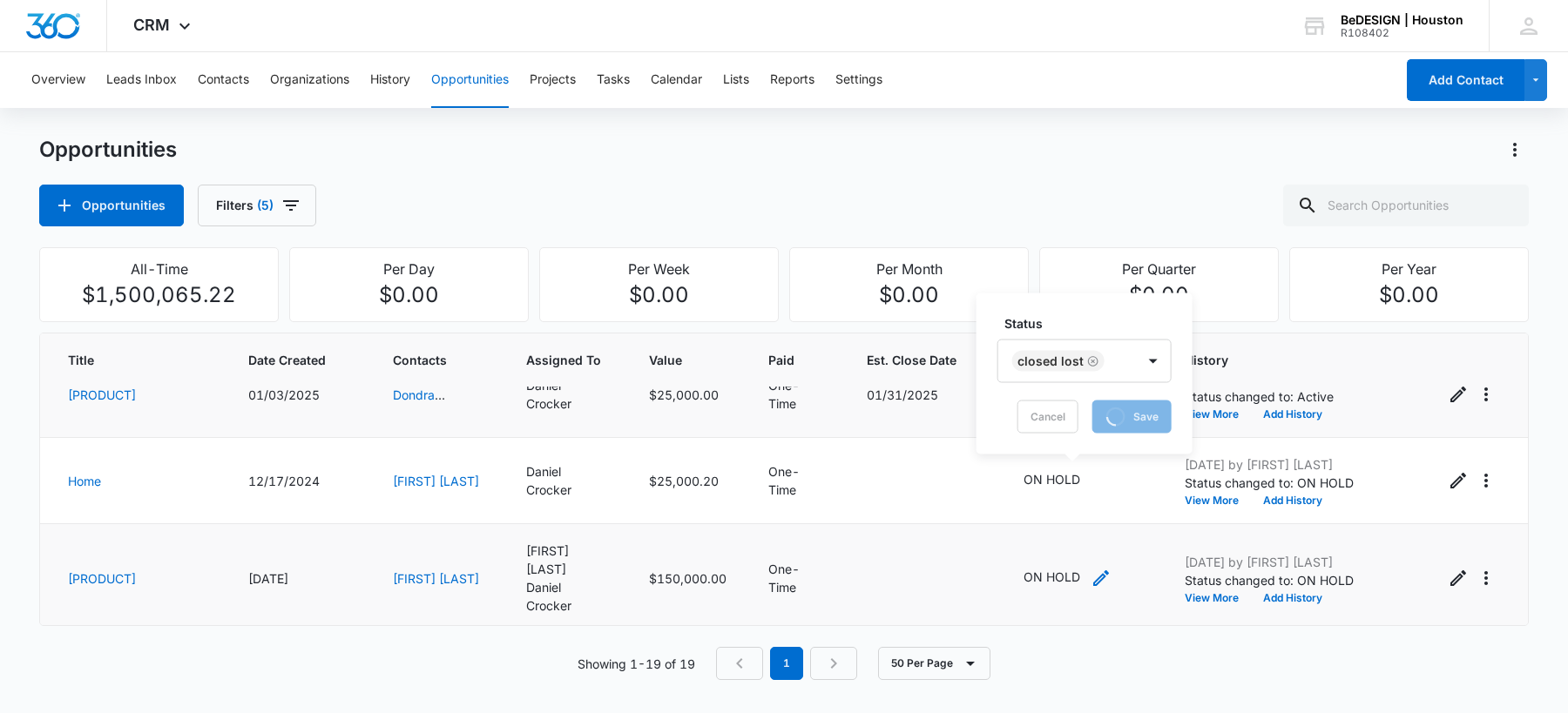 click 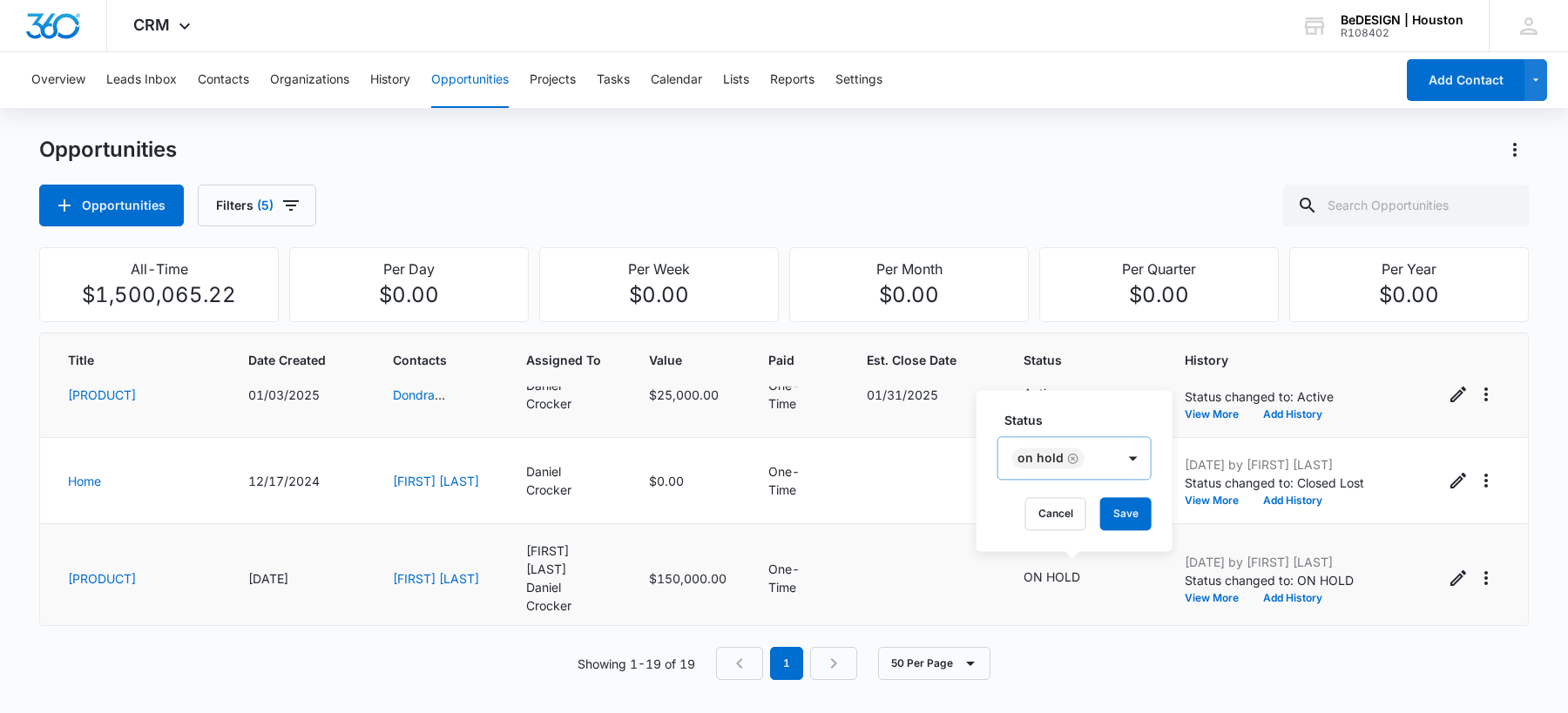 click on "ON HOLD" at bounding box center [1057, 458] 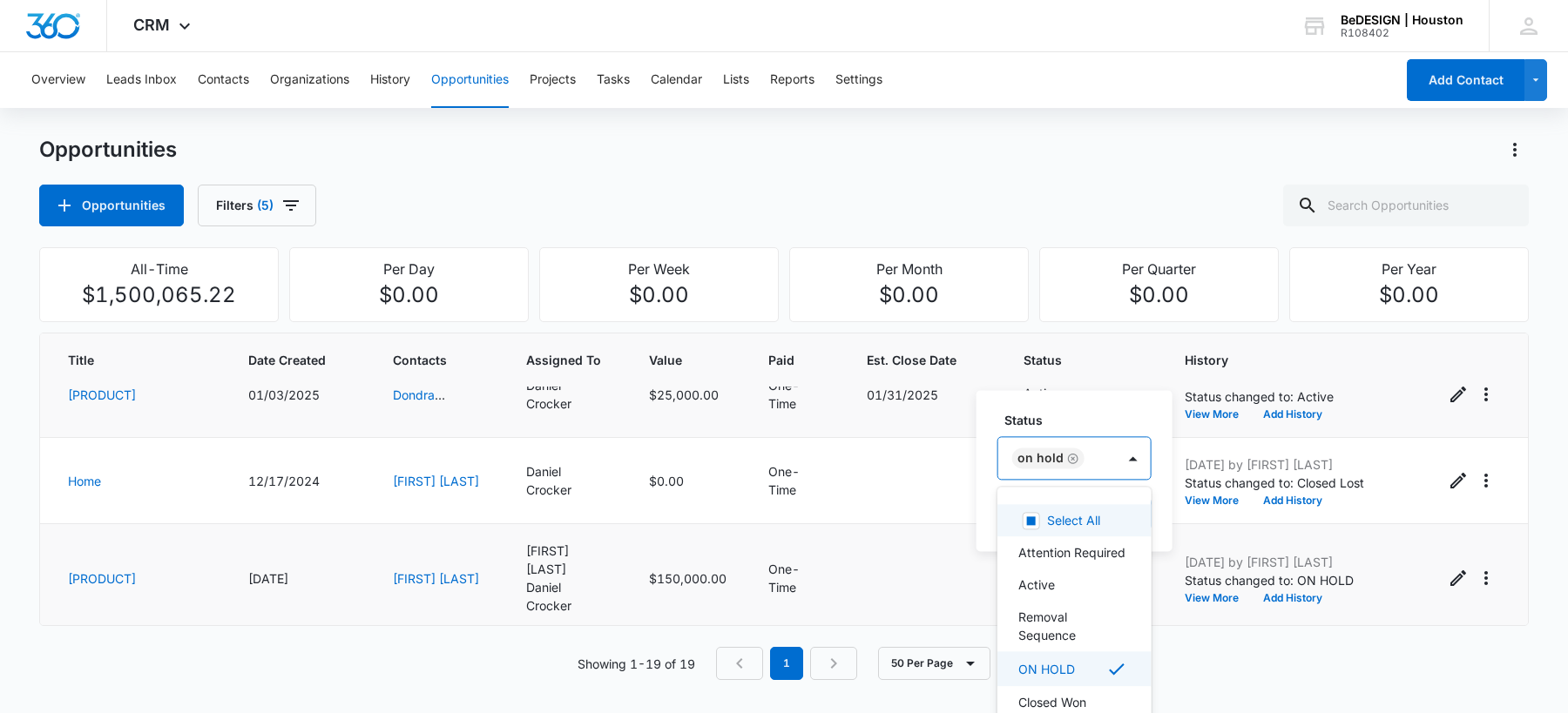 scroll, scrollTop: 20, scrollLeft: 0, axis: vertical 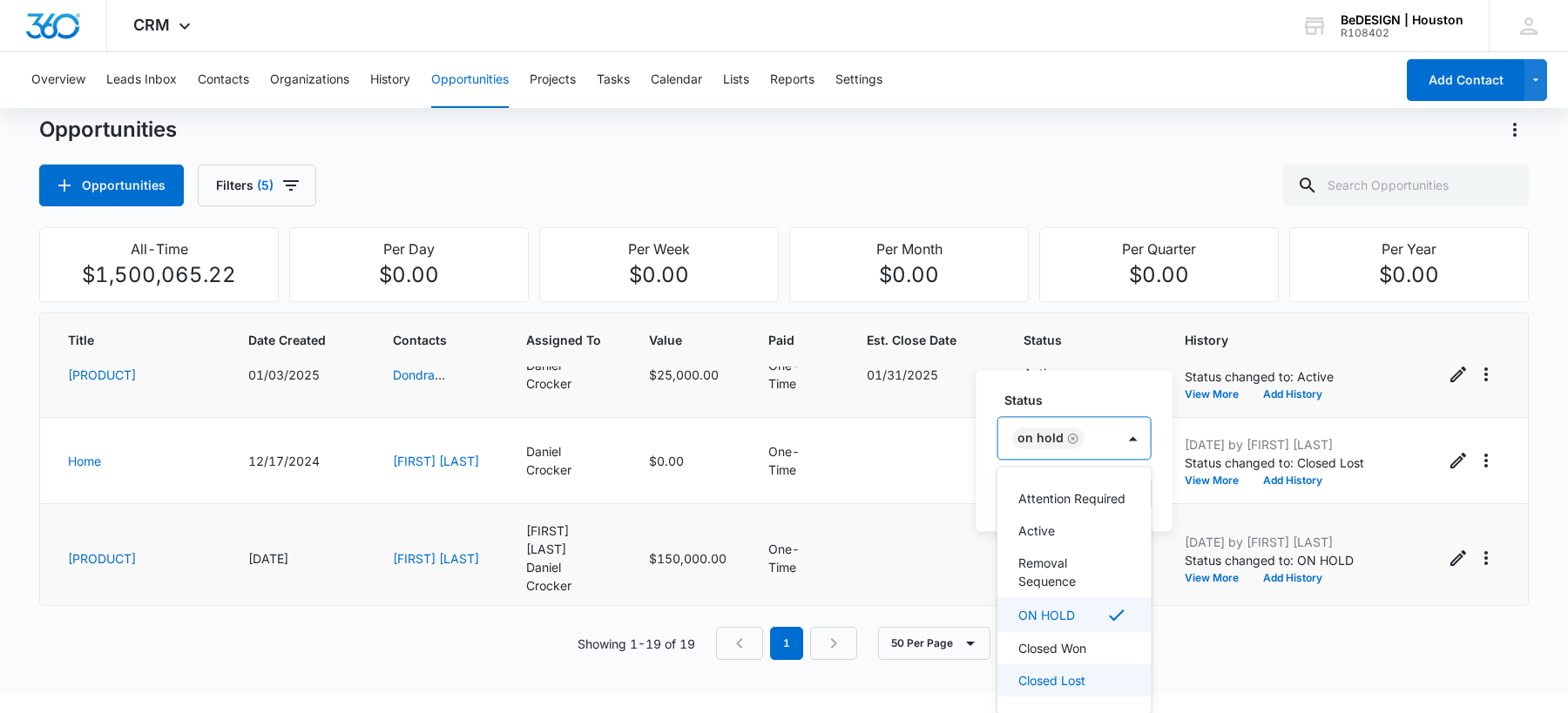 click on "Closed Lost" at bounding box center [1051, 680] 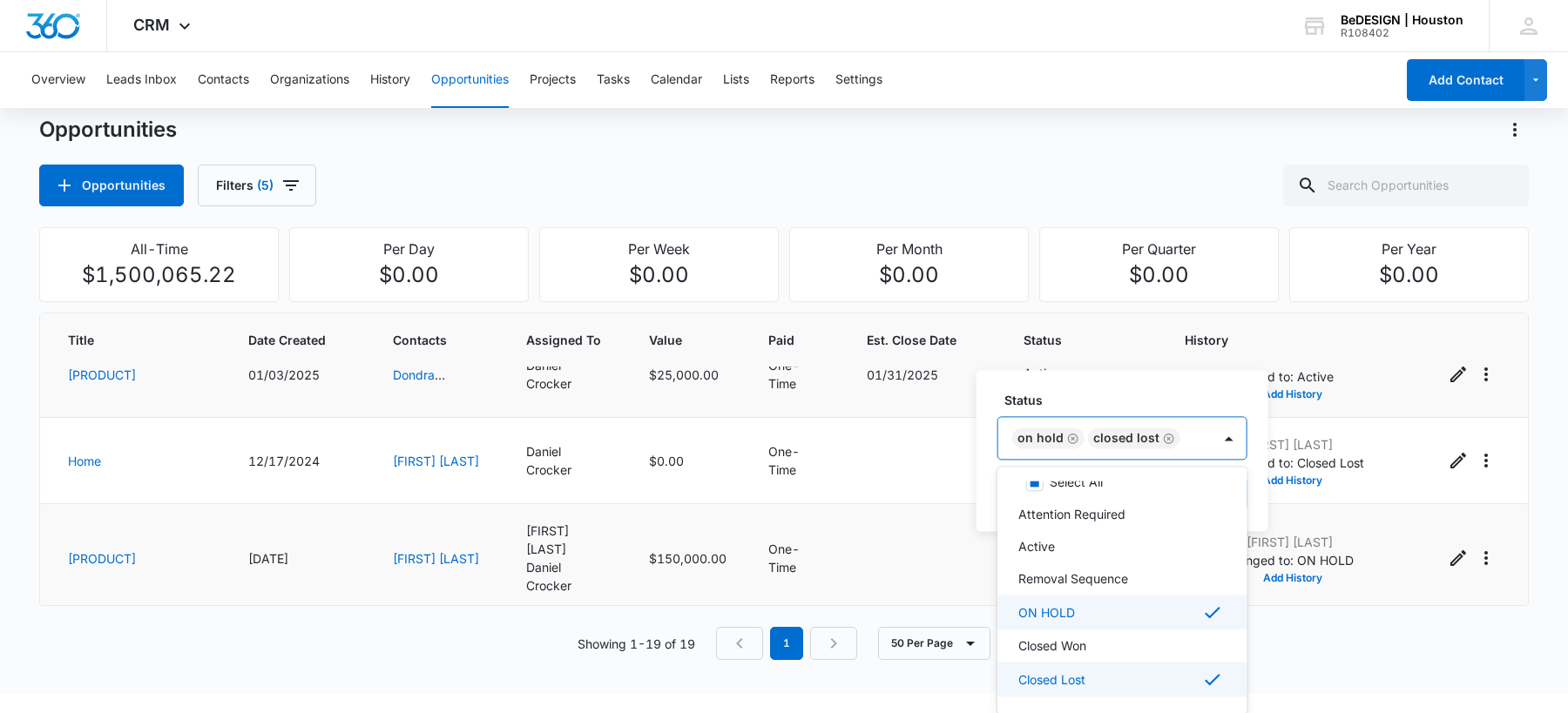 click on "ON HOLD" at bounding box center [1120, 612] 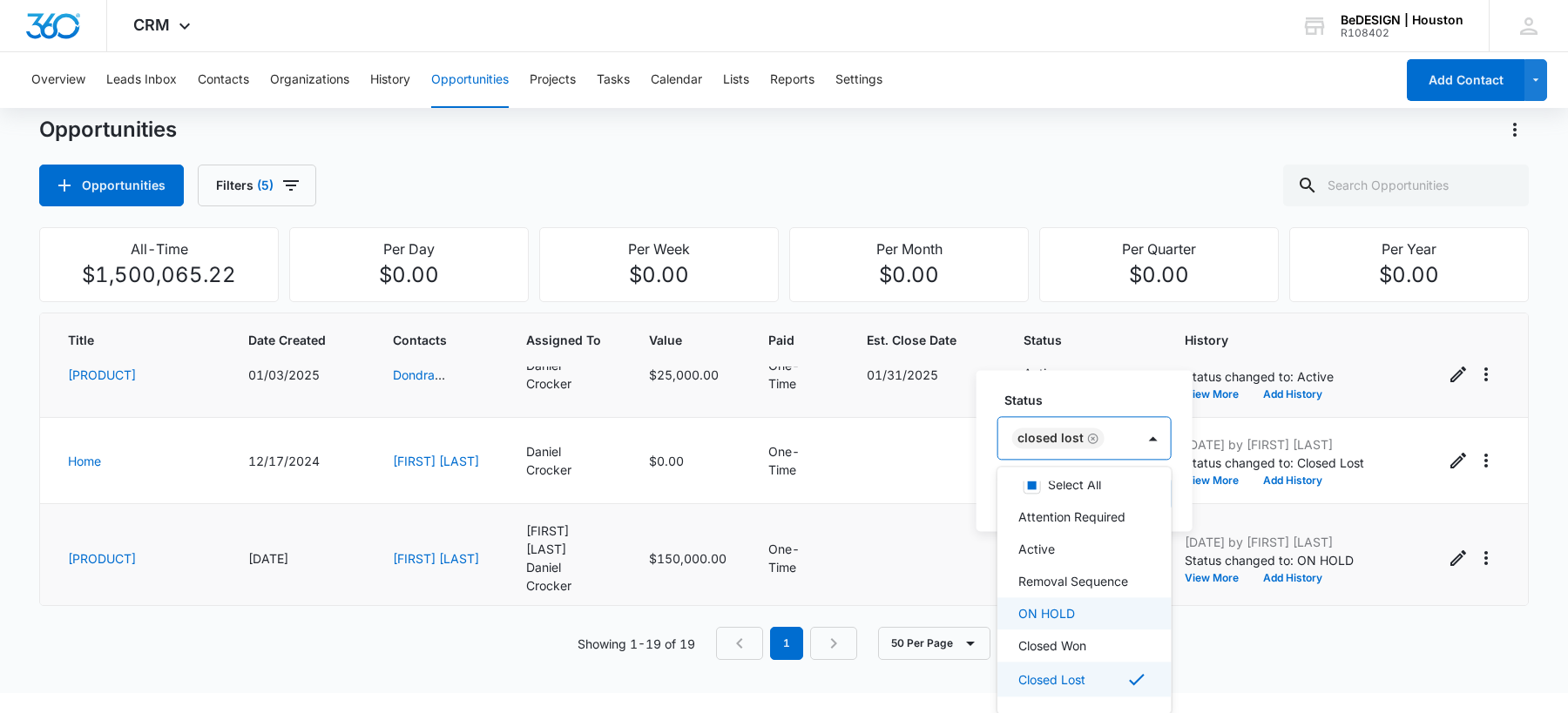 scroll, scrollTop: 16, scrollLeft: 0, axis: vertical 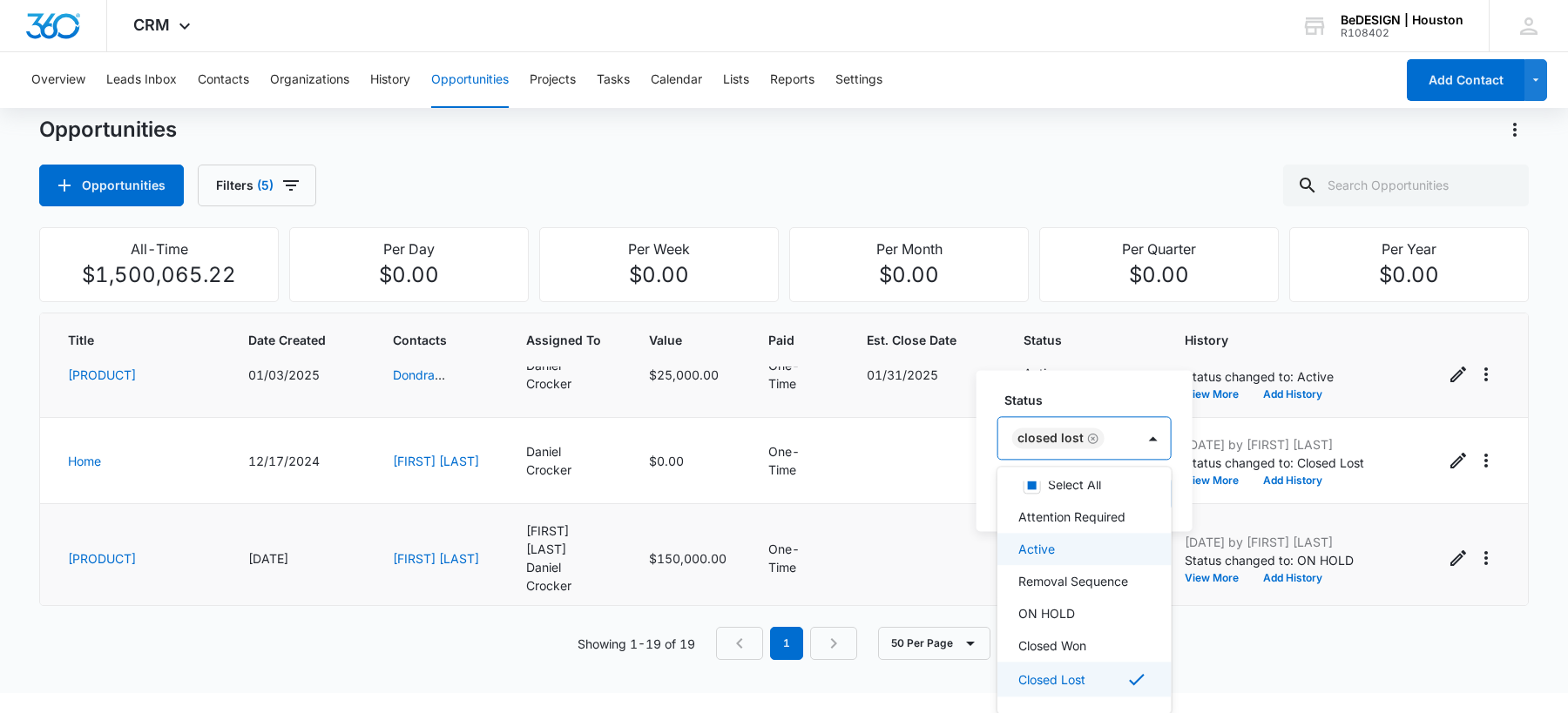 click on "Status option ON HOLD, deselected. Active , 3 of 7. 7 results available. Use Up and Down to choose options, press Enter to select the currently focused option, press Escape to exit the menu, press Tab to select the option and exit the menu. Closed Lost Select All Attention Required Active  Removal Sequence  ON HOLD Closed Won Closed Lost" at bounding box center (1085, 425) 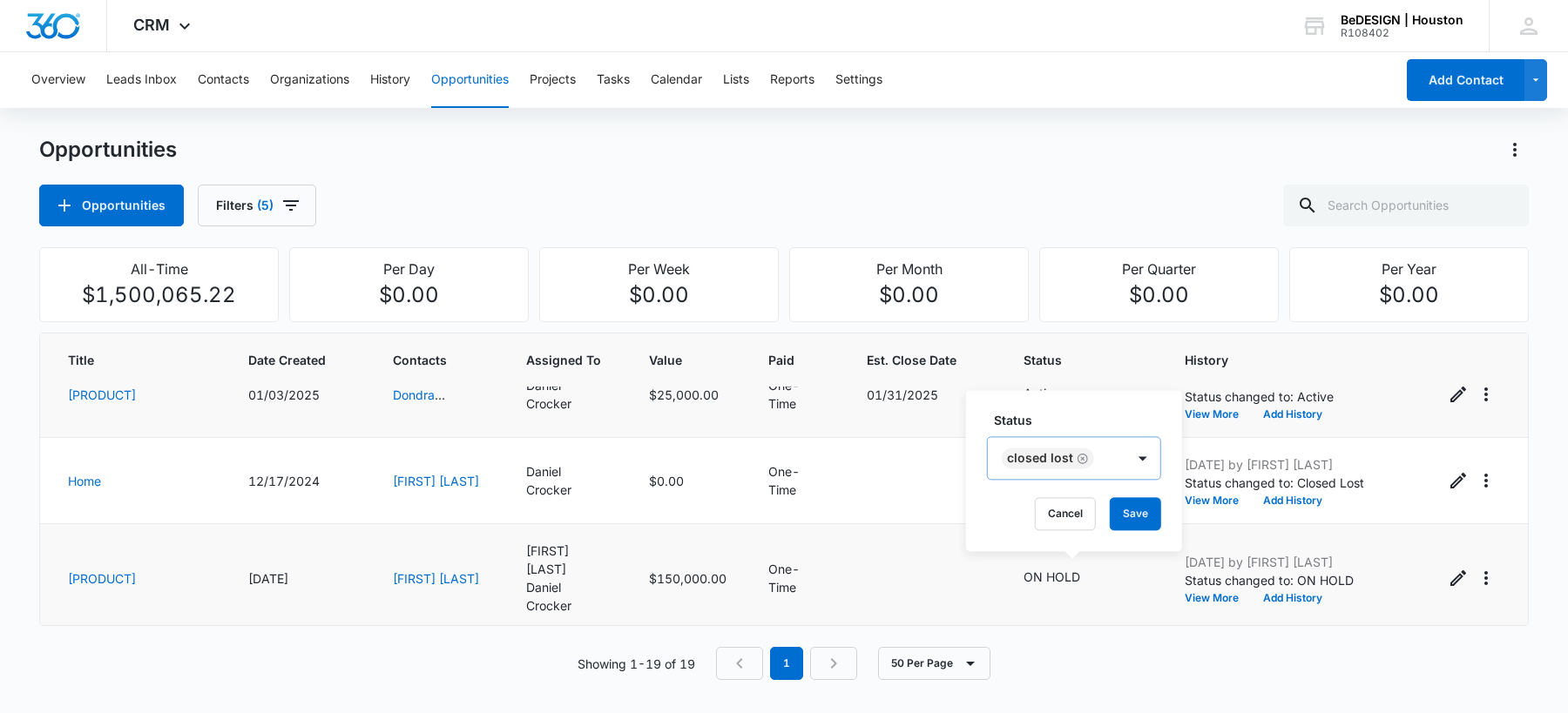 scroll, scrollTop: 0, scrollLeft: 0, axis: both 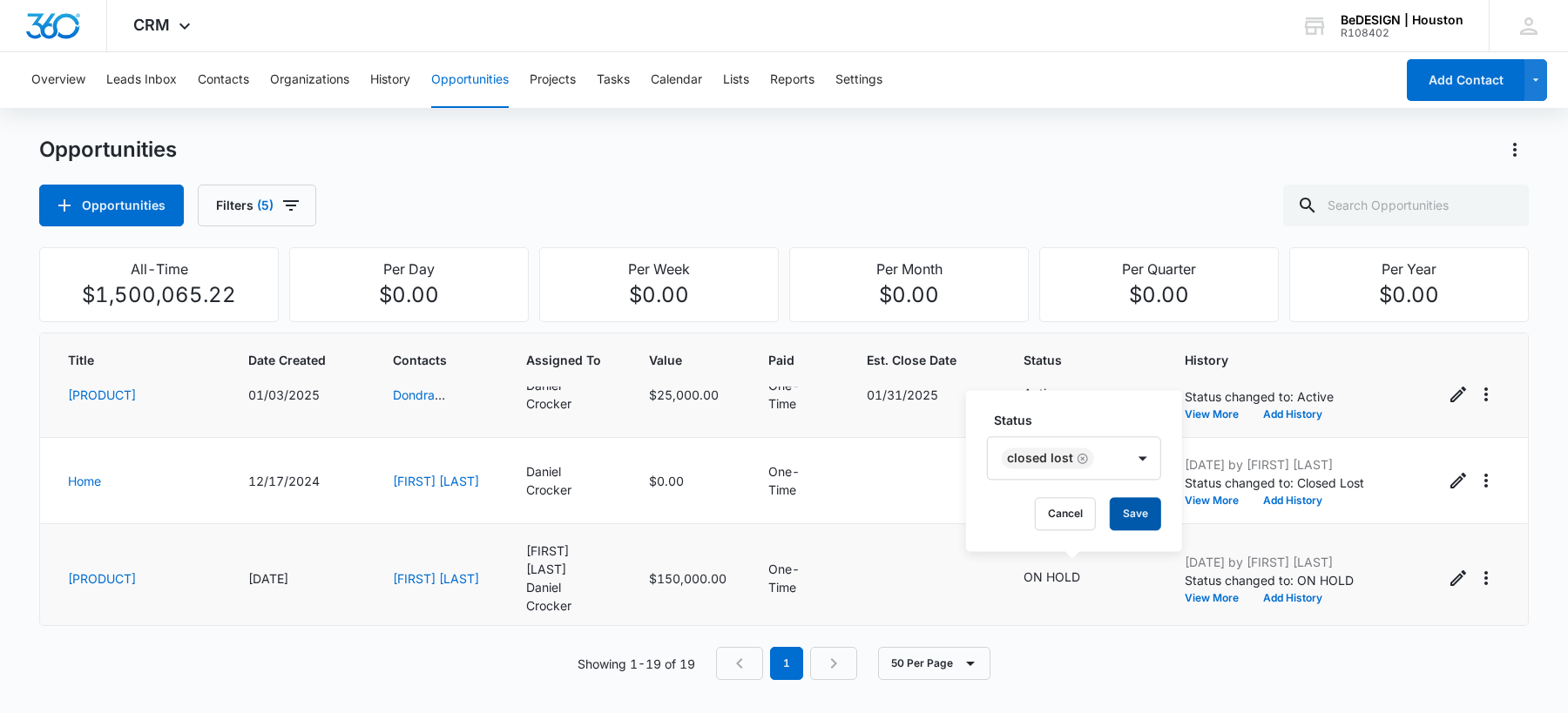 click on "Save" at bounding box center [1135, 514] 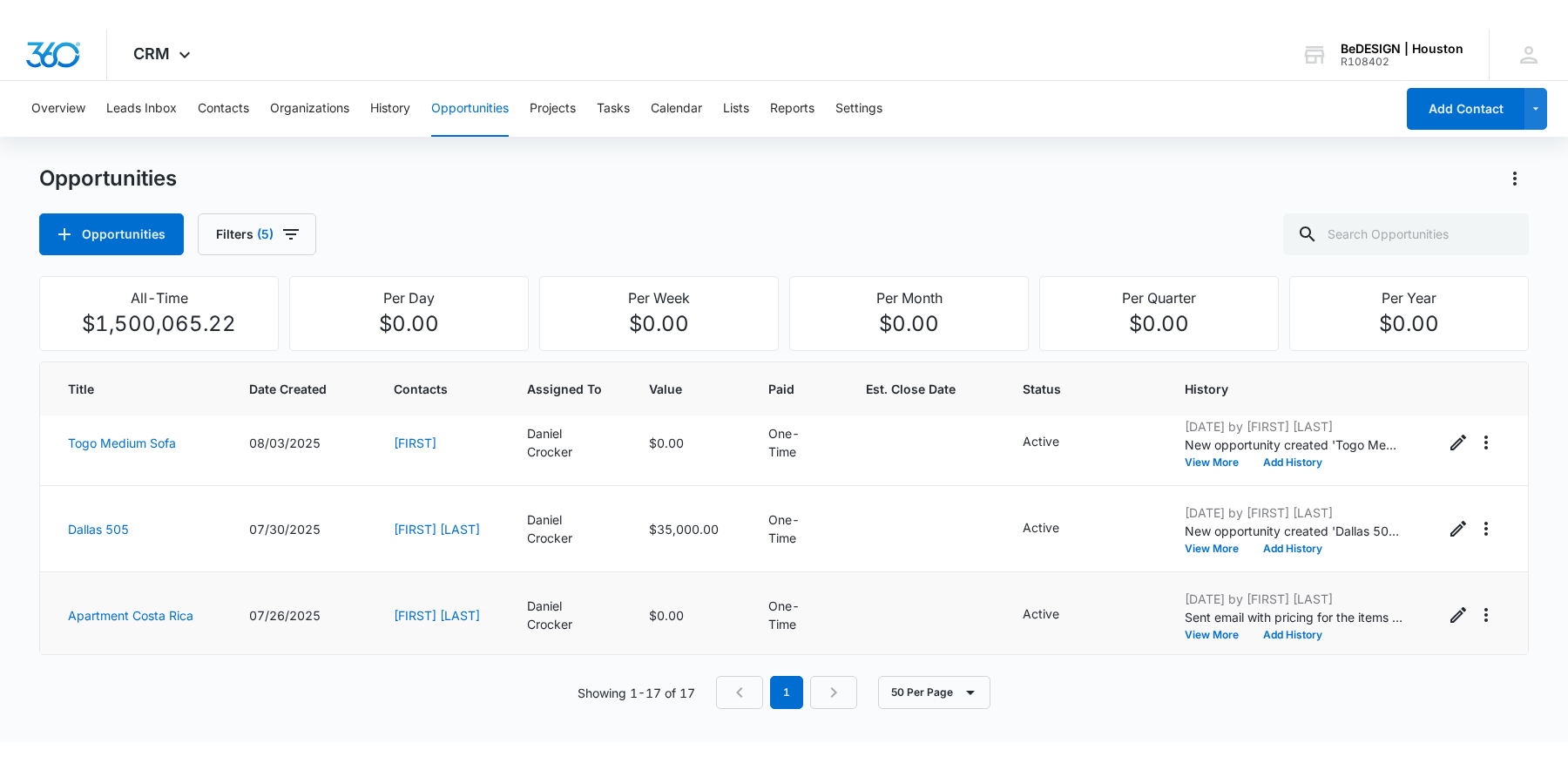 scroll, scrollTop: 0, scrollLeft: 0, axis: both 